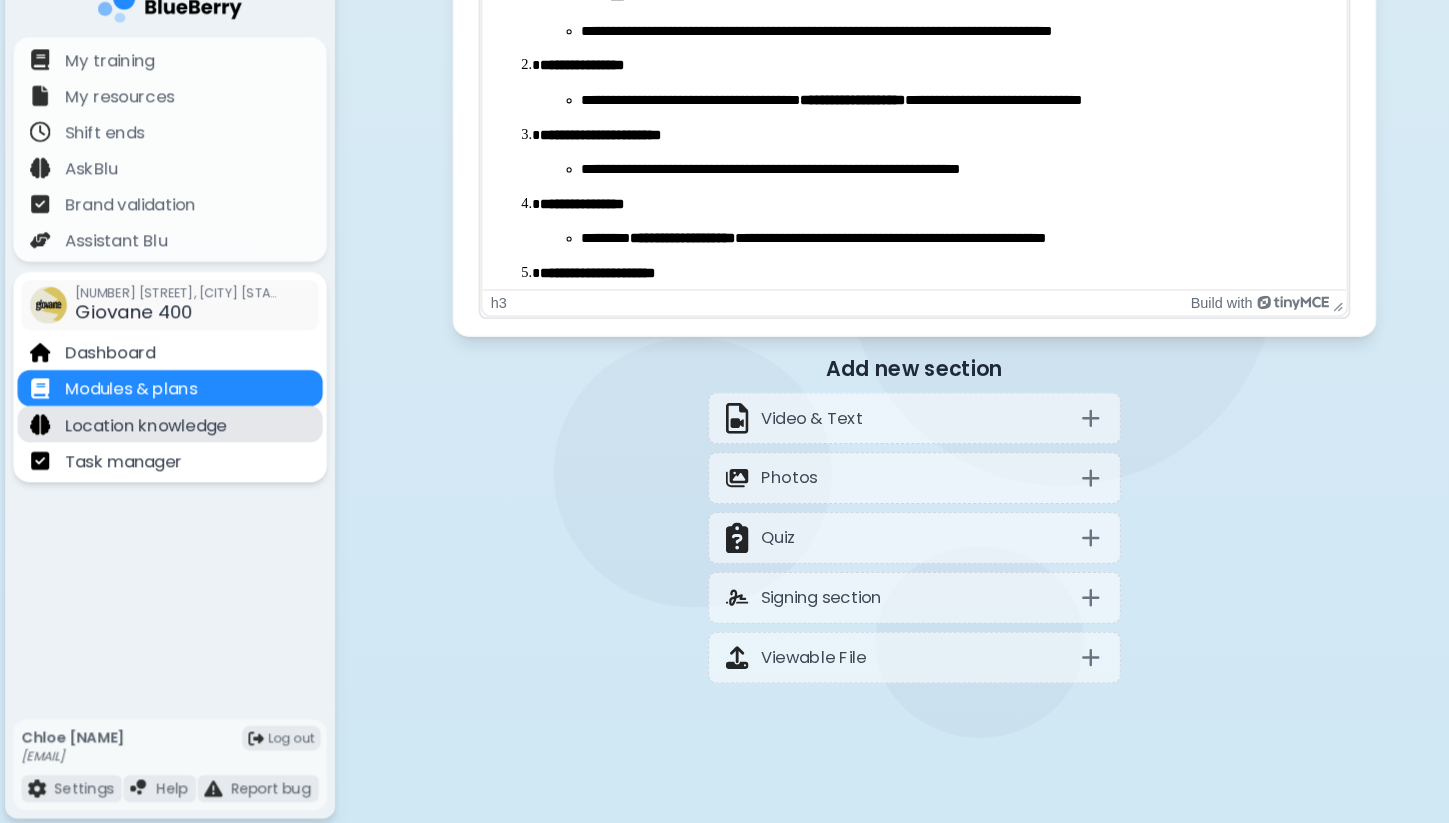 scroll, scrollTop: 5000, scrollLeft: 0, axis: vertical 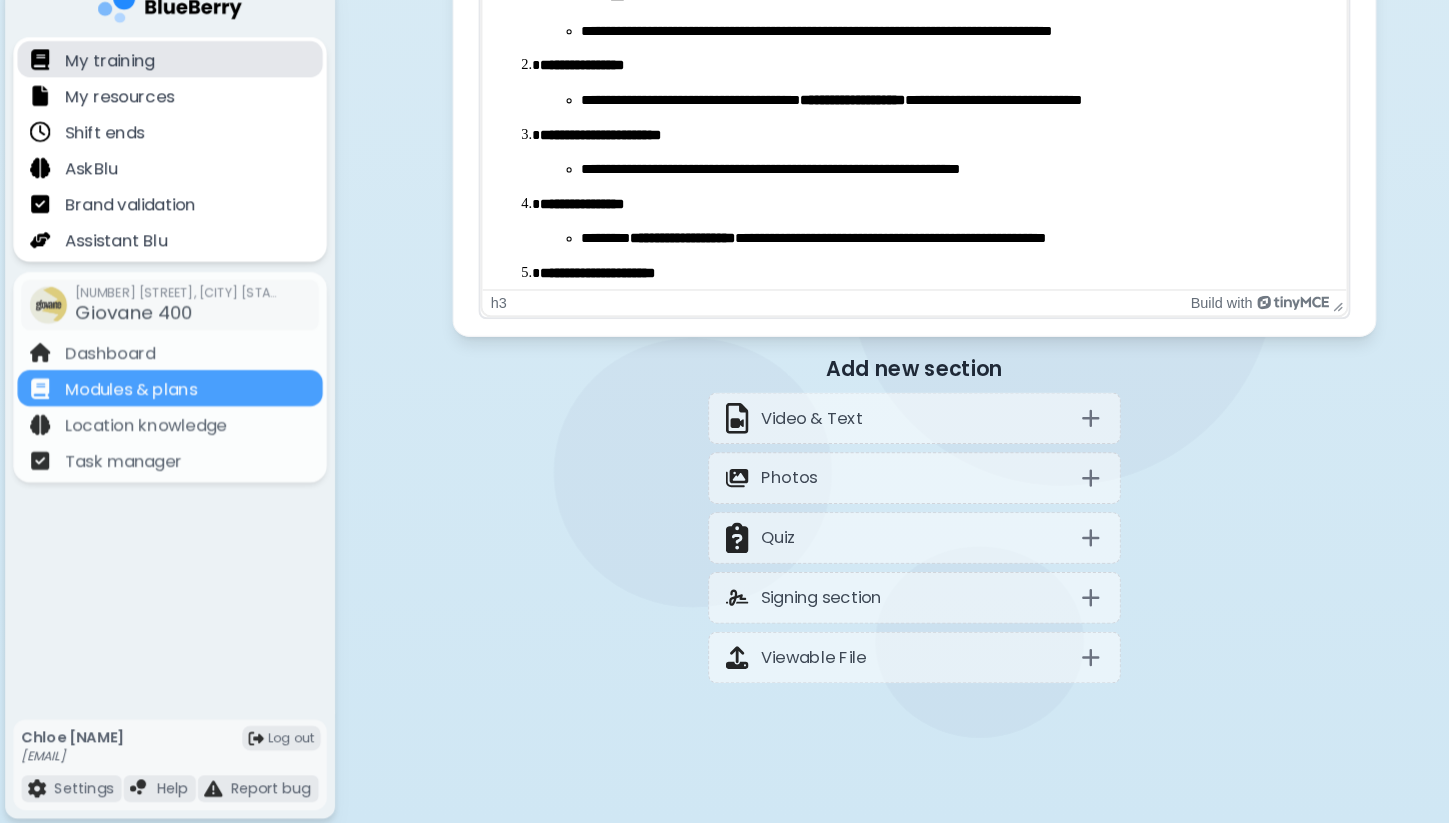 click on "My training" at bounding box center (106, 83) 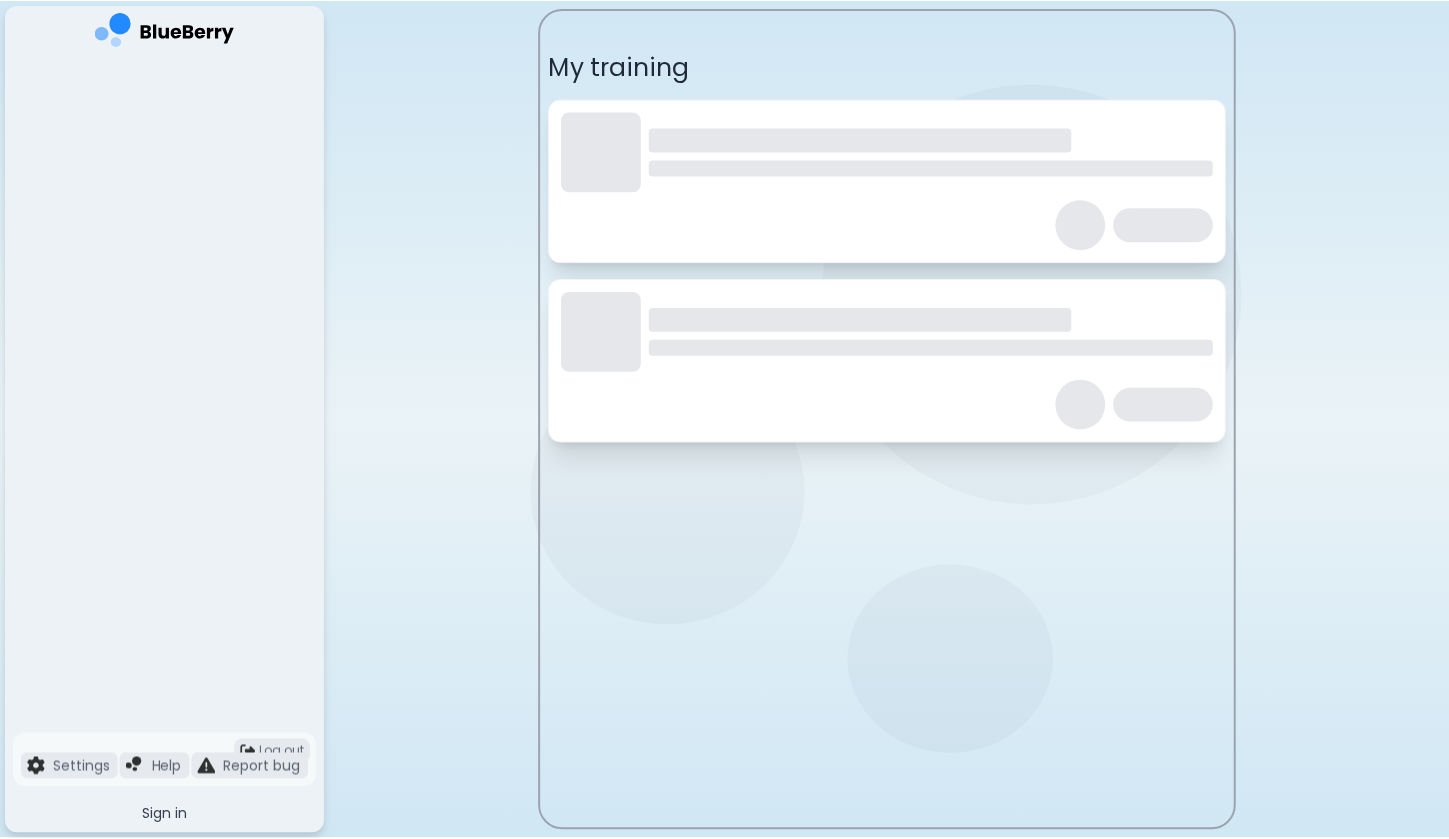 scroll, scrollTop: 0, scrollLeft: 0, axis: both 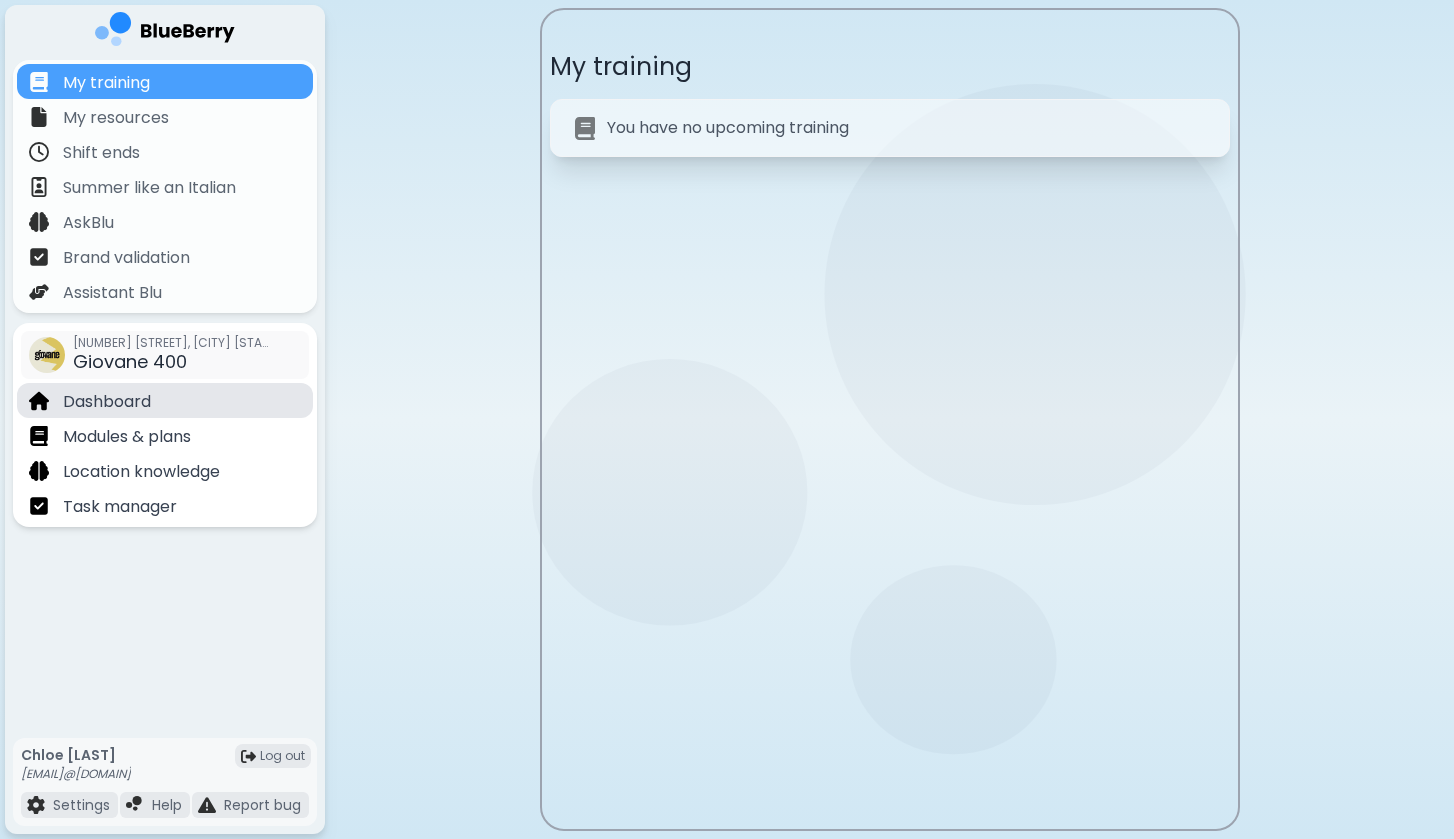 click on "Dashboard" at bounding box center [165, 400] 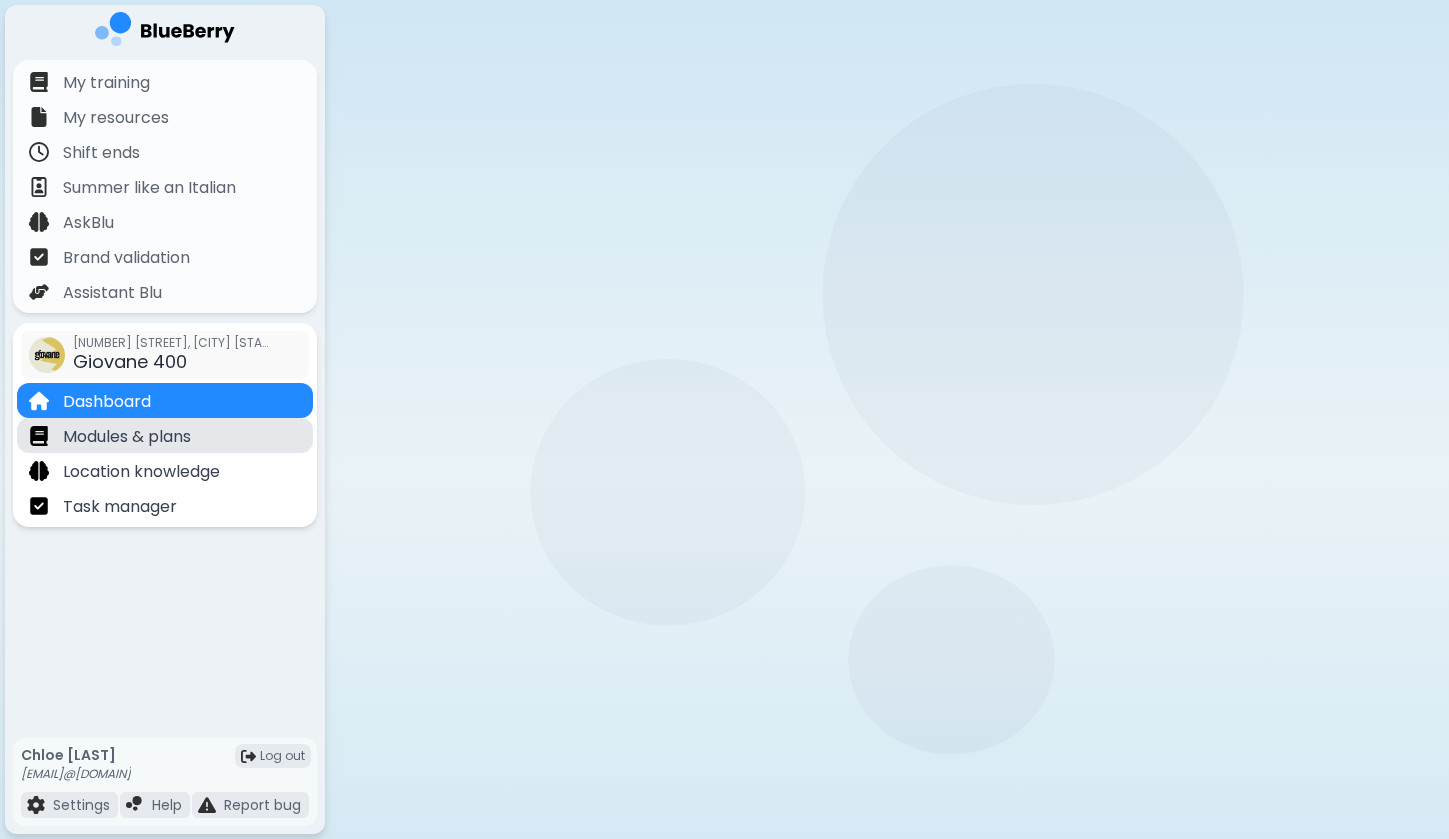 click on "Modules & plans" at bounding box center (127, 437) 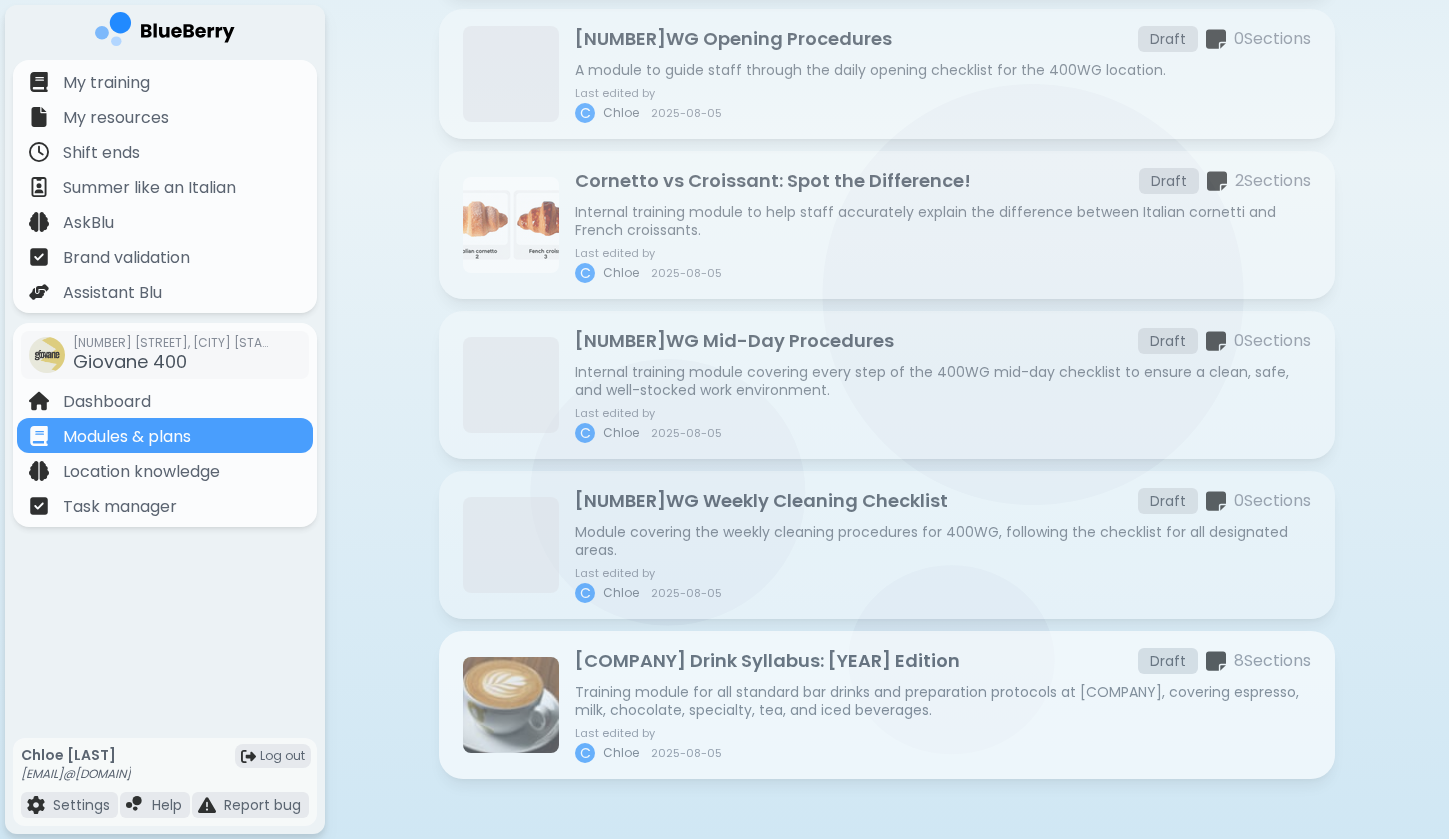 scroll, scrollTop: 512, scrollLeft: 0, axis: vertical 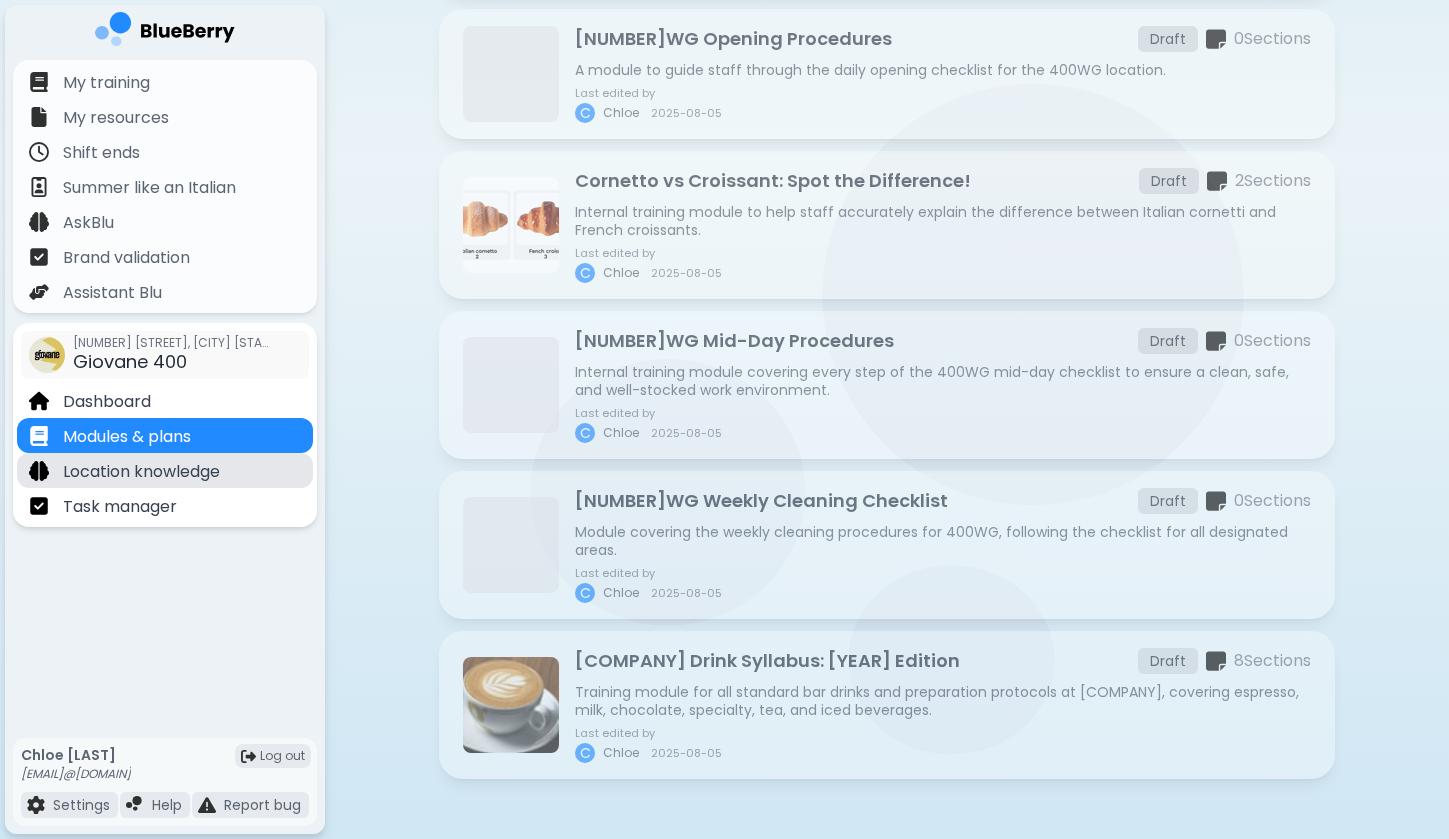click on "Location knowledge" at bounding box center [165, 470] 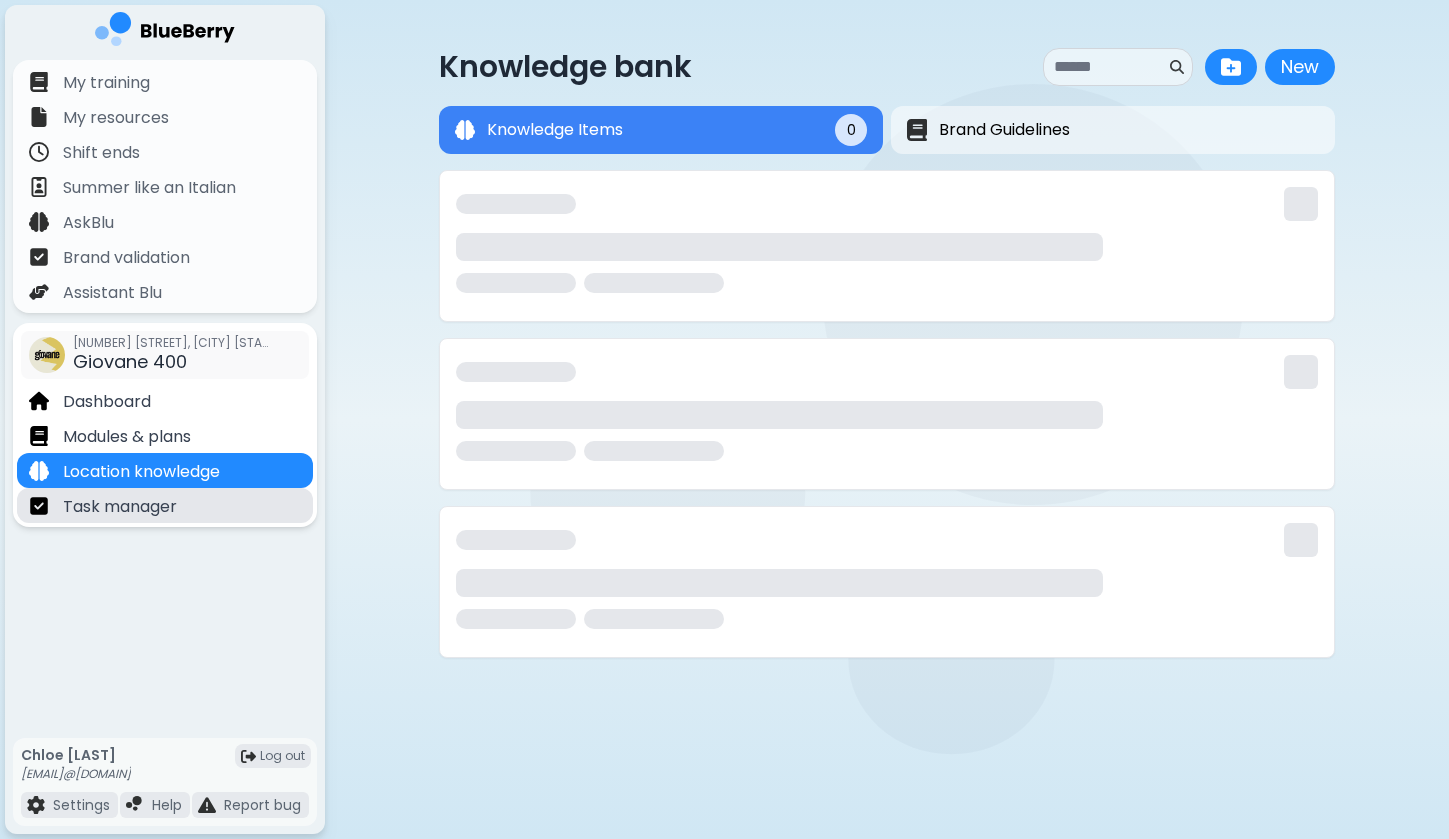scroll, scrollTop: 0, scrollLeft: 0, axis: both 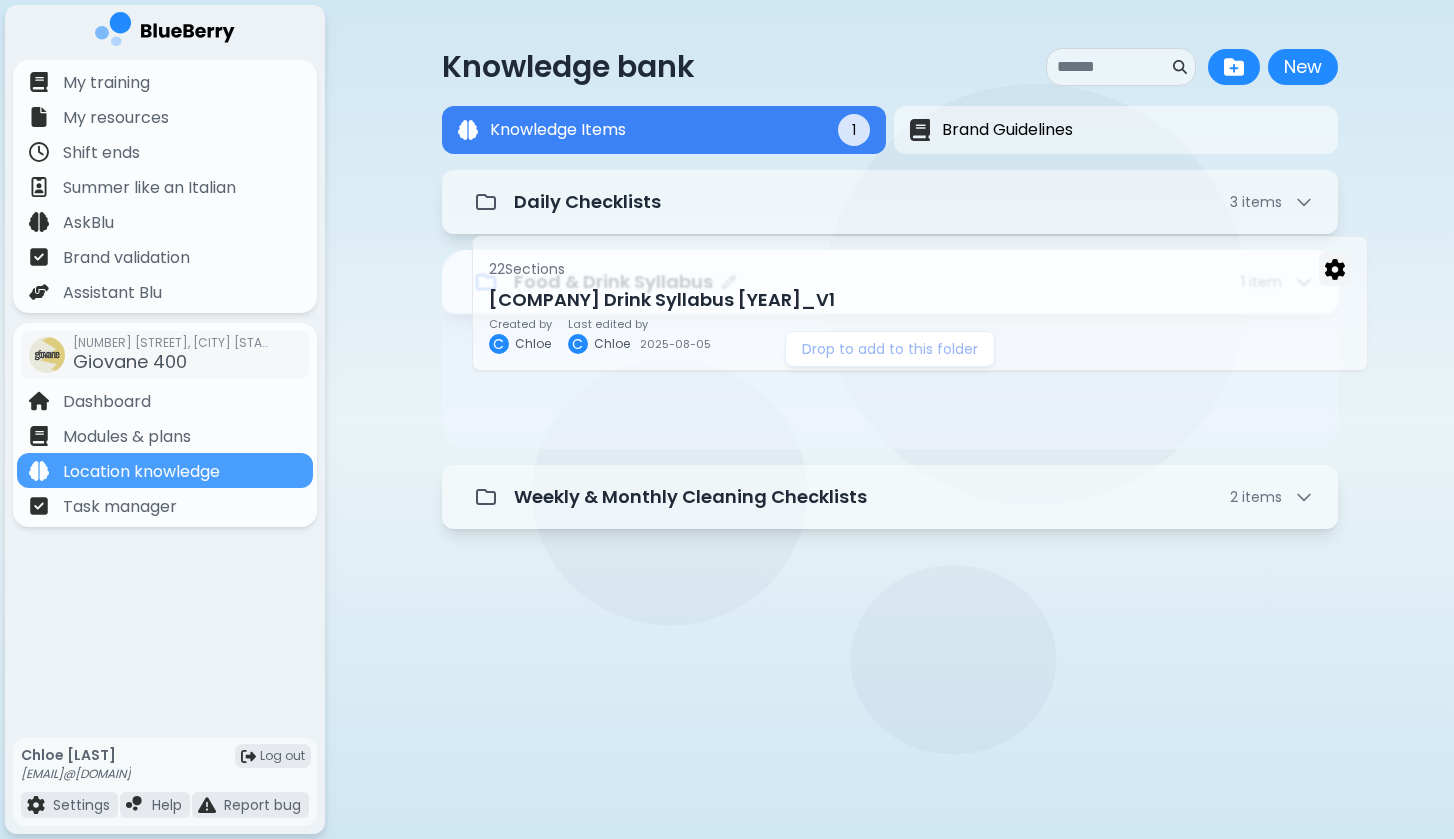 drag, startPoint x: 616, startPoint y: 474, endPoint x: 646, endPoint y: 294, distance: 182.48288 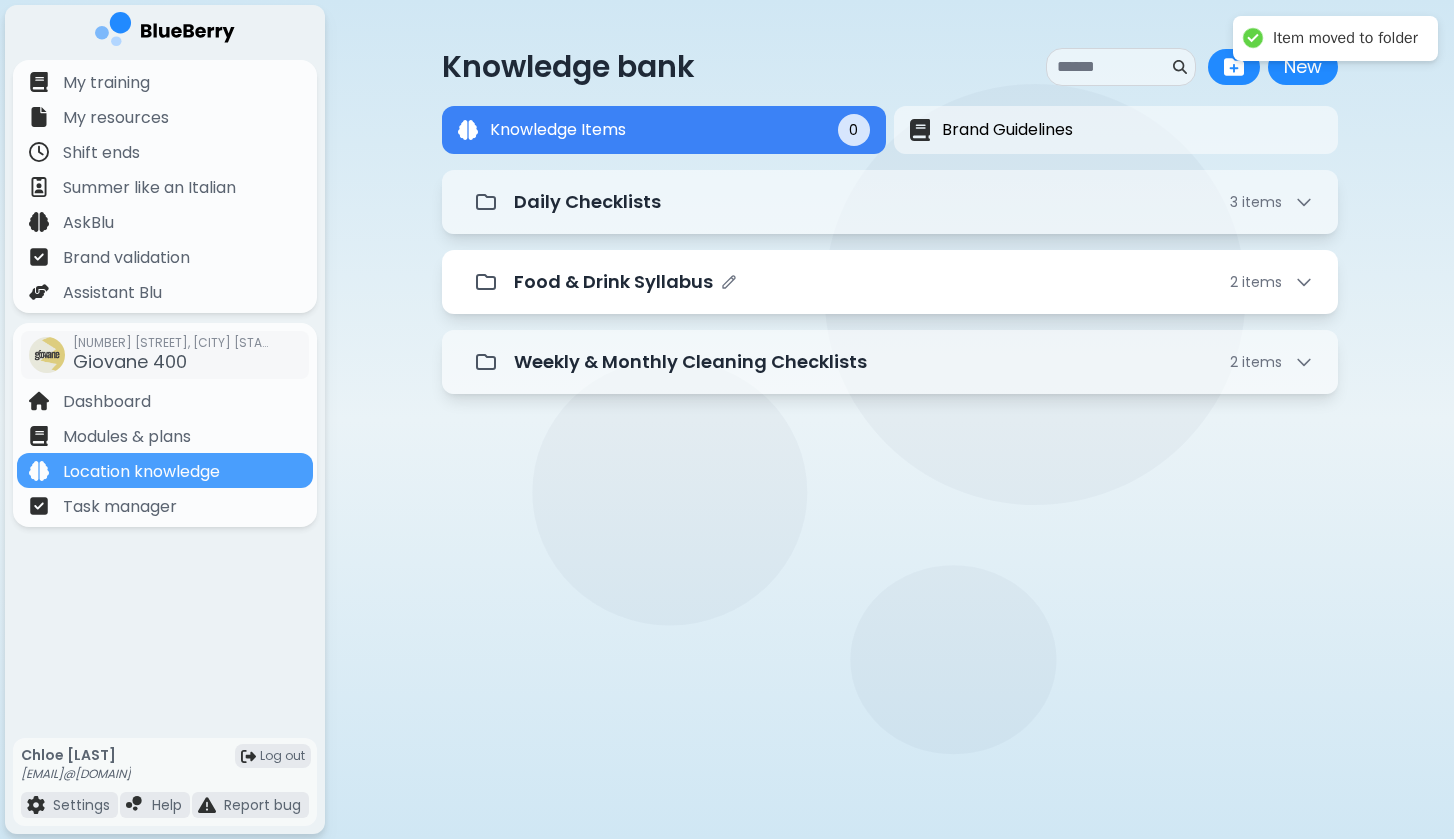 click on "Food & Drink Syllabus" at bounding box center [613, 282] 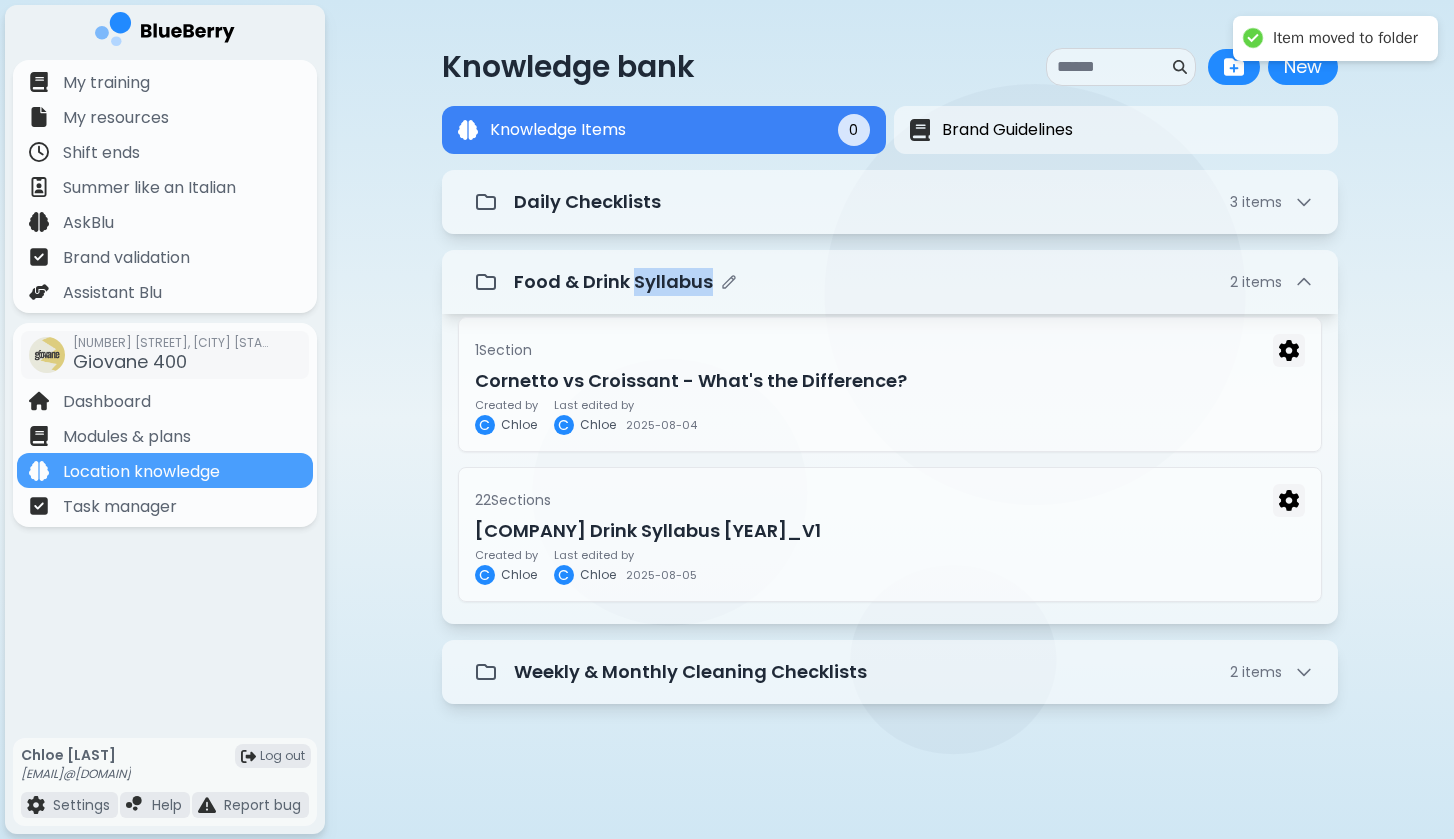 click on "Food & Drink Syllabus" at bounding box center (613, 282) 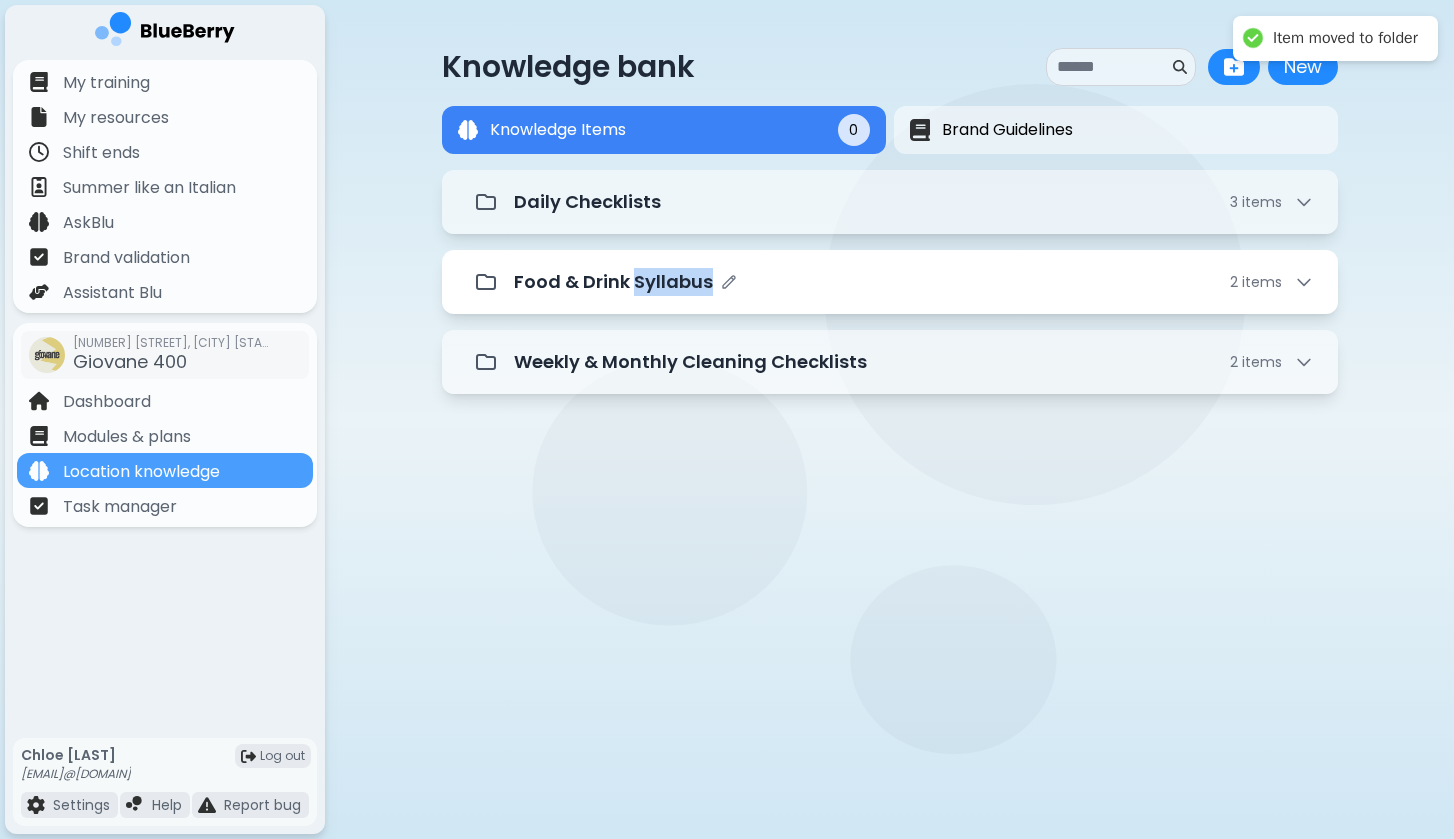 click on "Food & Drink Syllabus" at bounding box center (613, 282) 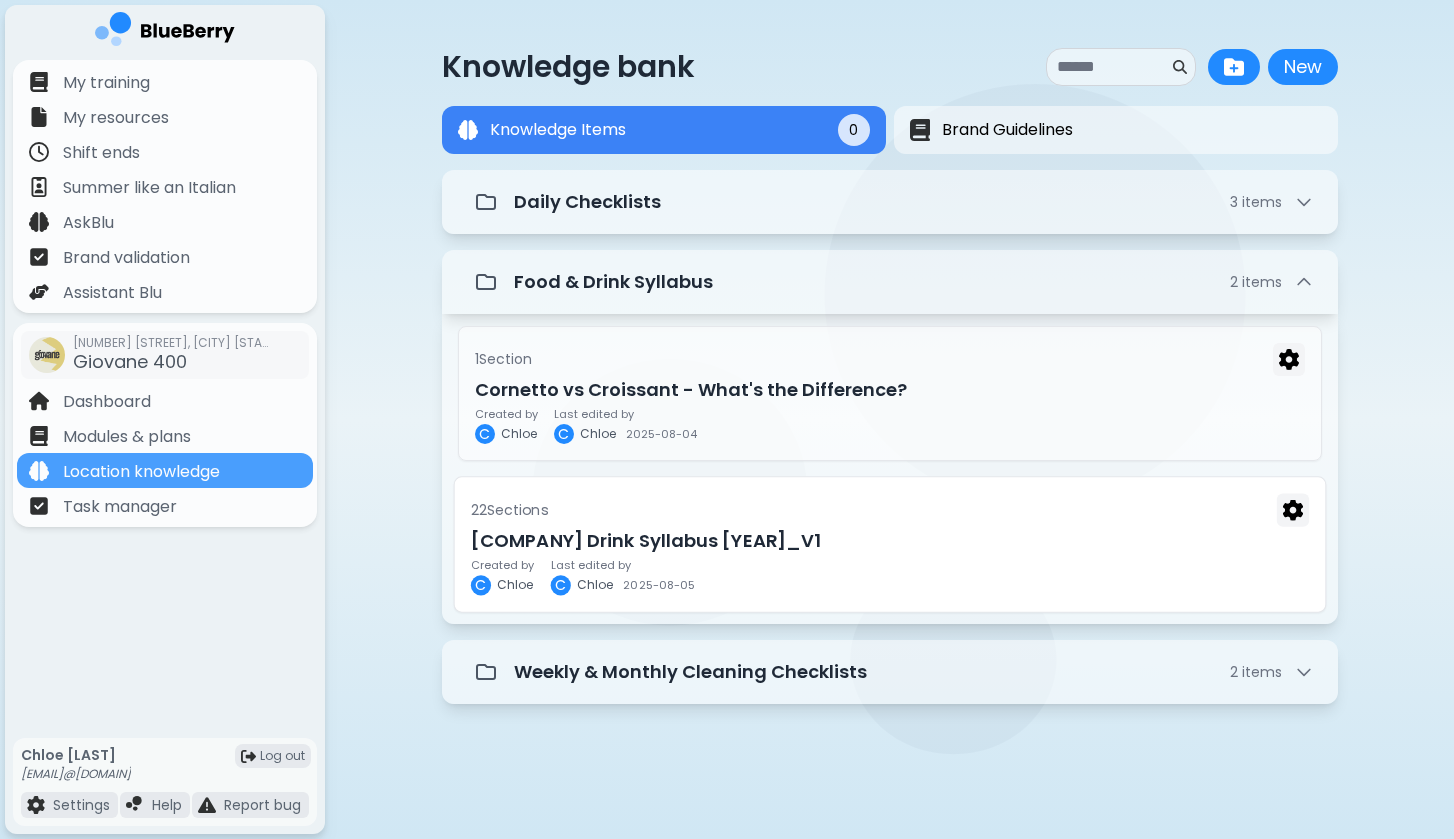 click on "[COMPANY] Drink Syllabus [YEAR]_V1" at bounding box center (889, 540) 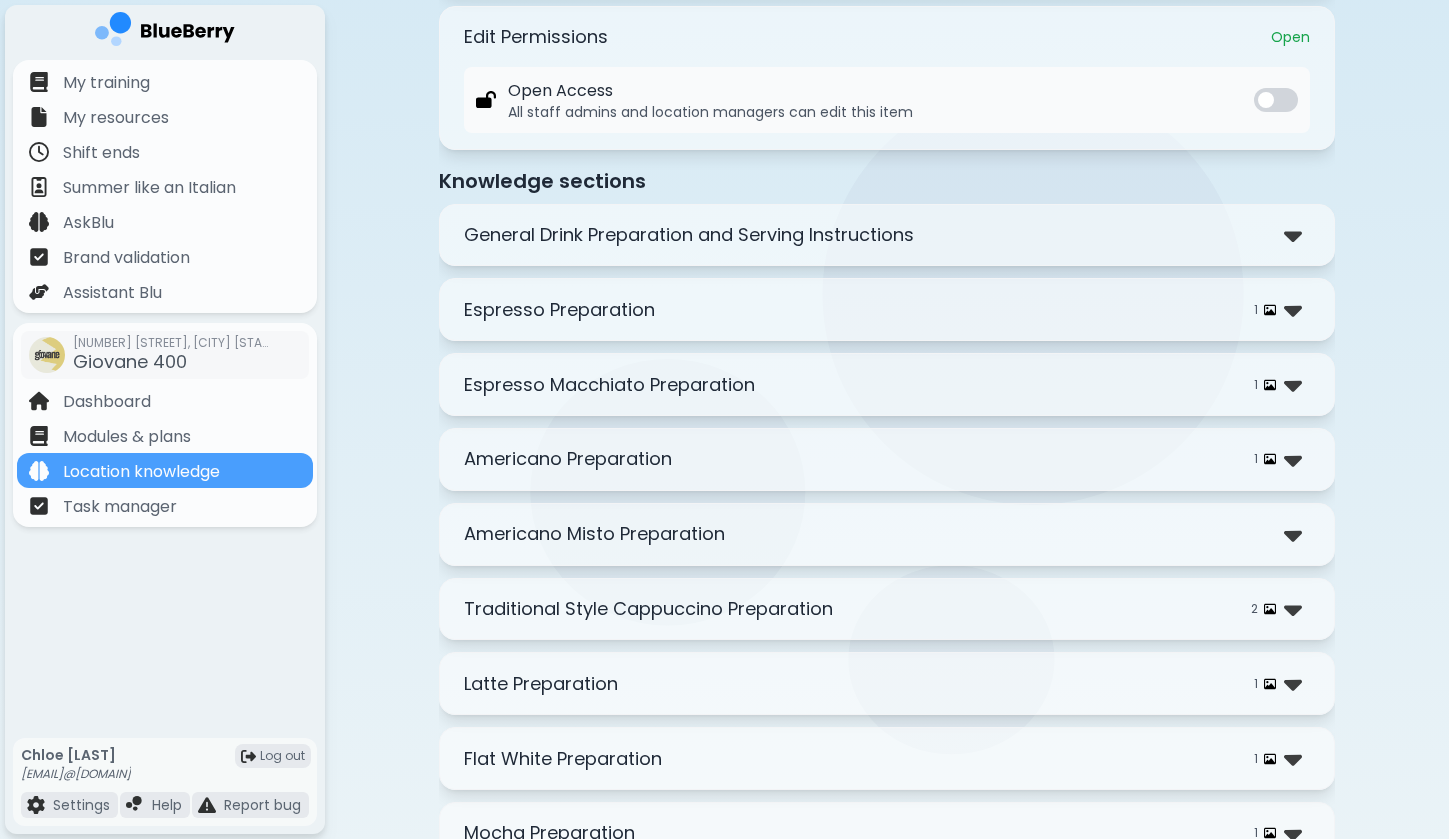scroll, scrollTop: 313, scrollLeft: 0, axis: vertical 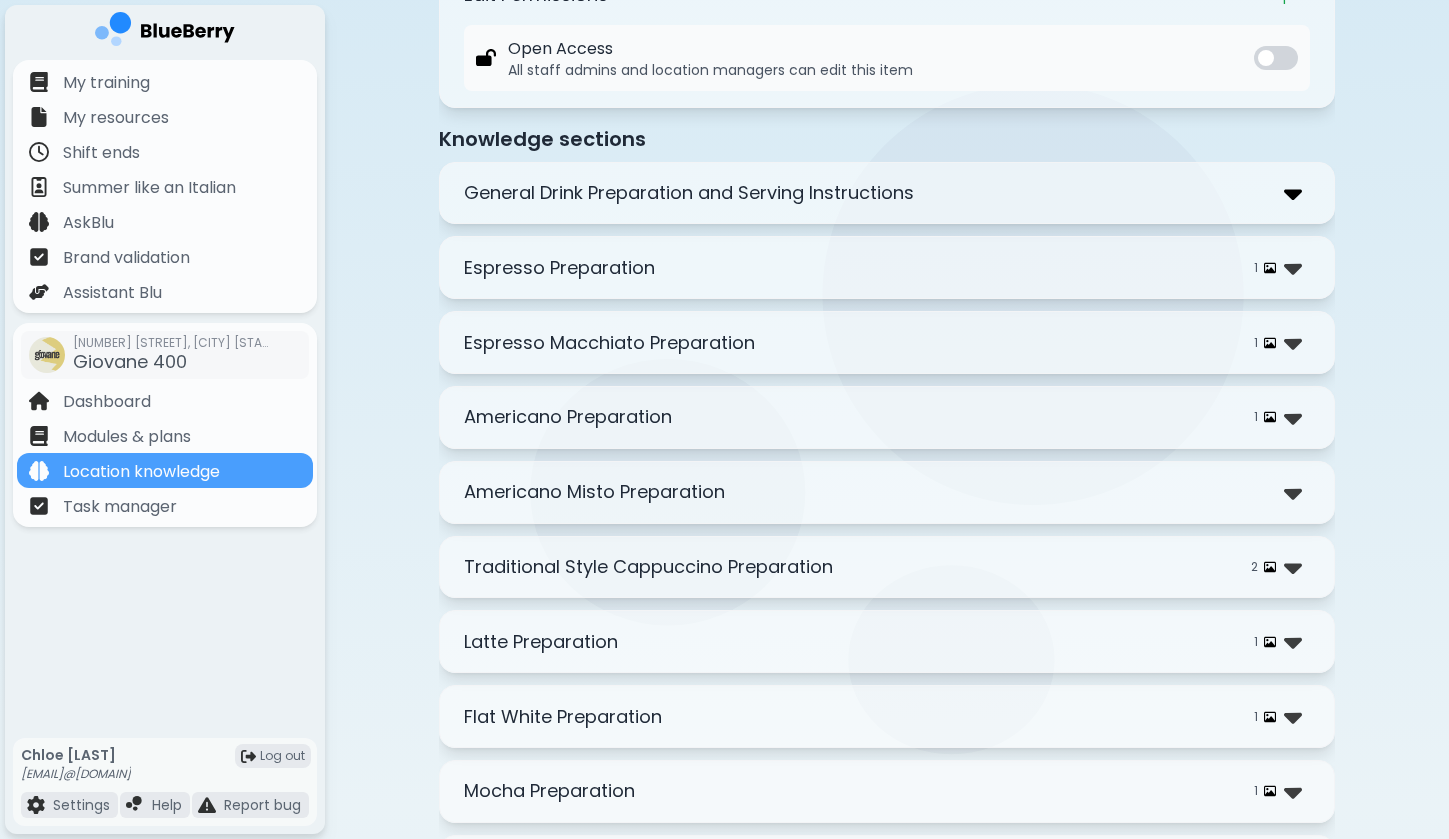click at bounding box center (1293, 193) 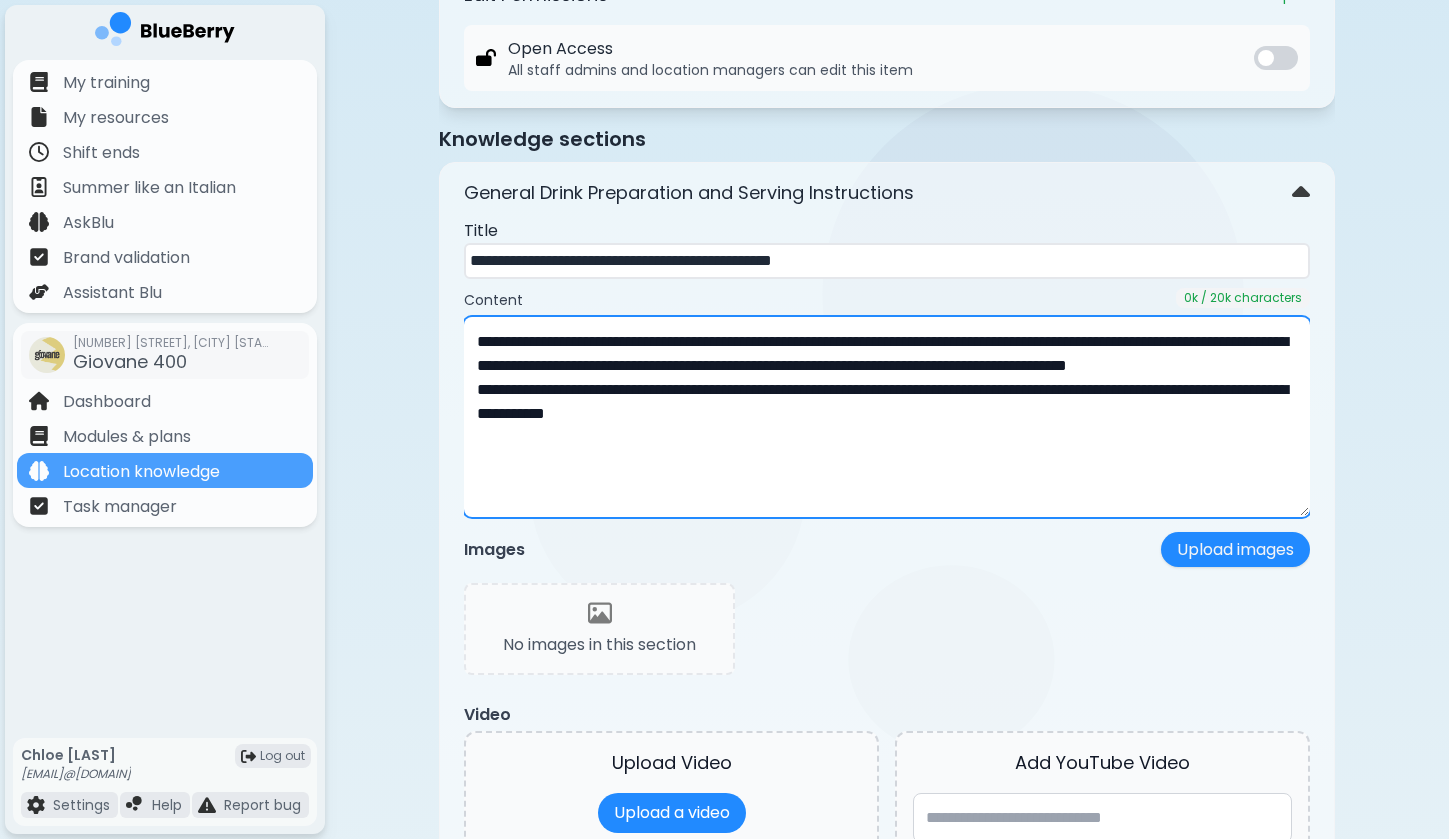 click on "**********" at bounding box center [887, 417] 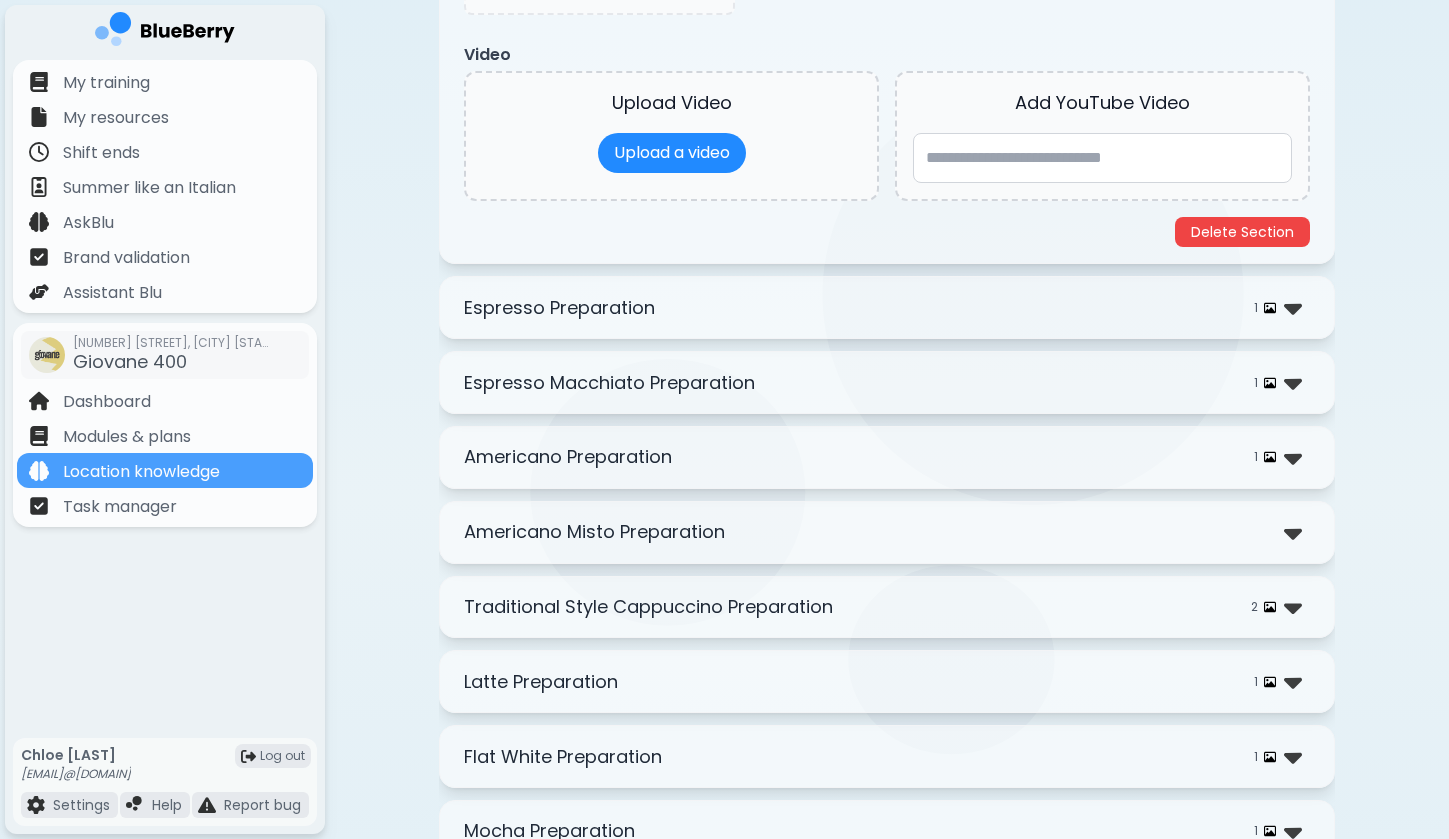 scroll, scrollTop: 1057, scrollLeft: 0, axis: vertical 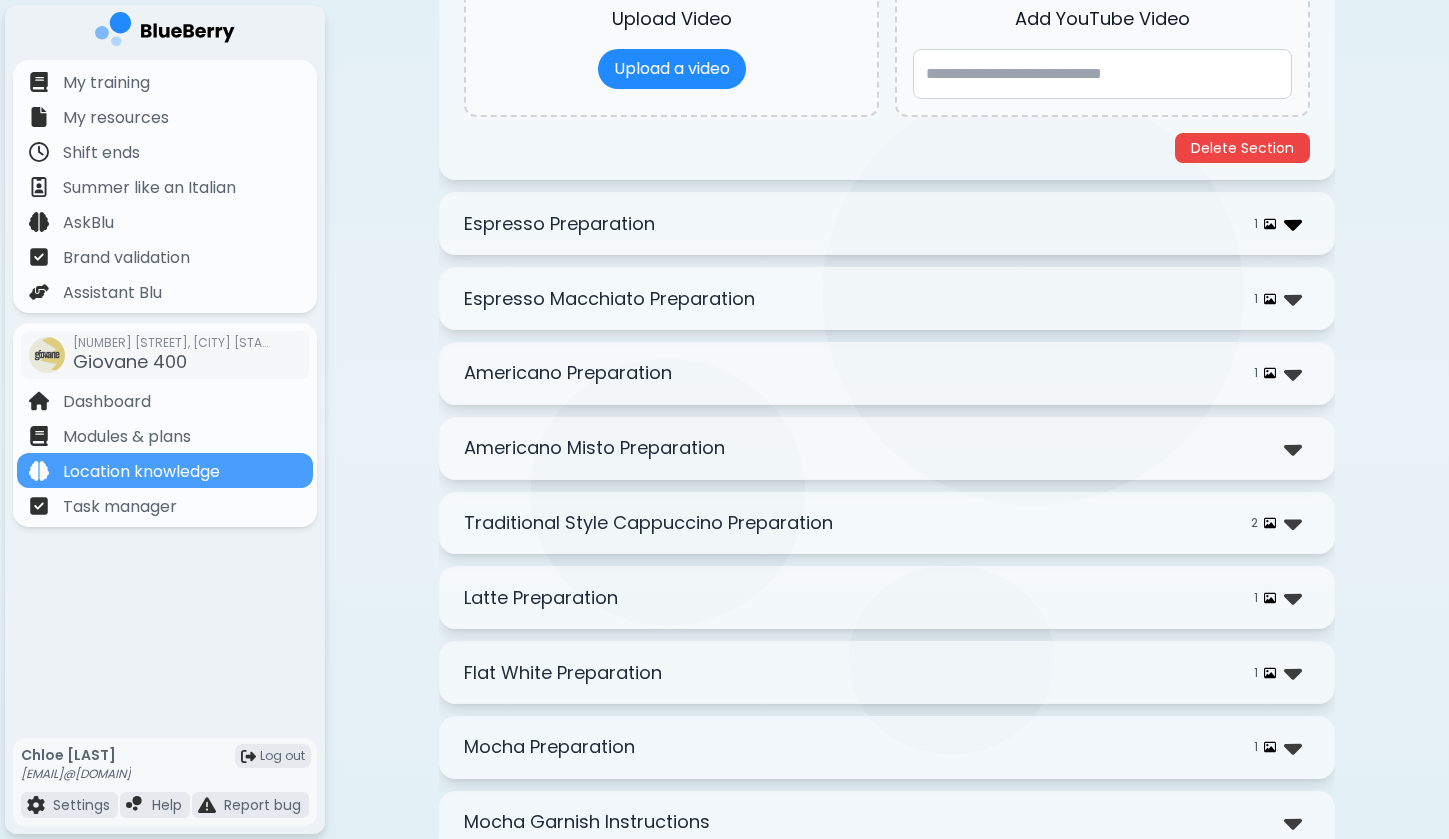 click at bounding box center [1293, 223] 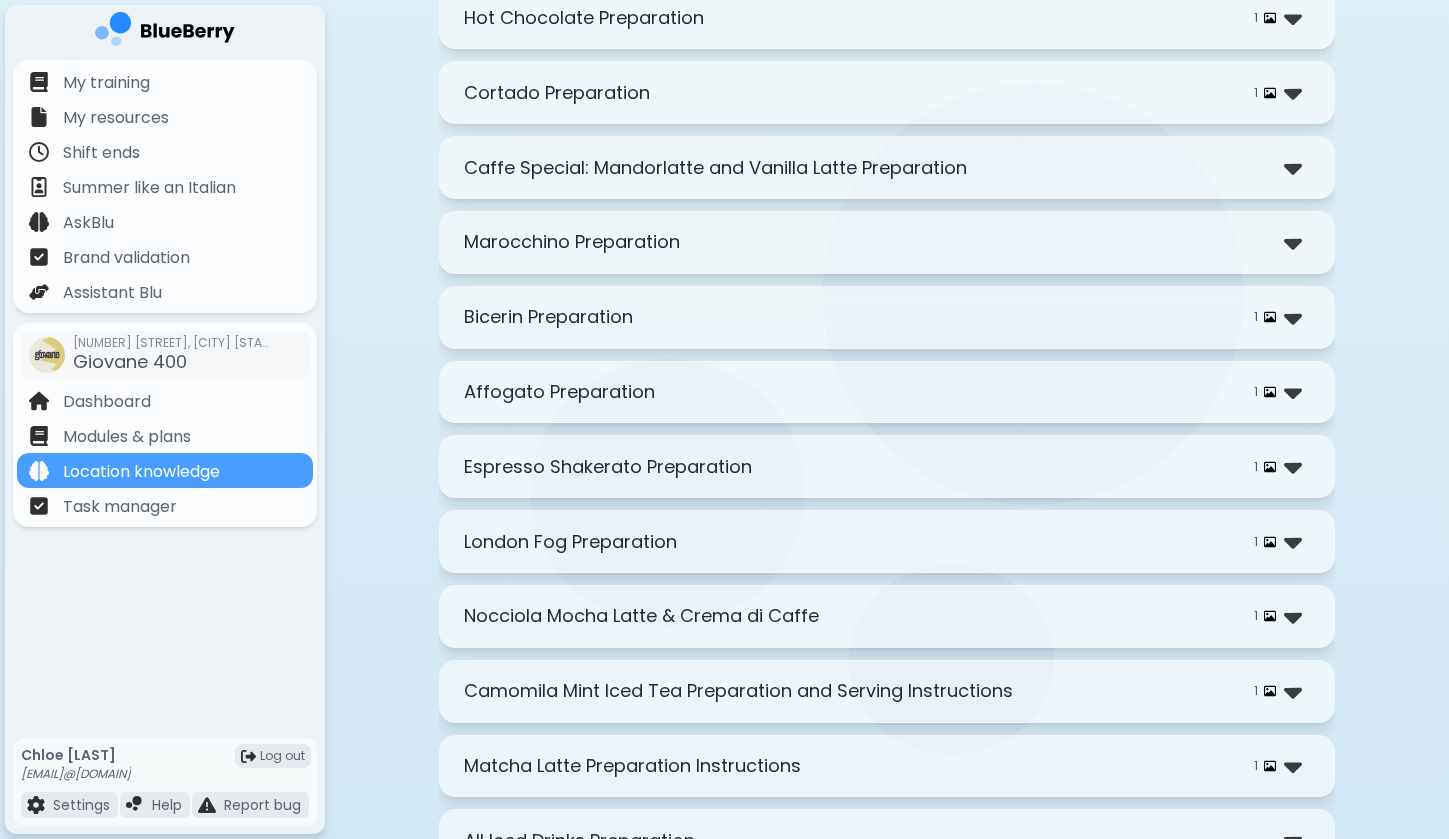 scroll, scrollTop: 2806, scrollLeft: 0, axis: vertical 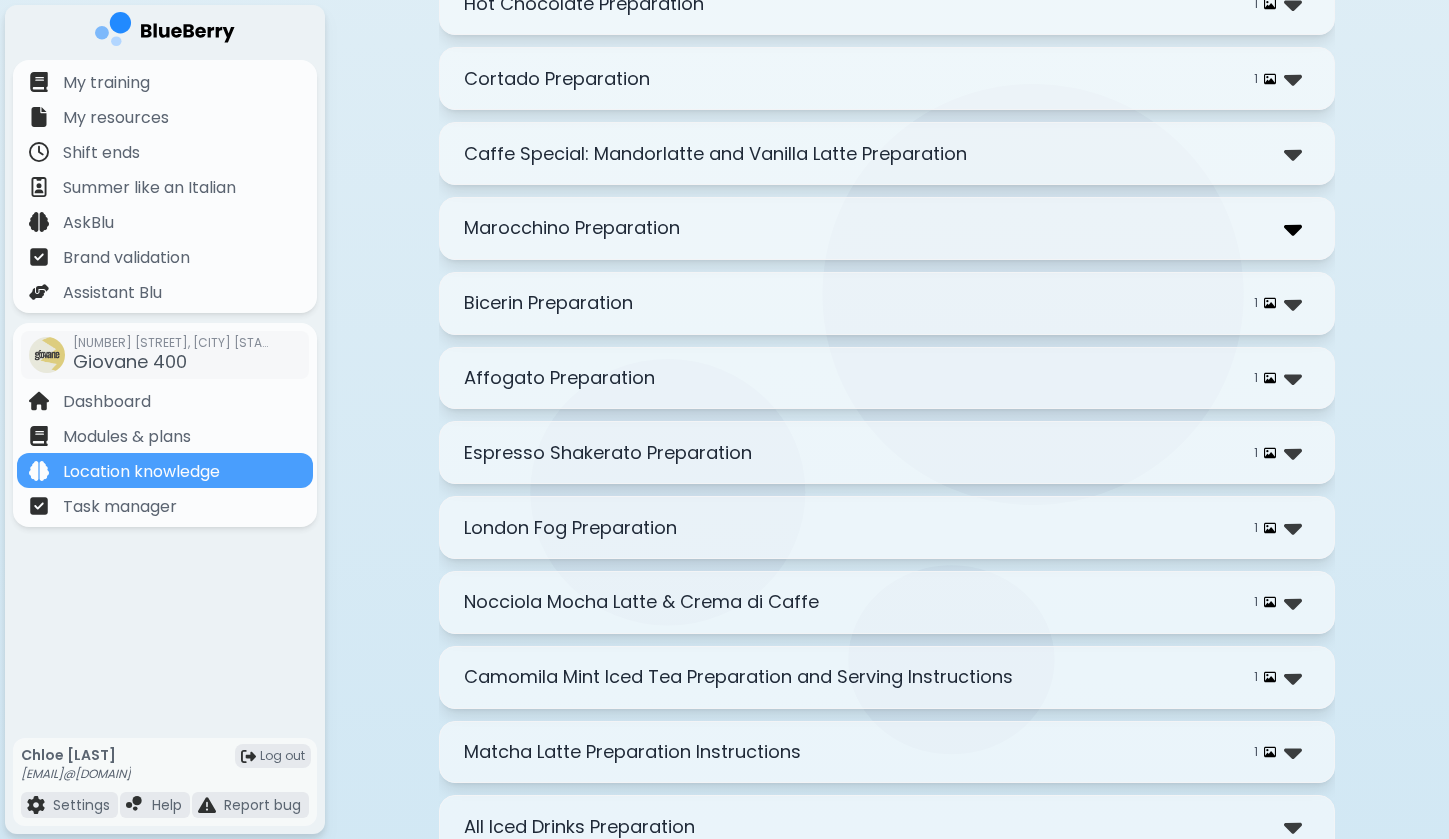 click at bounding box center [1293, 228] 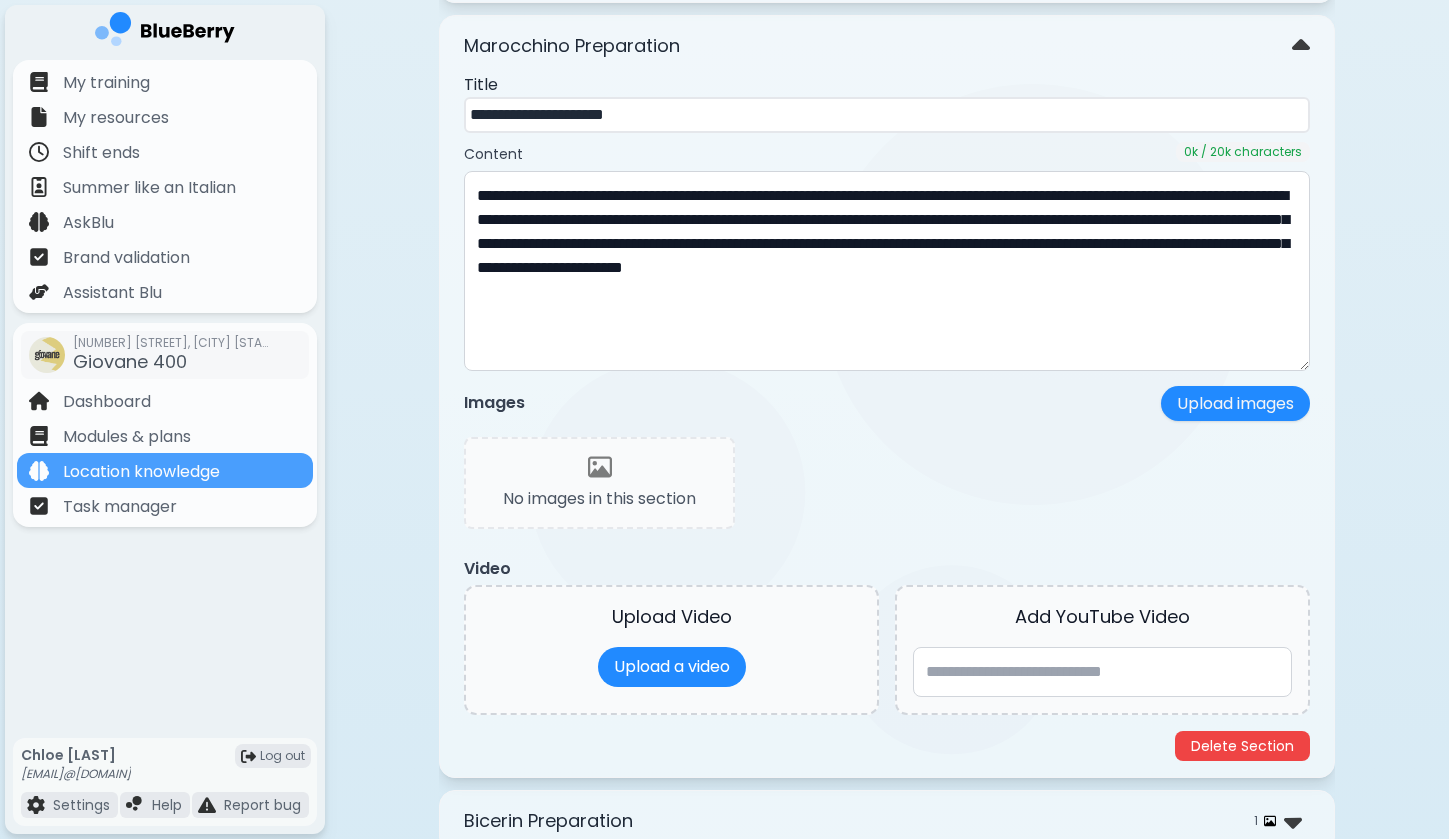 scroll, scrollTop: 3021, scrollLeft: 0, axis: vertical 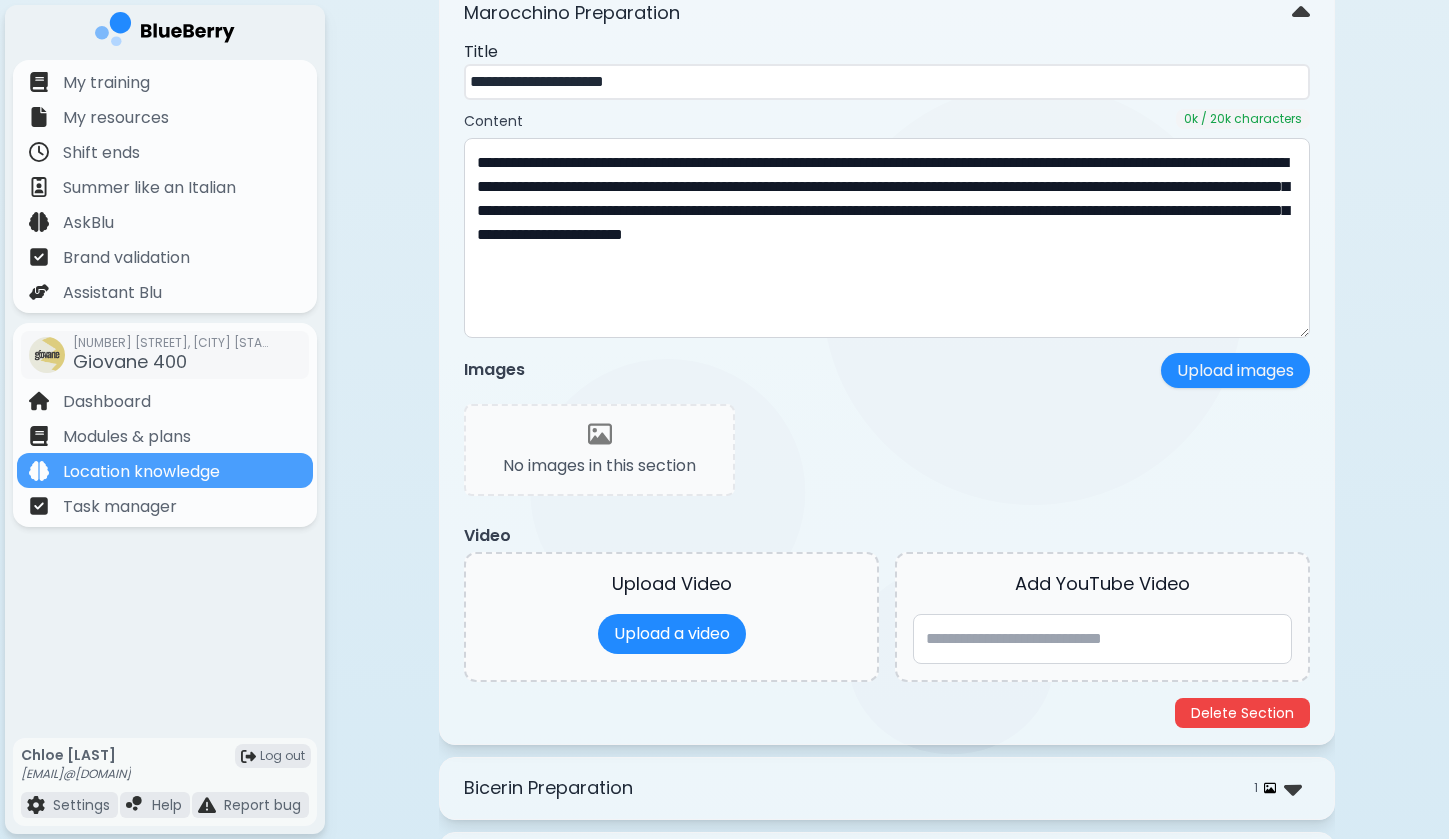 click on "No images in this section" at bounding box center [887, 456] 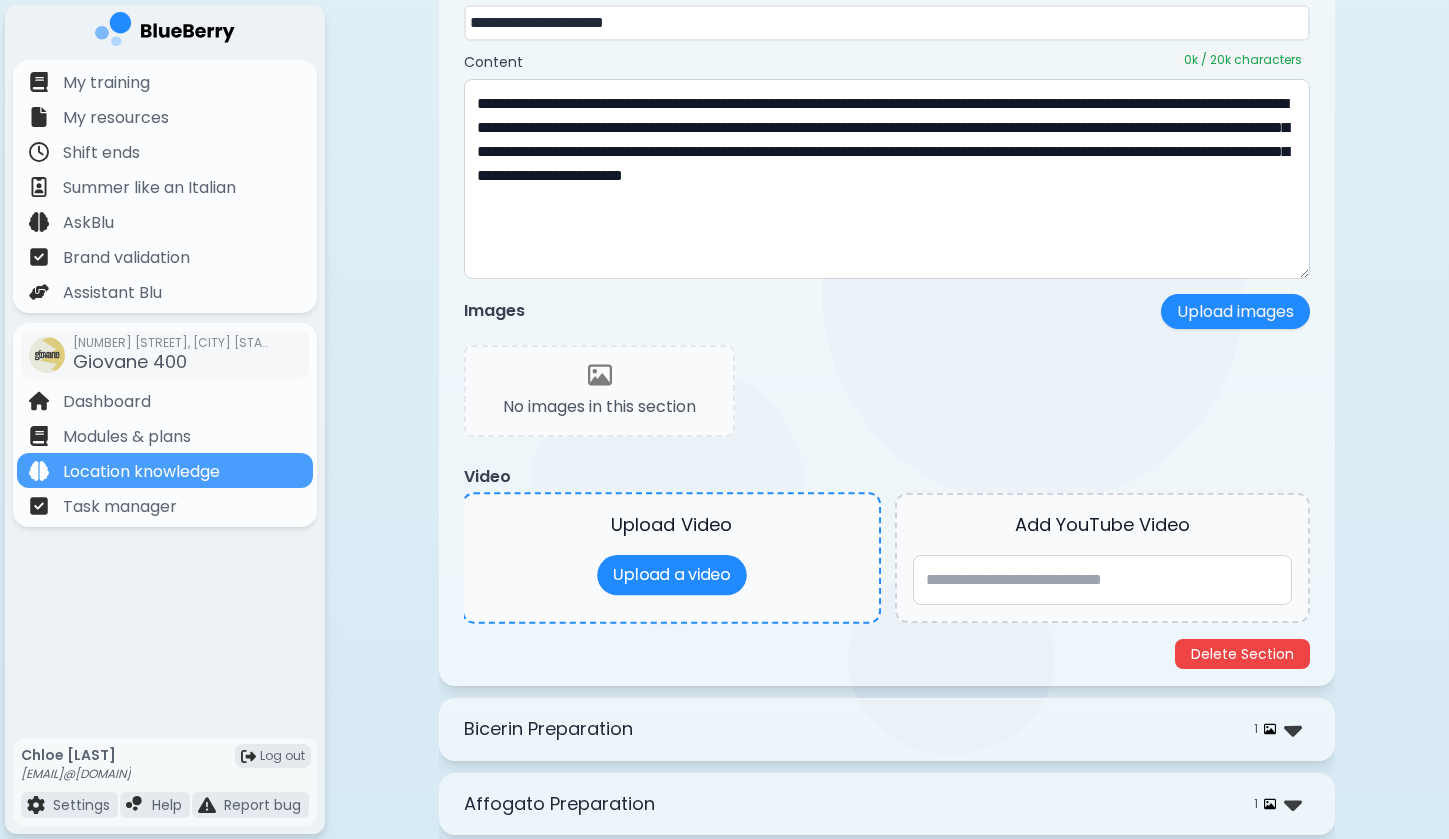 scroll, scrollTop: 3061, scrollLeft: 0, axis: vertical 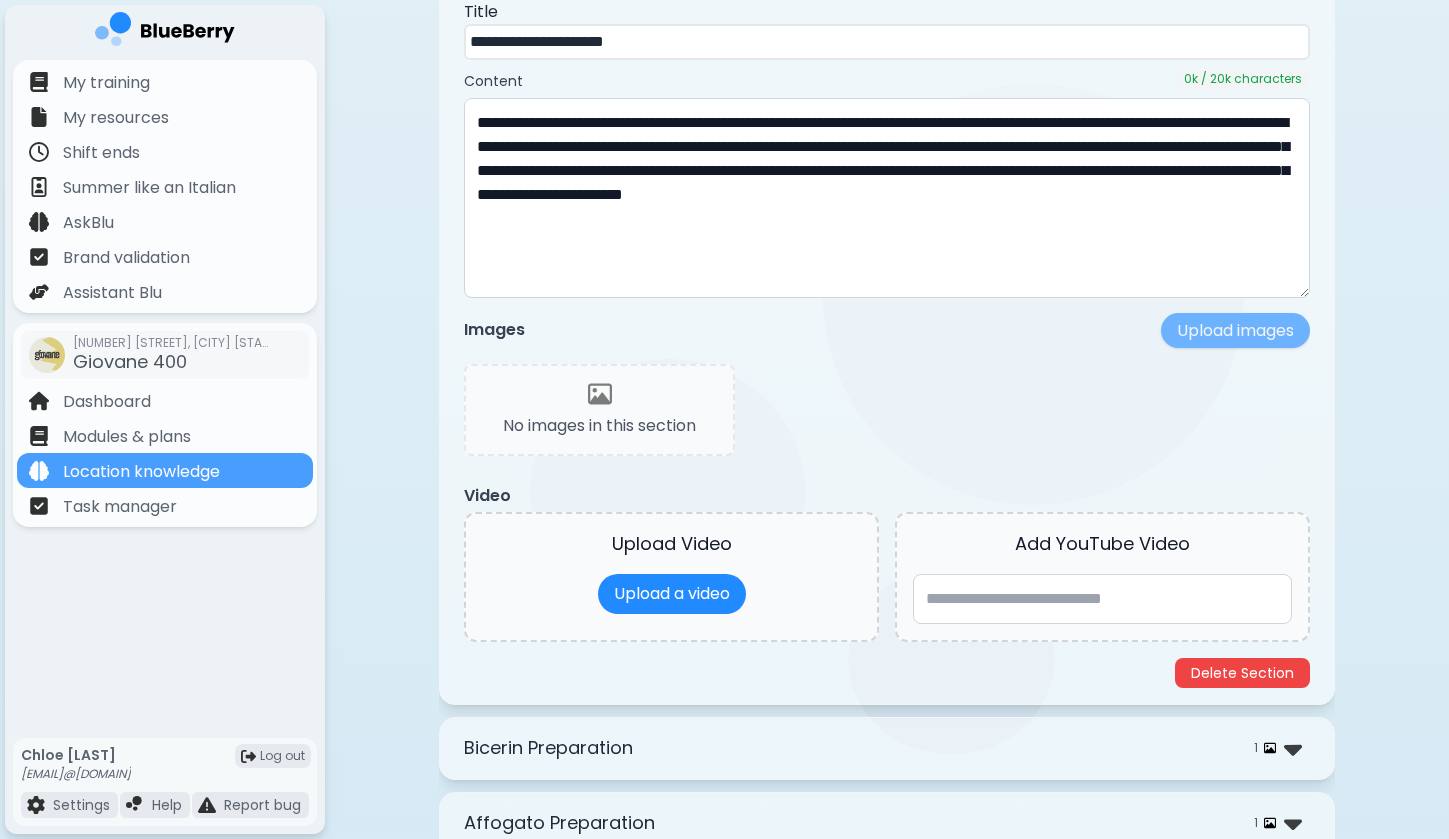 click on "Upload images" at bounding box center [1235, 330] 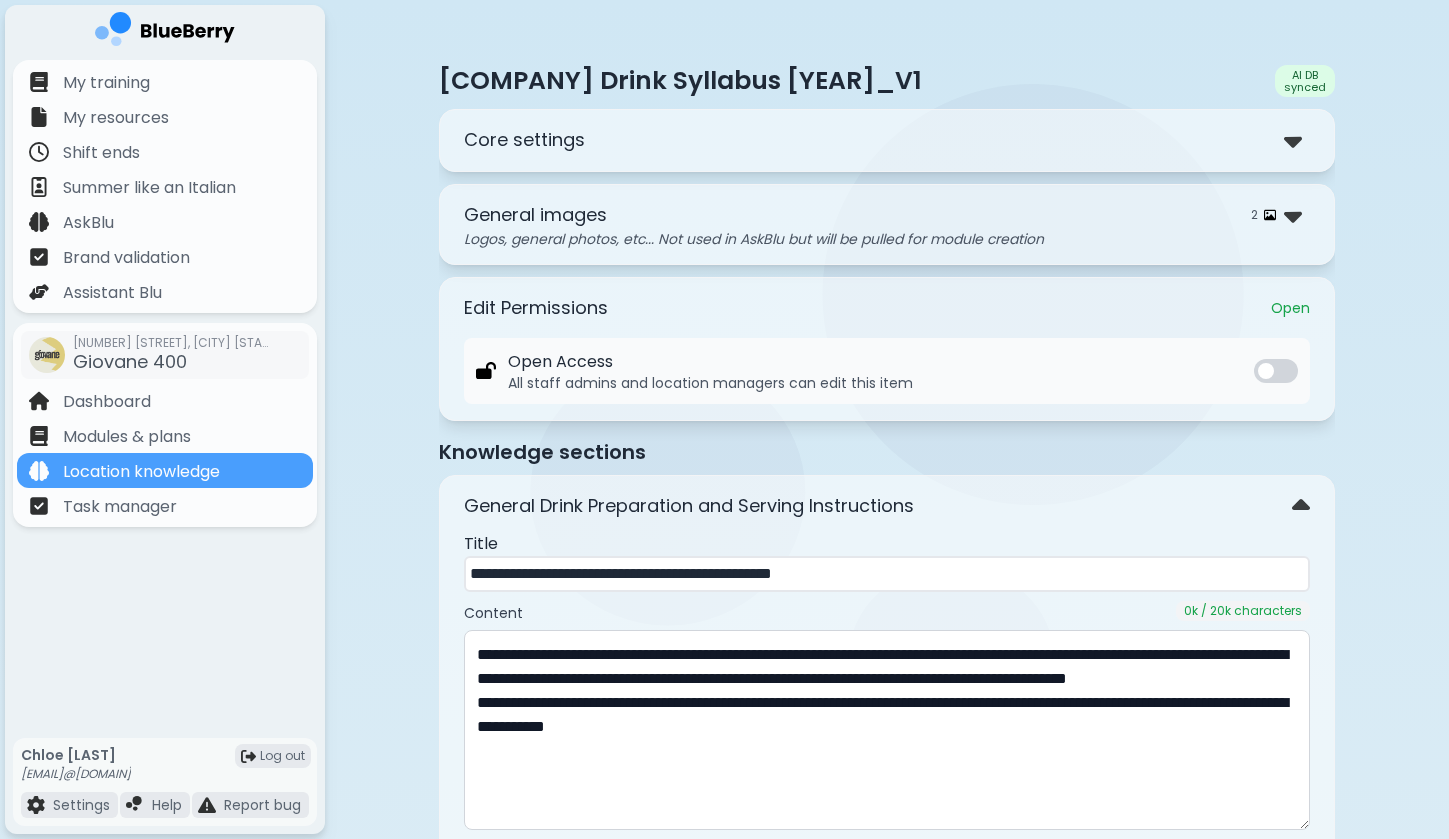scroll, scrollTop: 0, scrollLeft: 0, axis: both 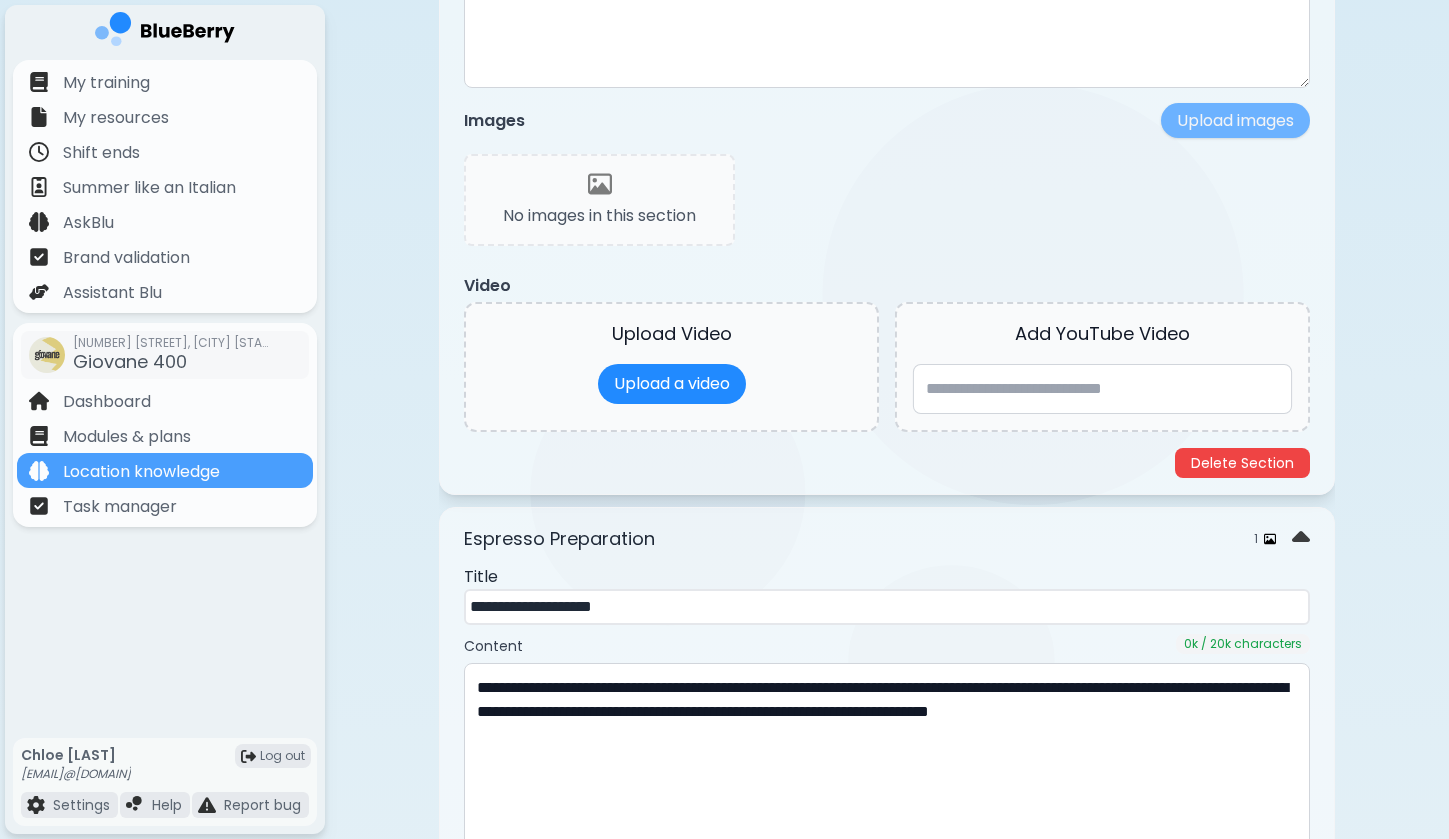 click on "Upload images" at bounding box center [1235, 120] 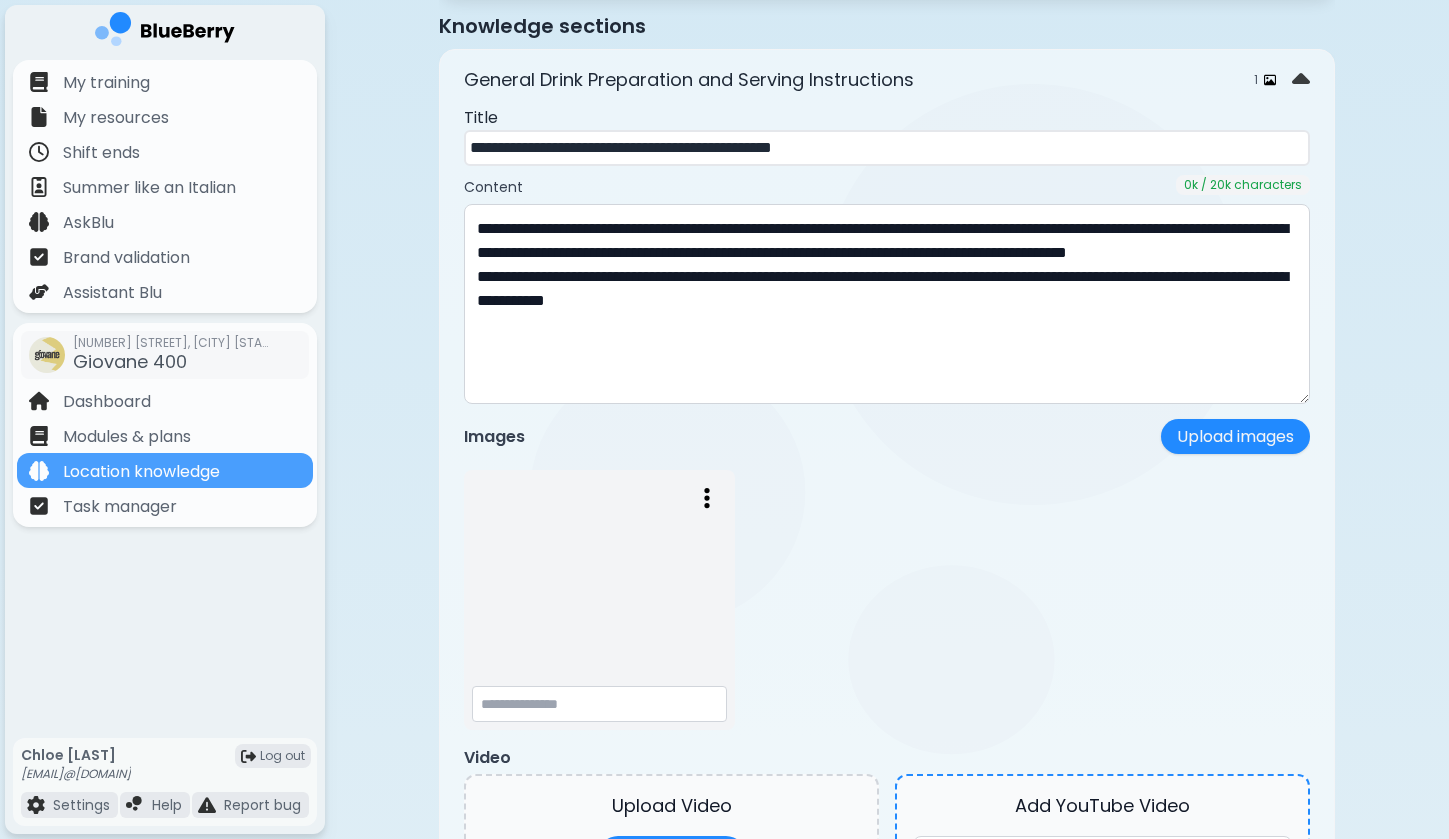 scroll, scrollTop: 598, scrollLeft: 0, axis: vertical 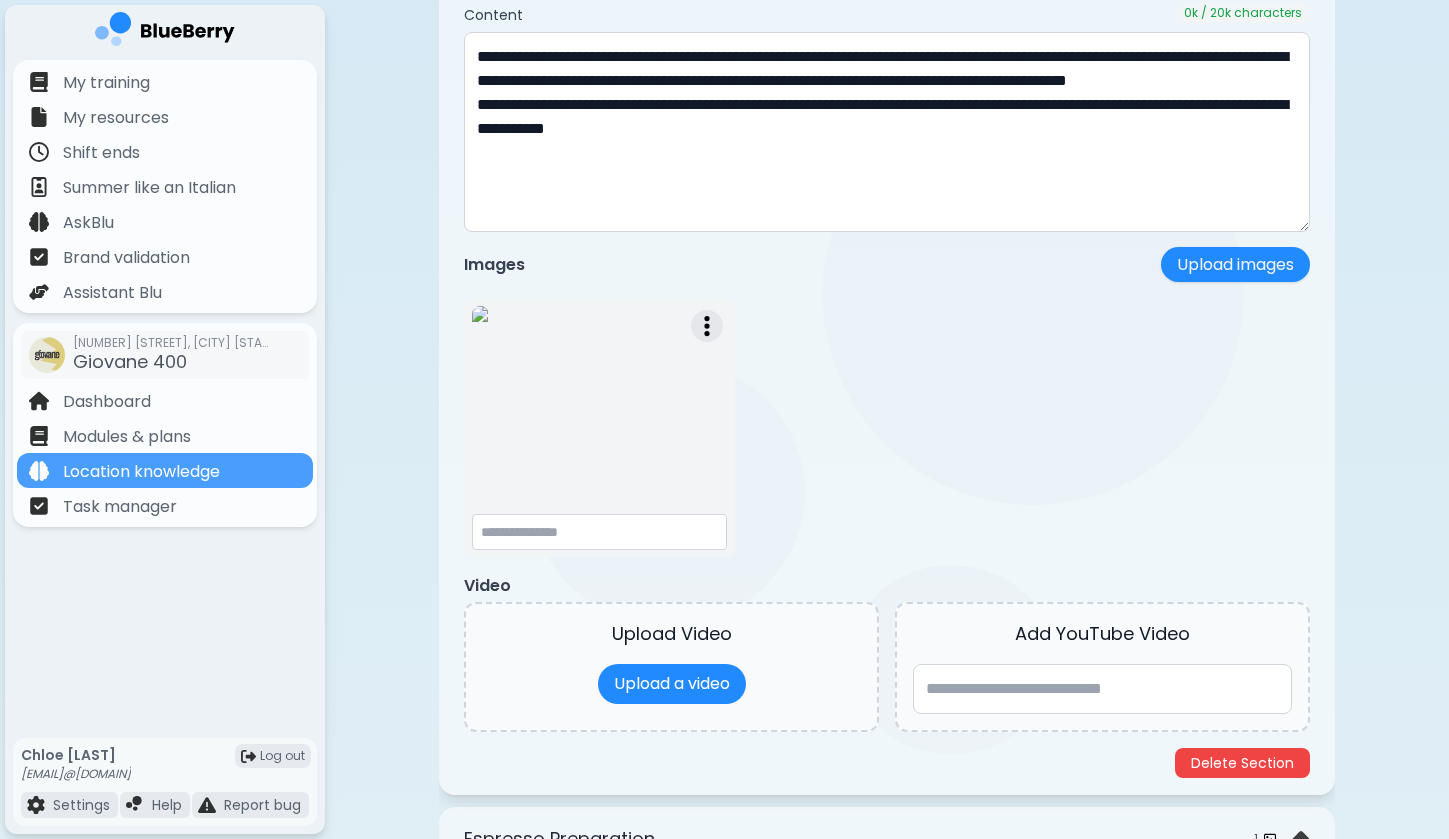 click at bounding box center (707, 326) 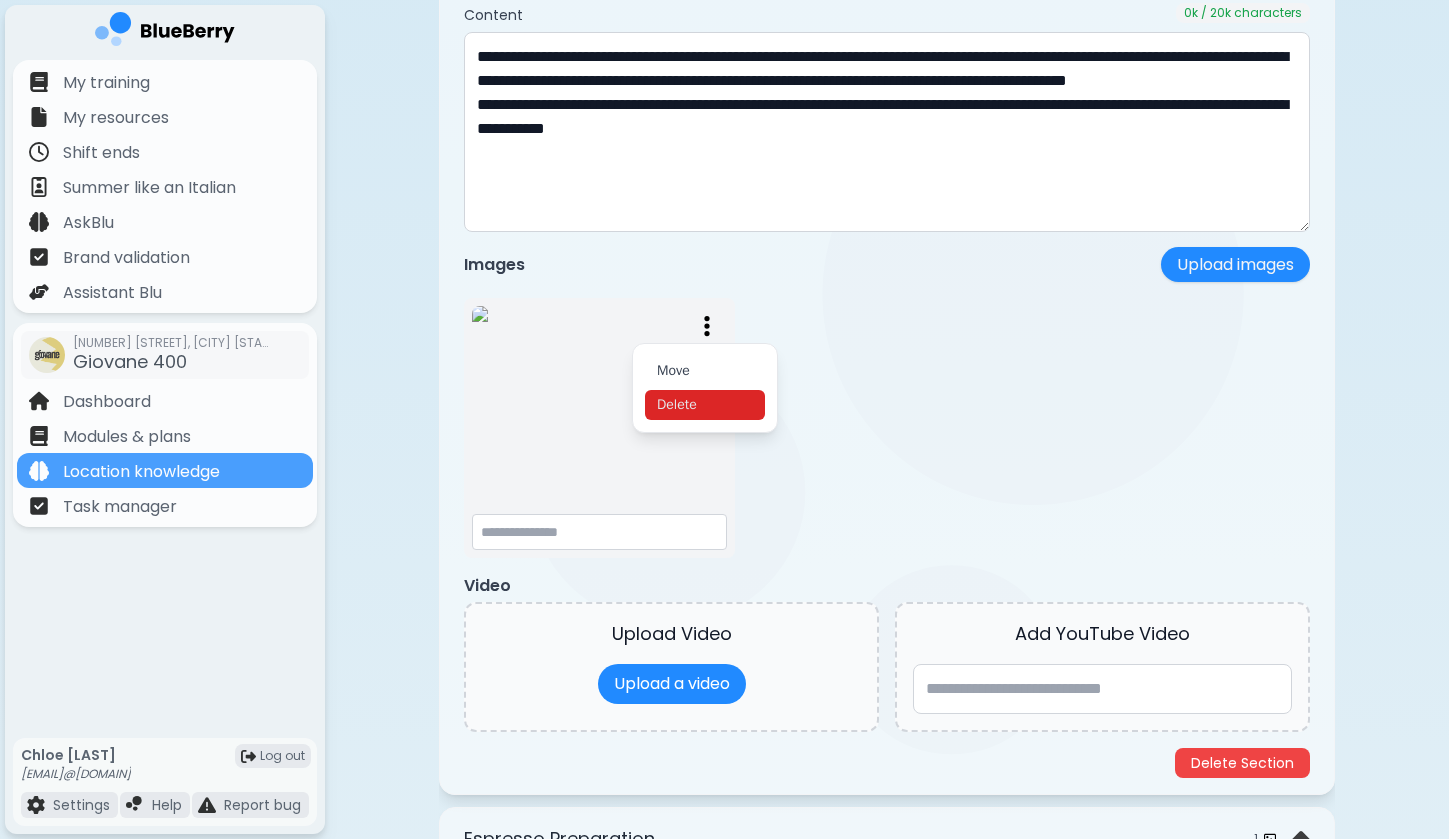 click on "Delete" at bounding box center (705, 405) 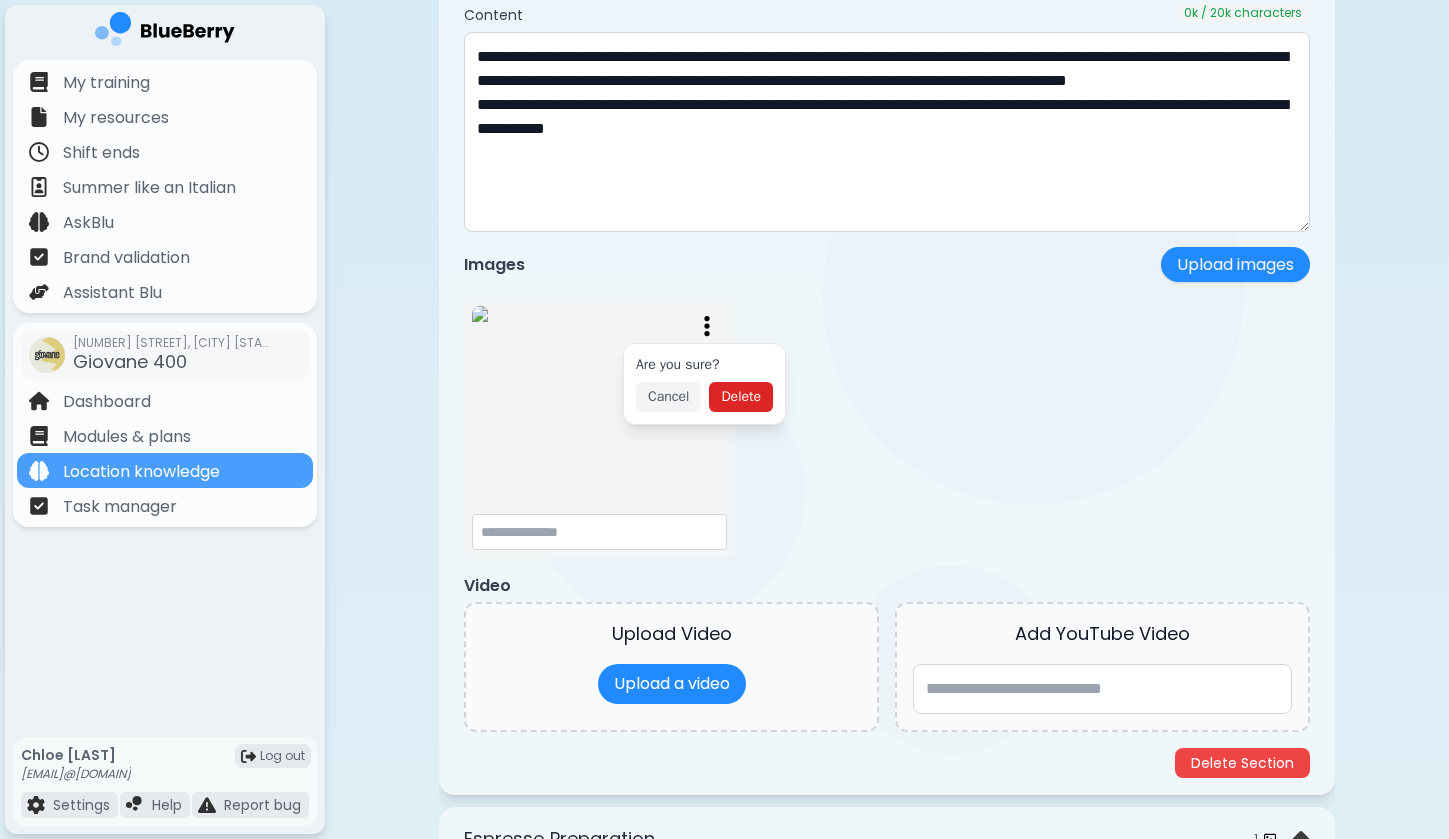 click on "Delete" at bounding box center (741, 397) 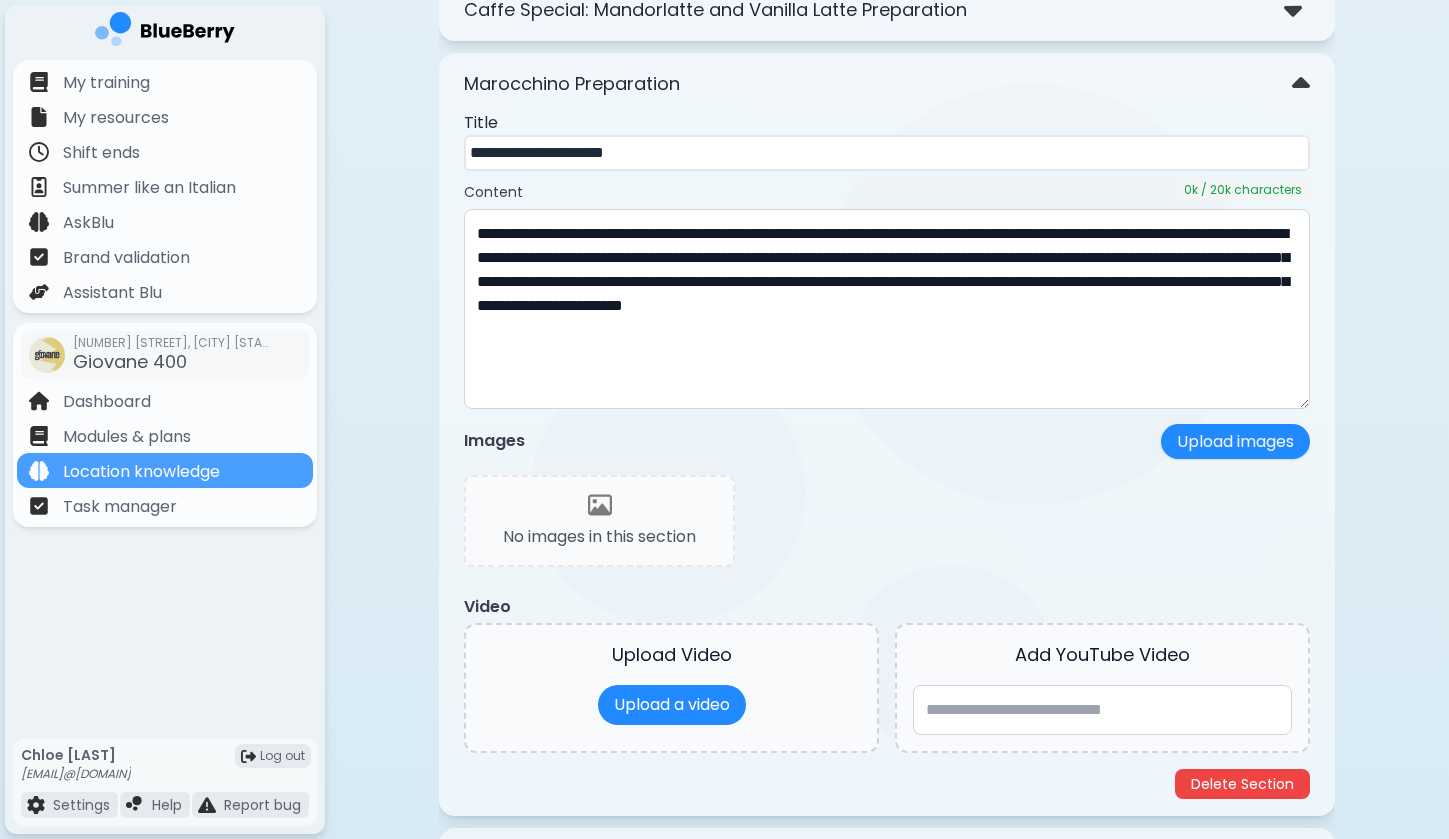 scroll, scrollTop: 3001, scrollLeft: 0, axis: vertical 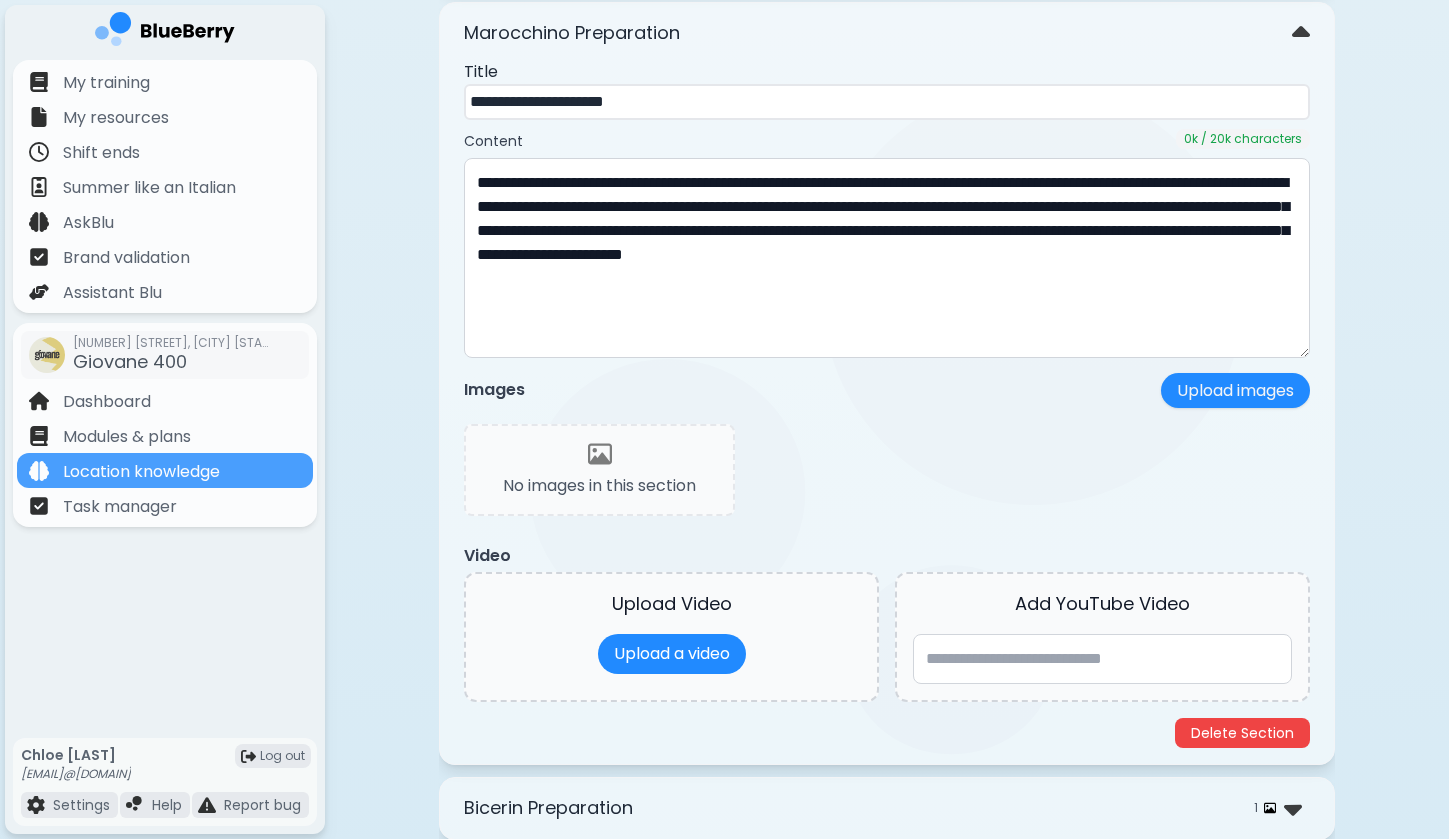 click on "No images in this section" at bounding box center [599, 470] 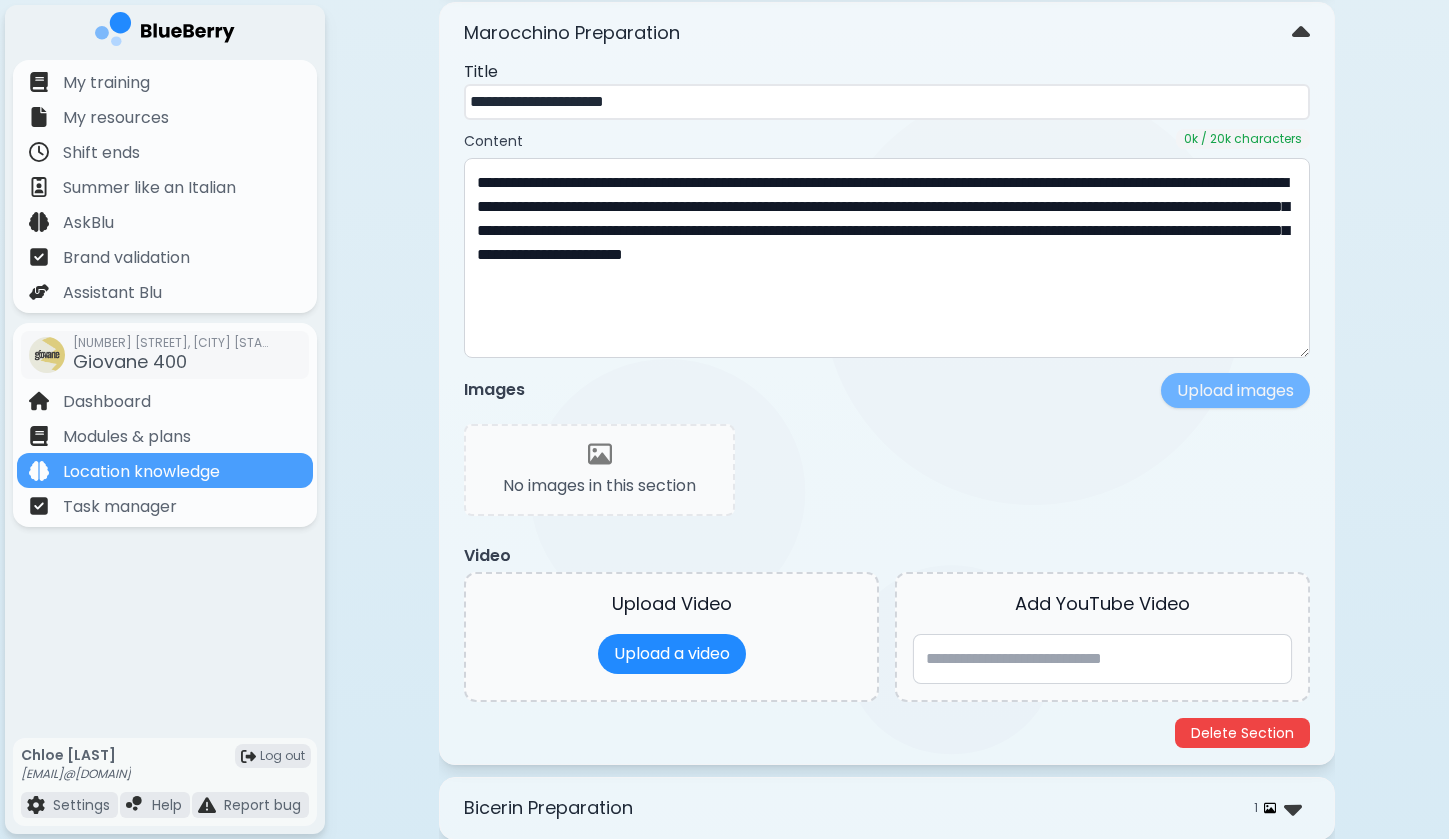 click on "Upload images" at bounding box center [1235, 390] 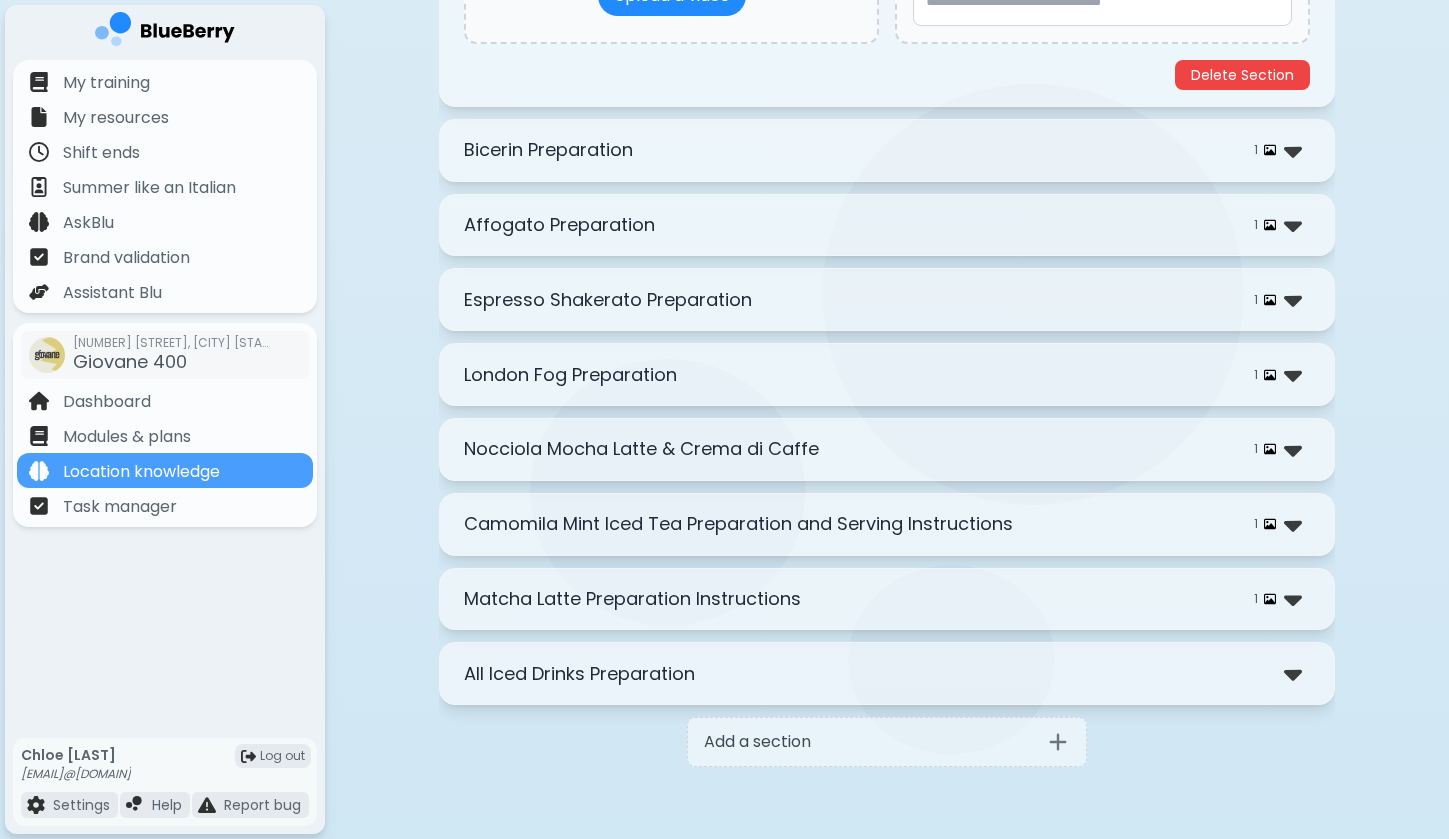 scroll, scrollTop: 3827, scrollLeft: 0, axis: vertical 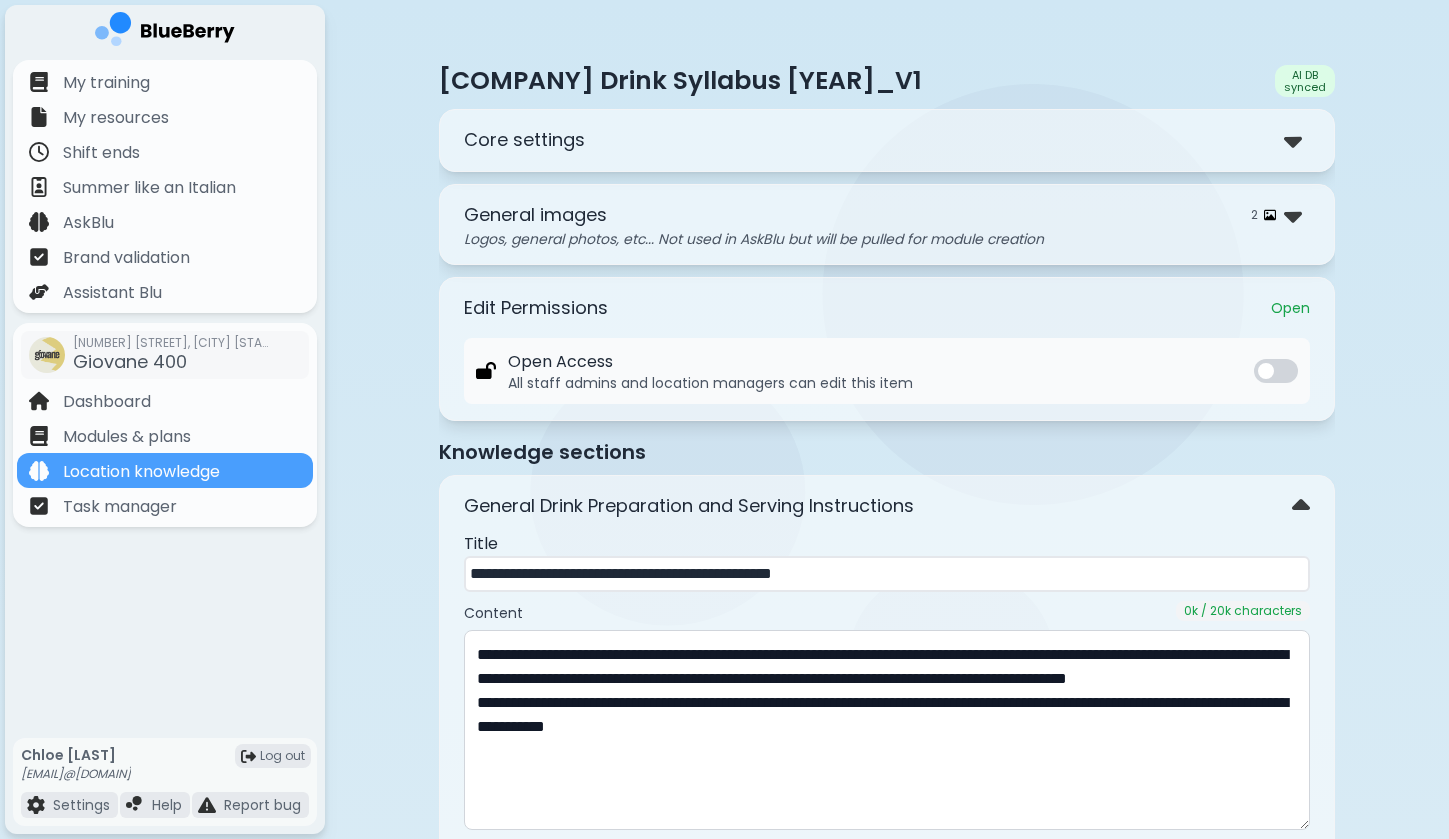 click on "Core settings" at bounding box center (524, 140) 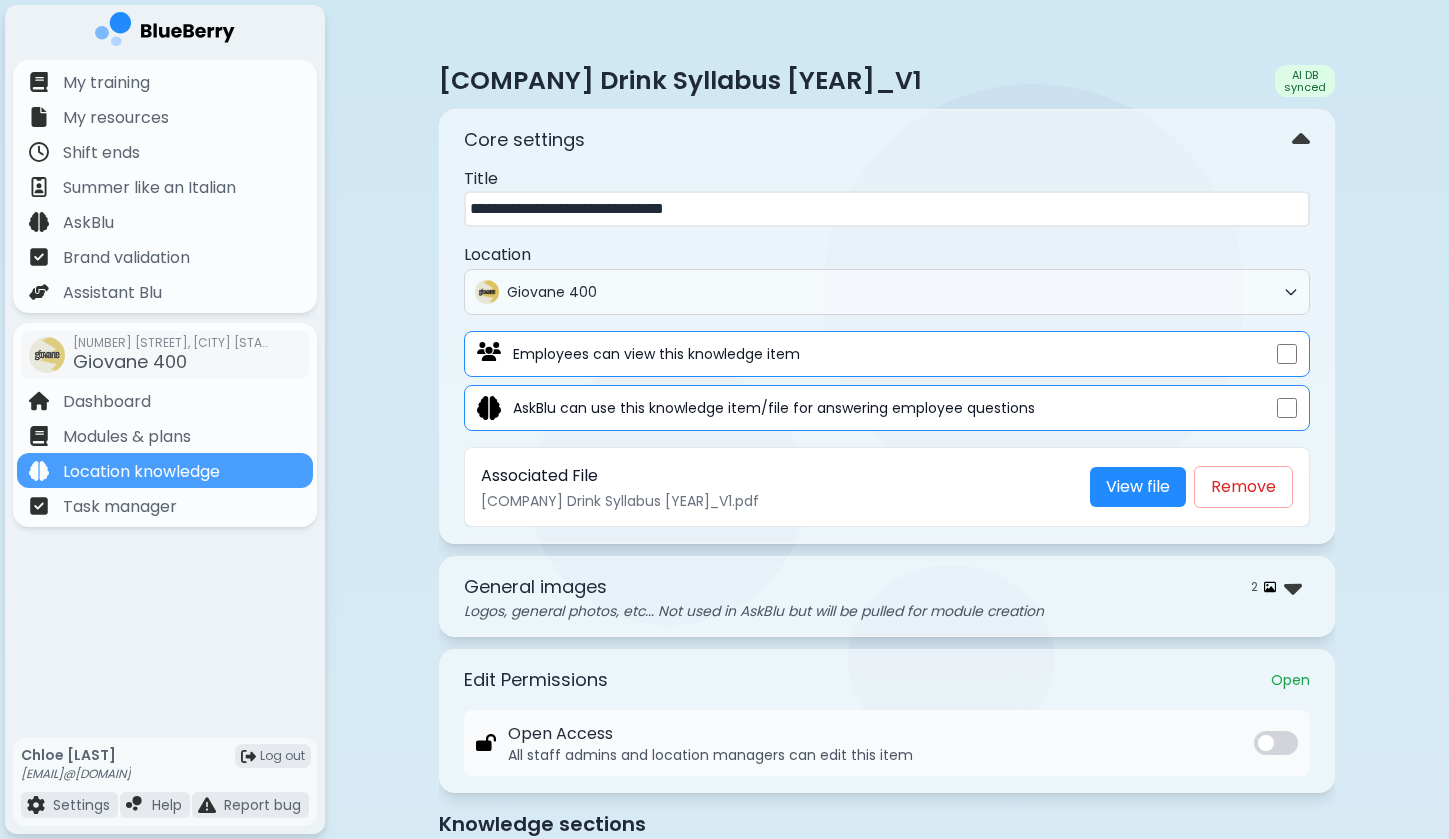 click on "**********" at bounding box center (887, 209) 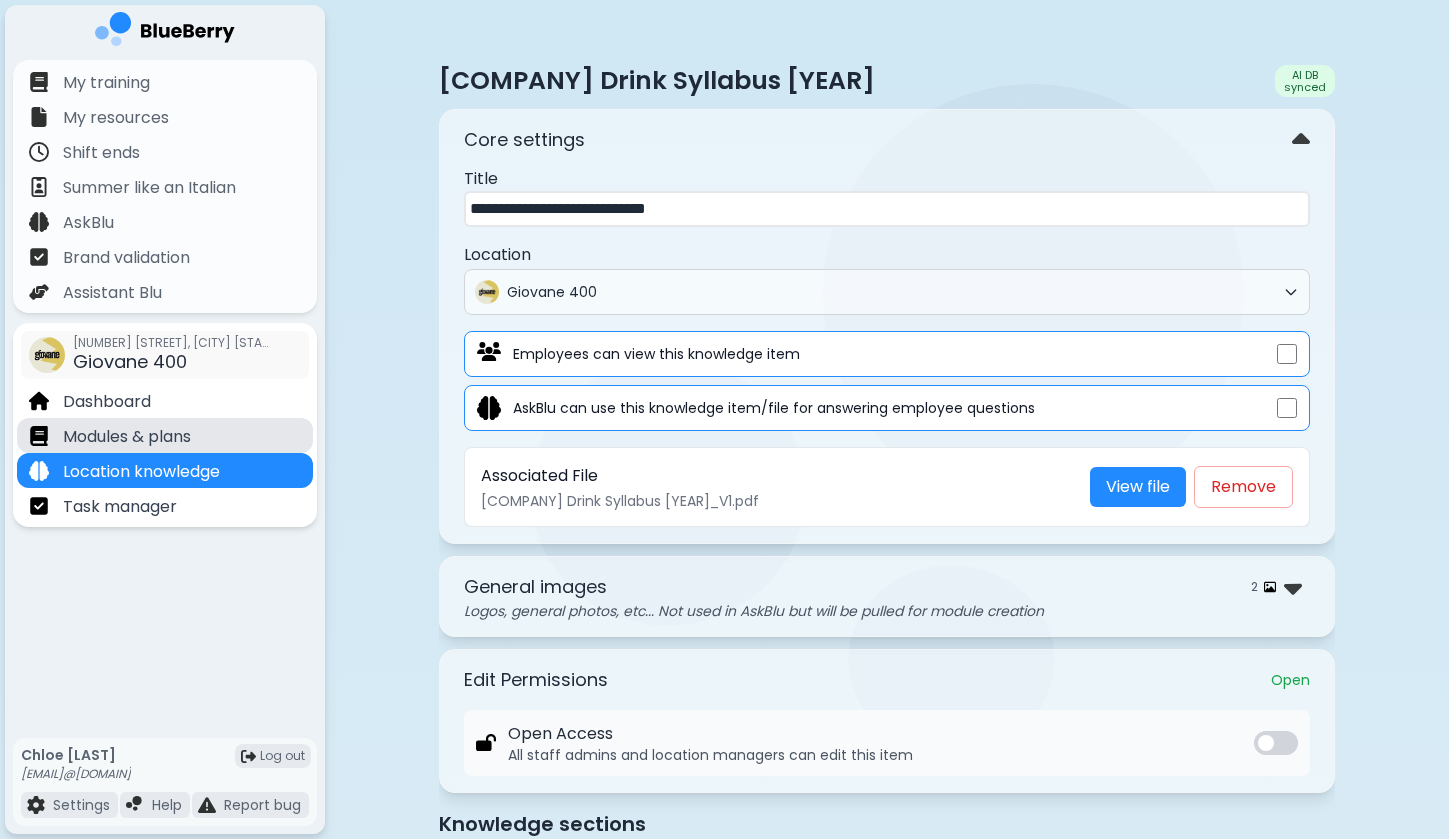 type on "**********" 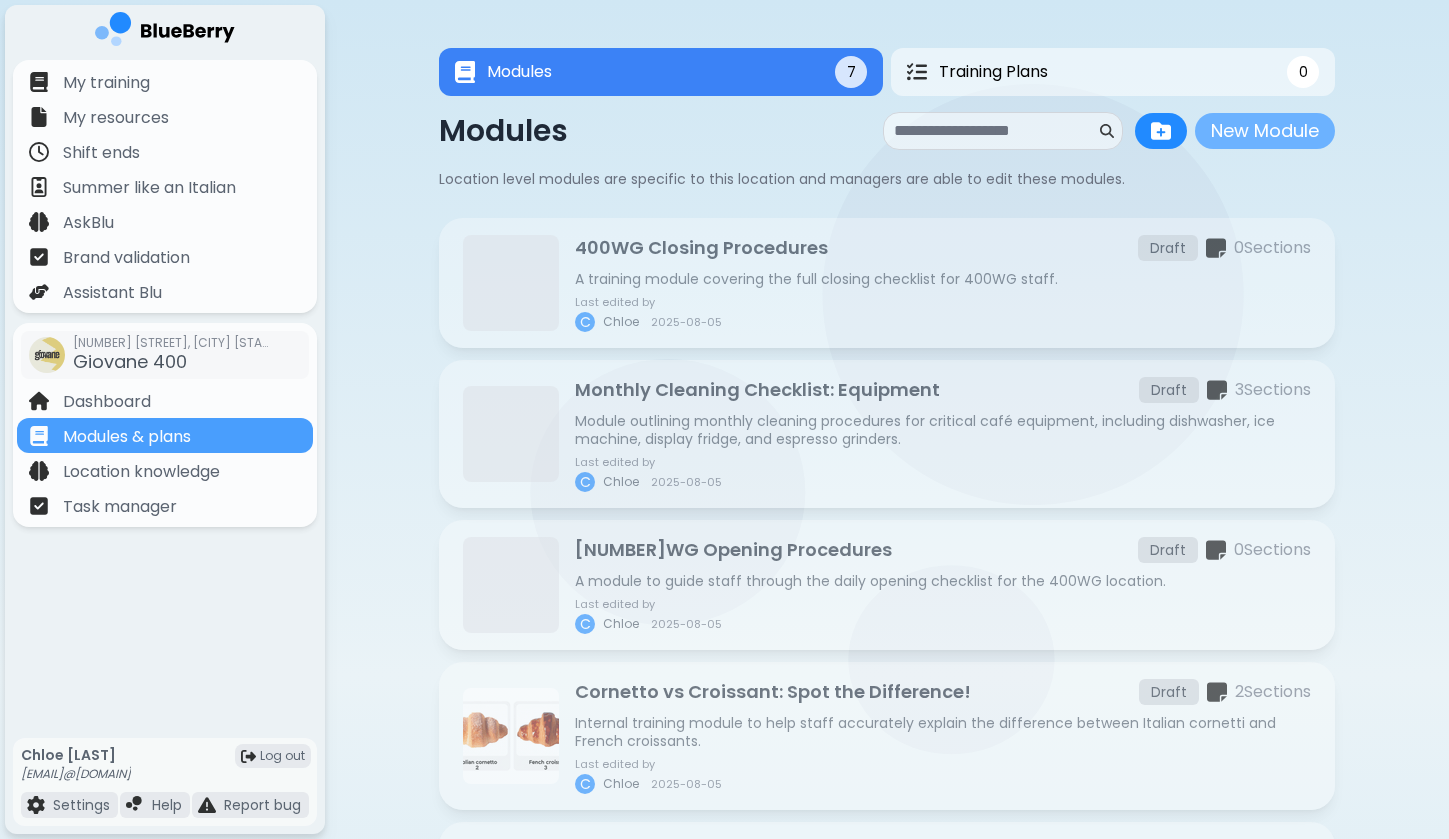 click on "New Module" at bounding box center [1265, 131] 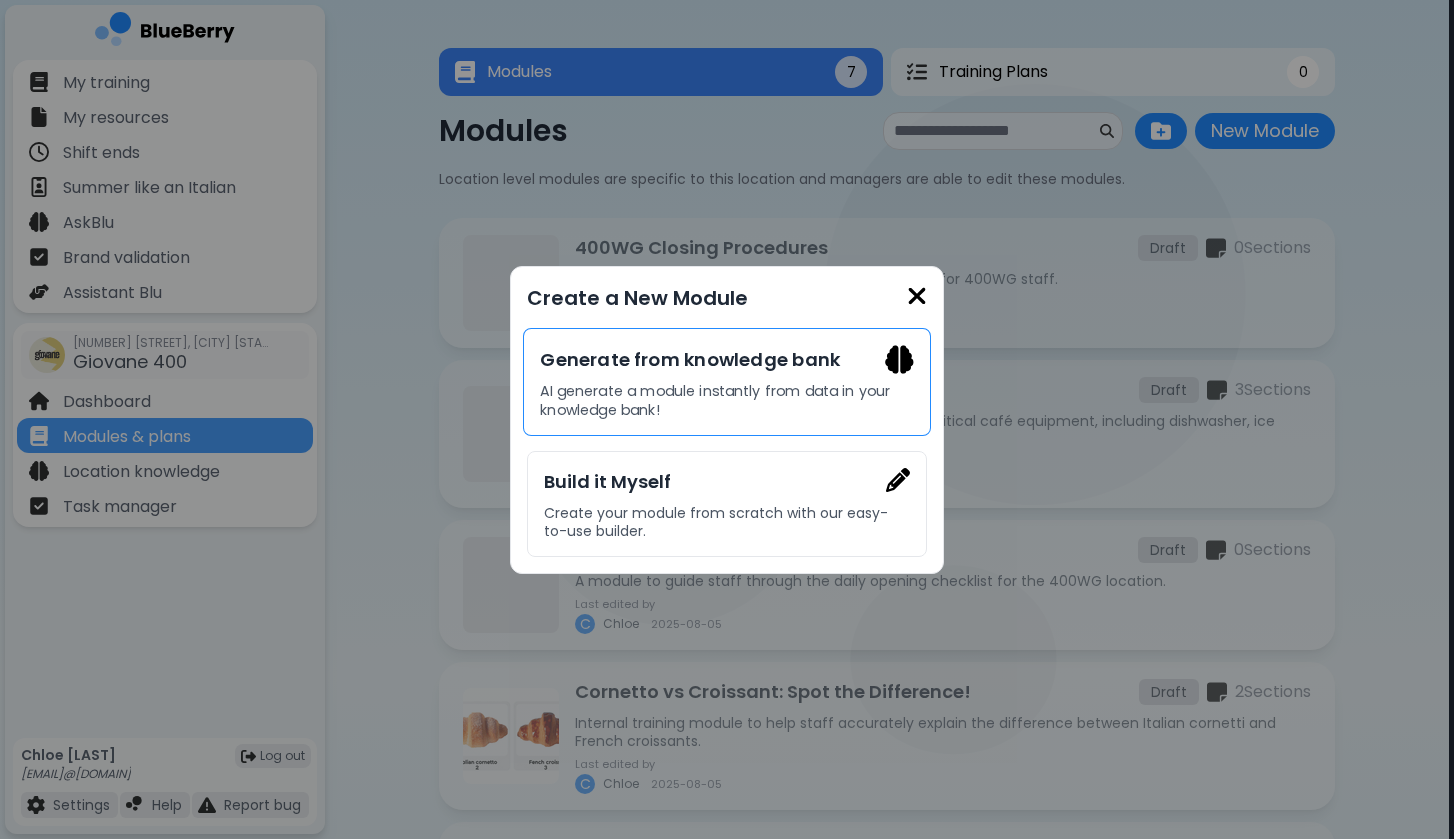 click on "AI generate a module instantly from data in your knowledge bank!" at bounding box center (726, 400) 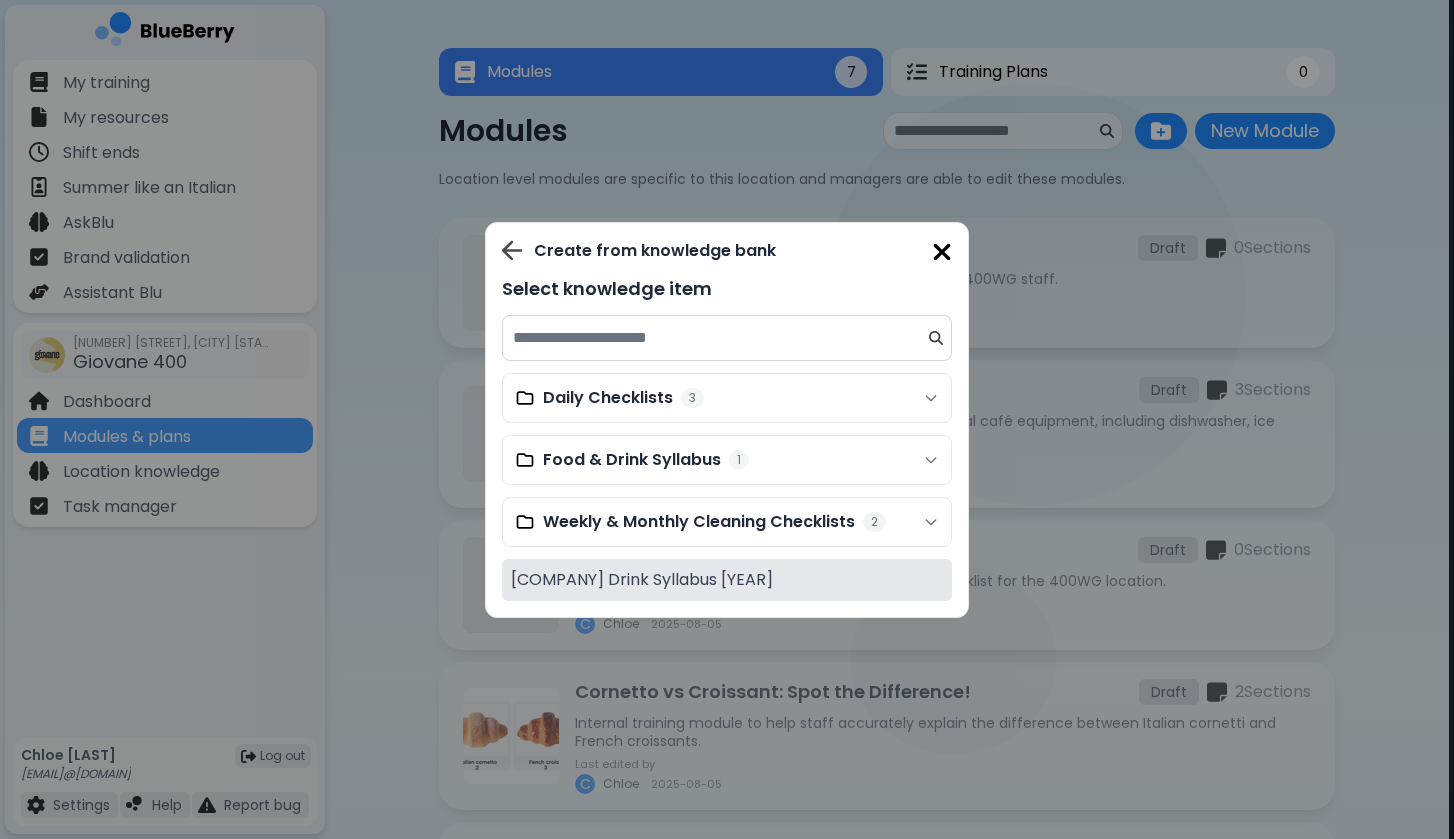 click on "[COMPANY] Drink Syllabus [YEAR]" at bounding box center (642, 580) 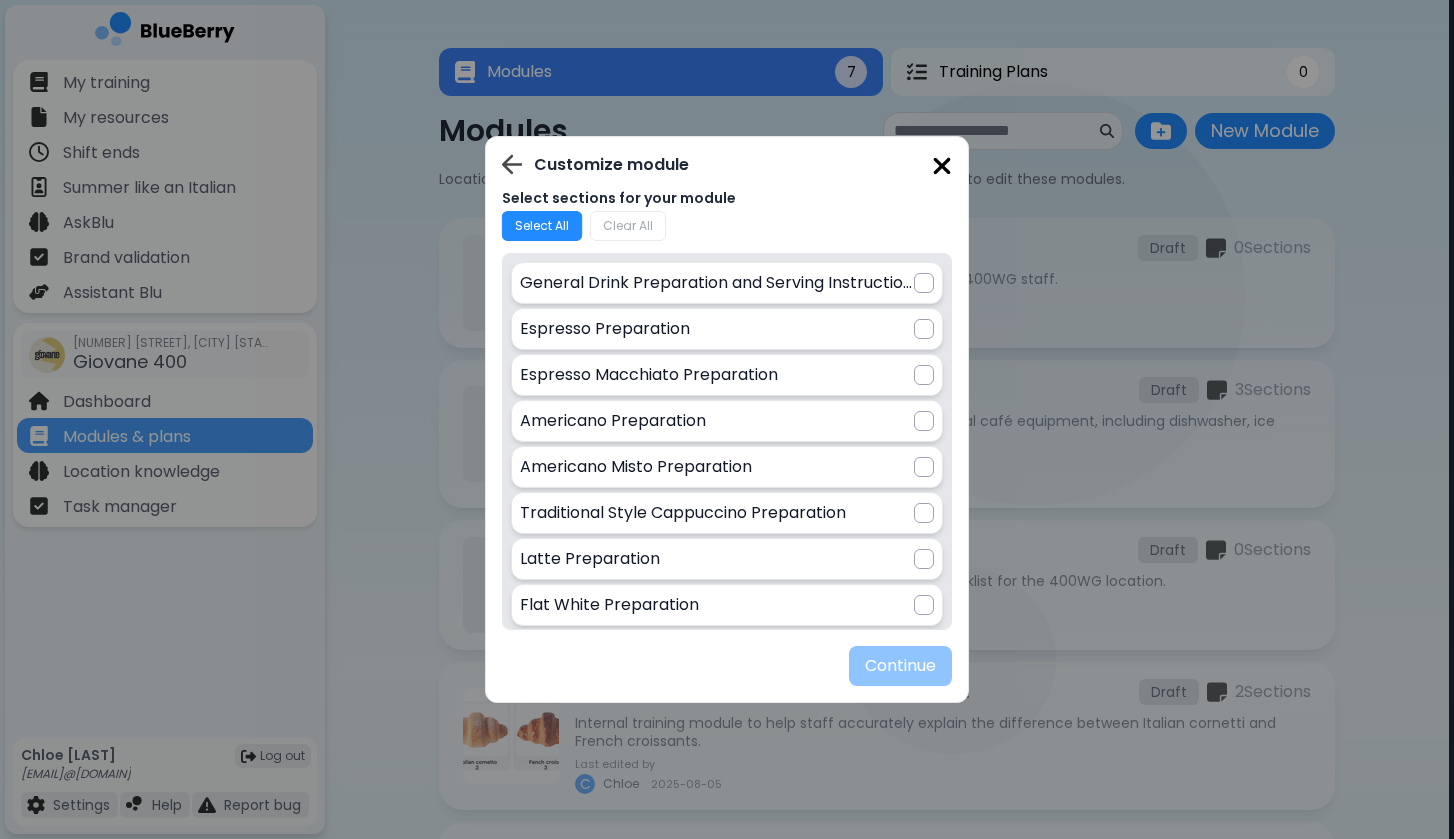 click on "Select All" at bounding box center [542, 226] 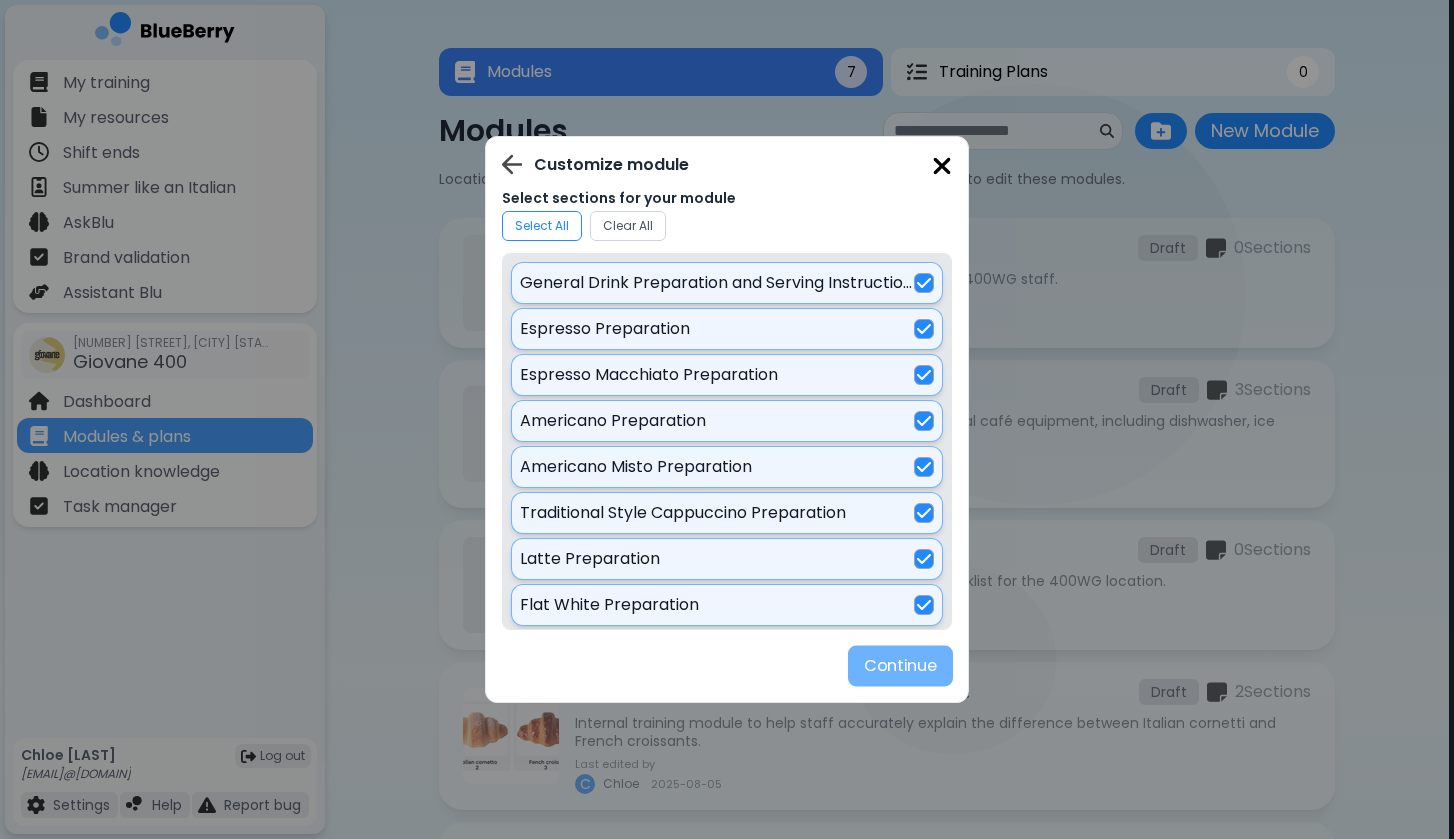 click on "Continue" at bounding box center [900, 666] 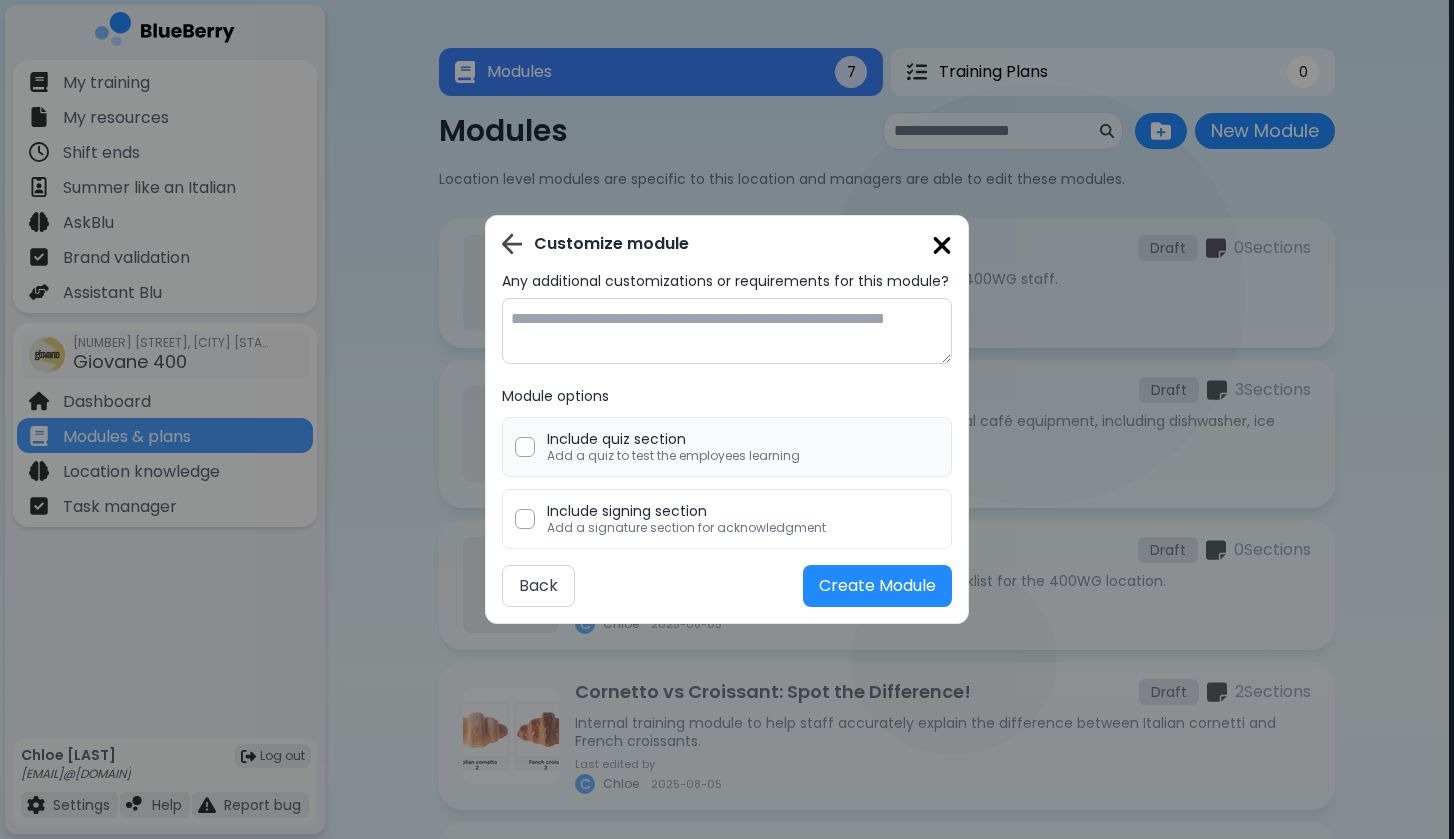 click at bounding box center [525, 447] 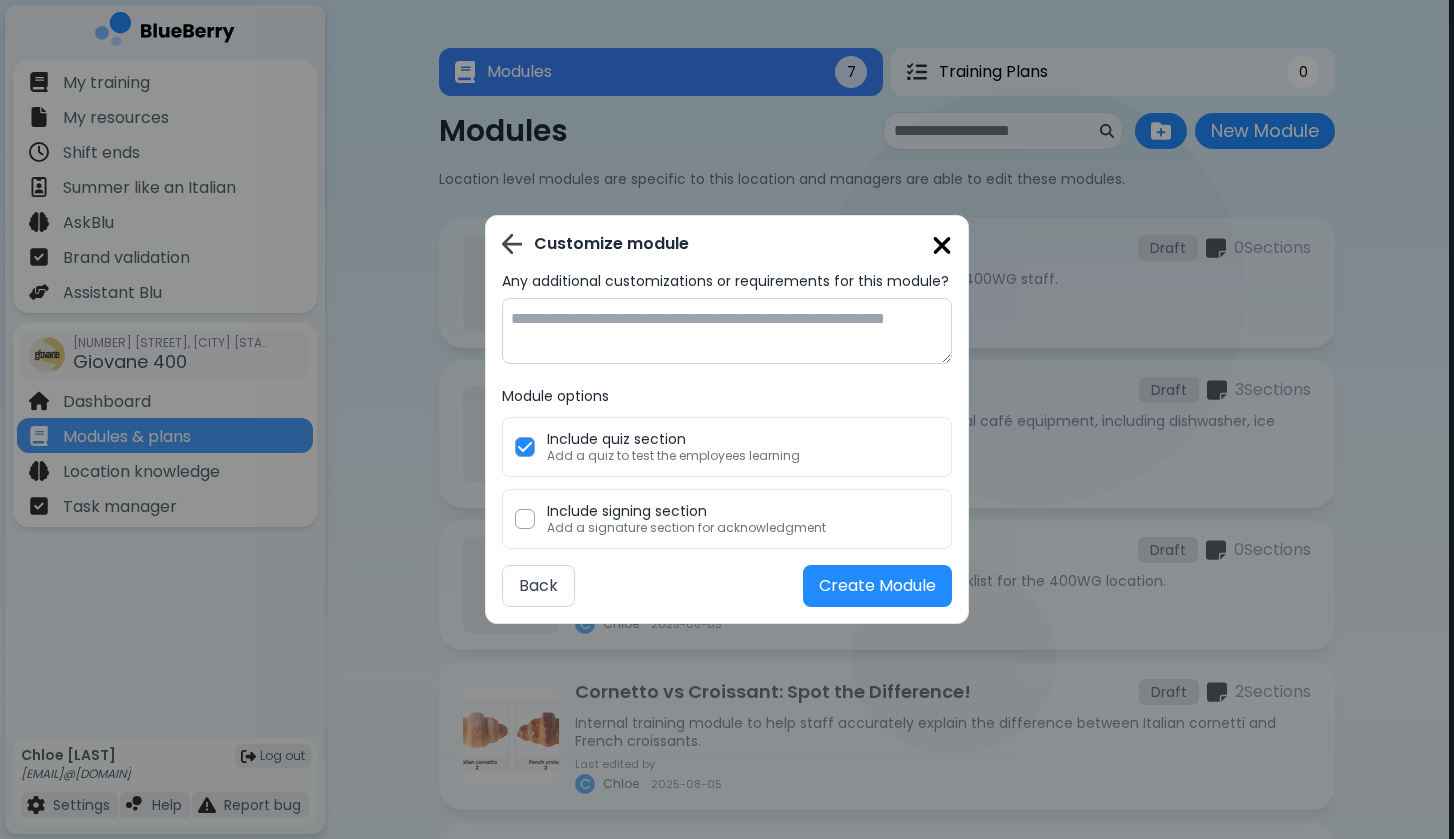 click at bounding box center (942, 245) 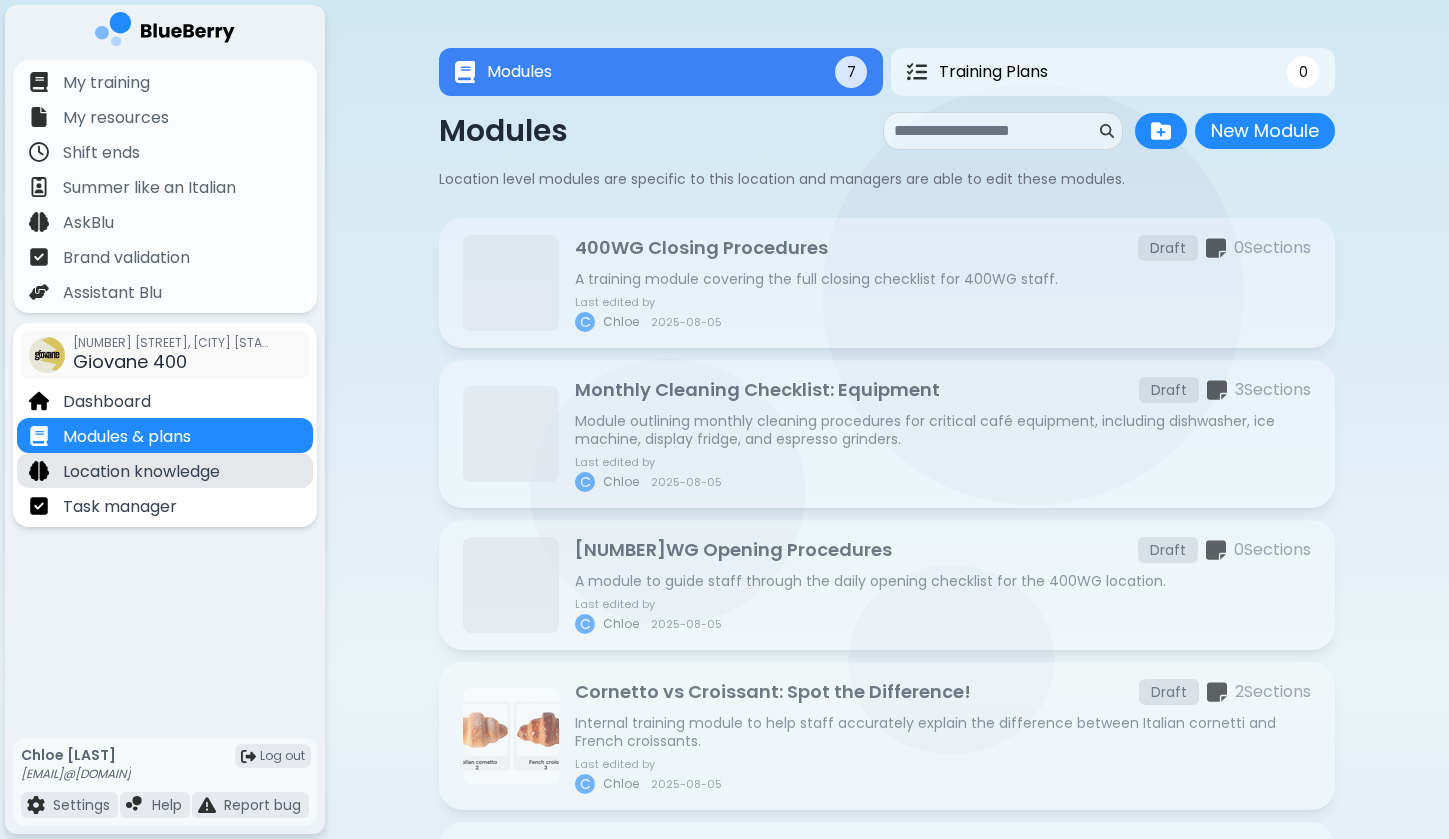 click on "Location knowledge" at bounding box center (141, 472) 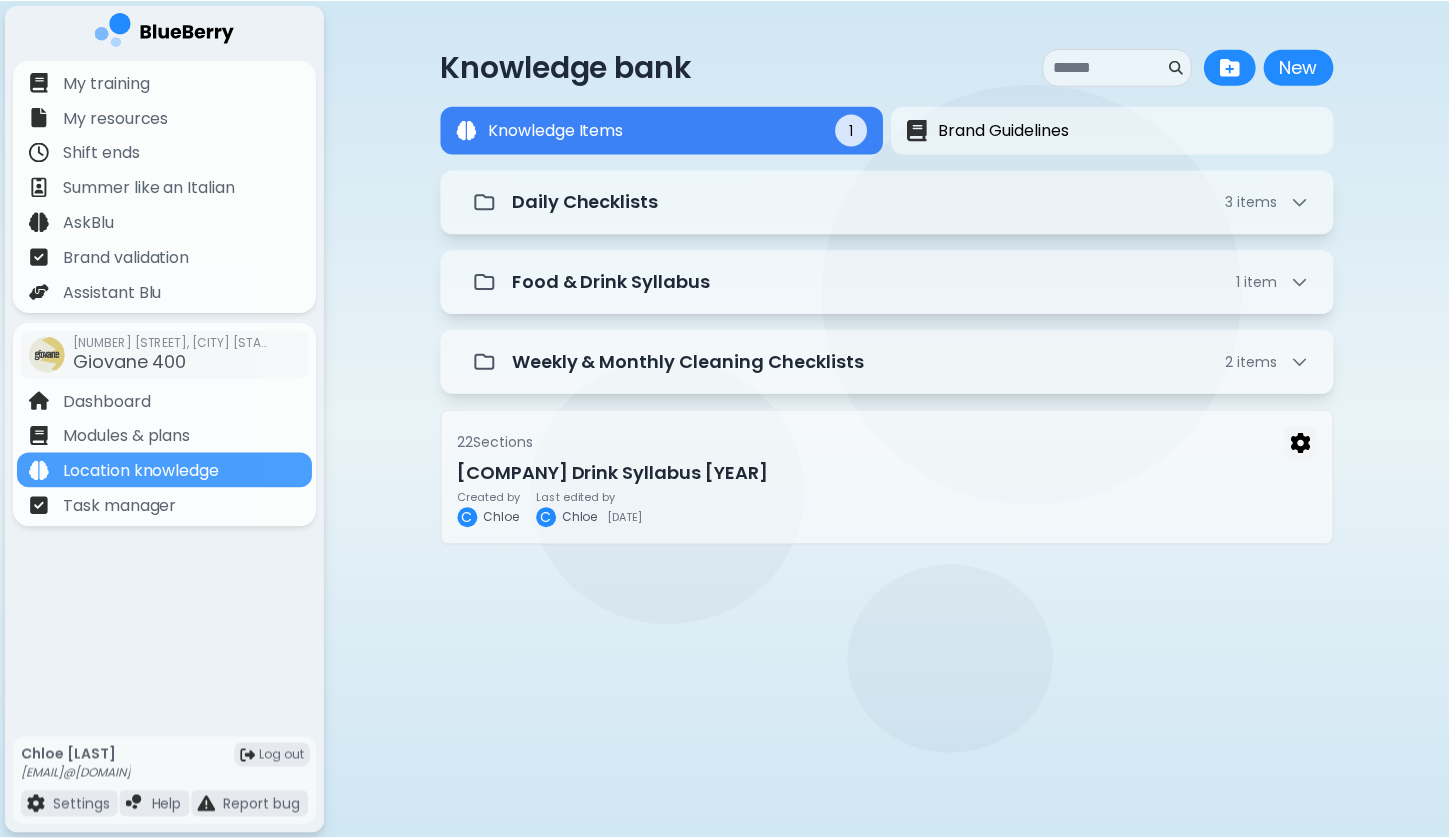 scroll, scrollTop: 0, scrollLeft: 0, axis: both 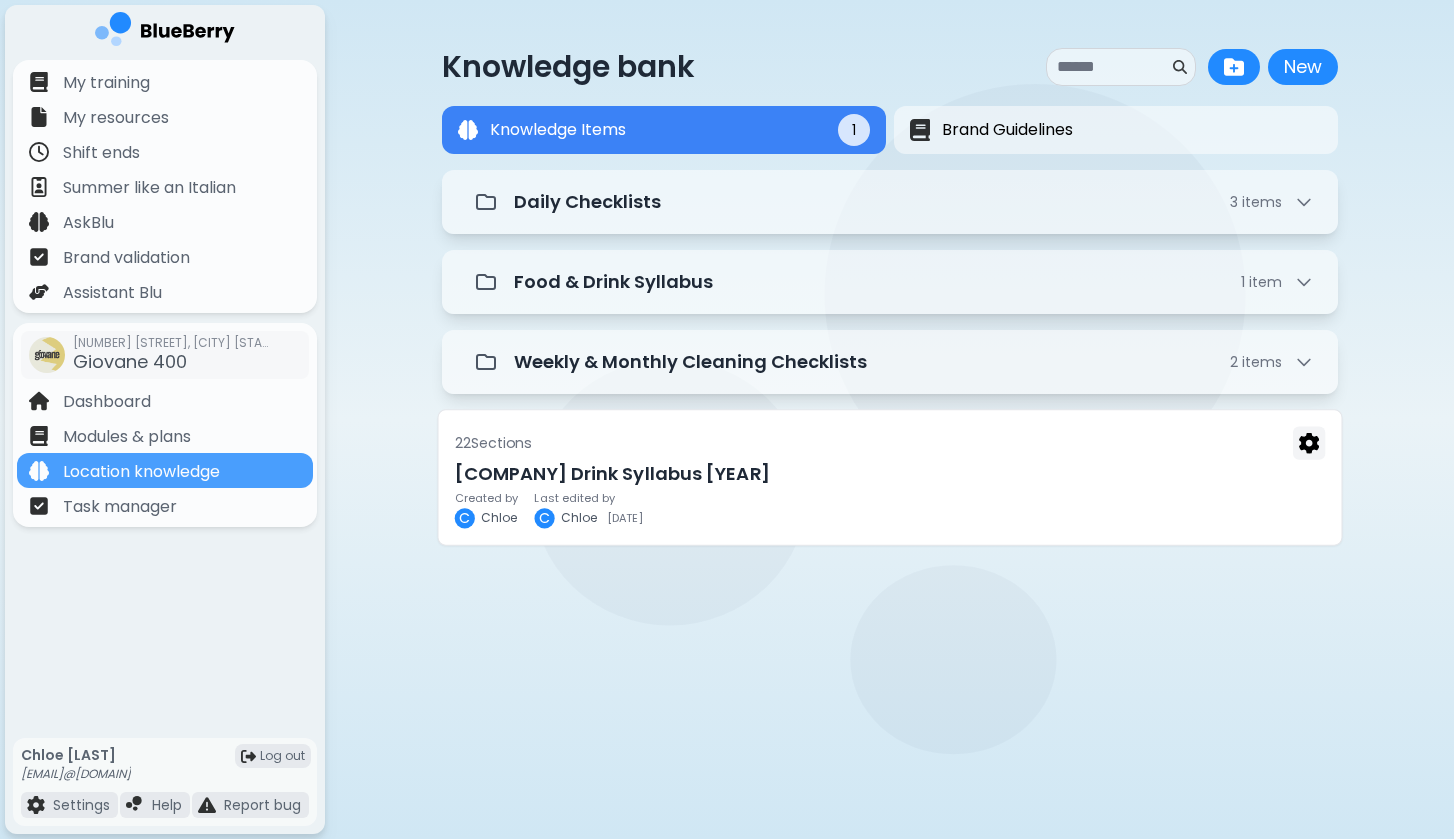 click on "Created by C [LAST] Last edited by C [LAST] [DATE]" at bounding box center [889, 510] 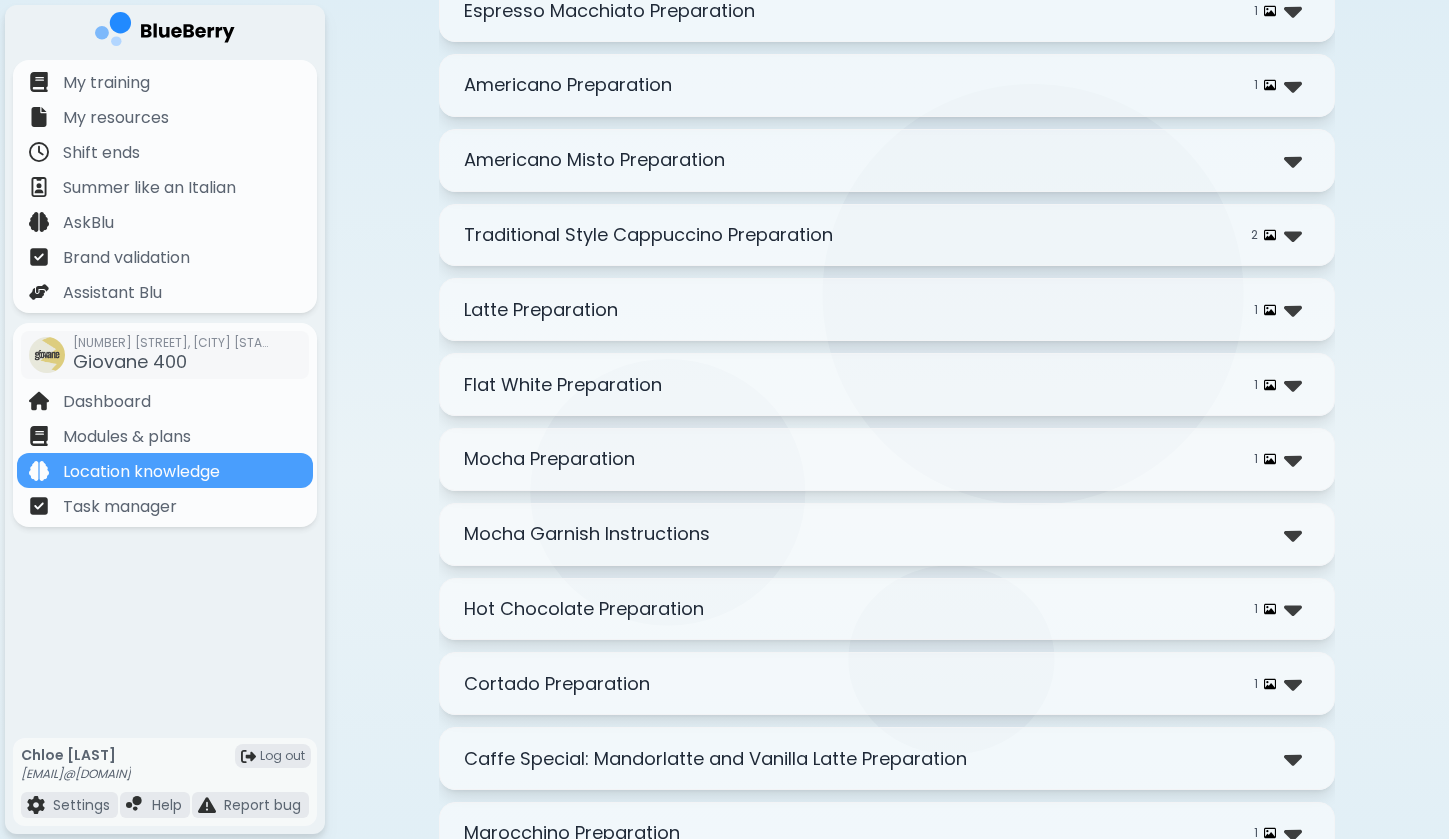 scroll, scrollTop: 639, scrollLeft: 0, axis: vertical 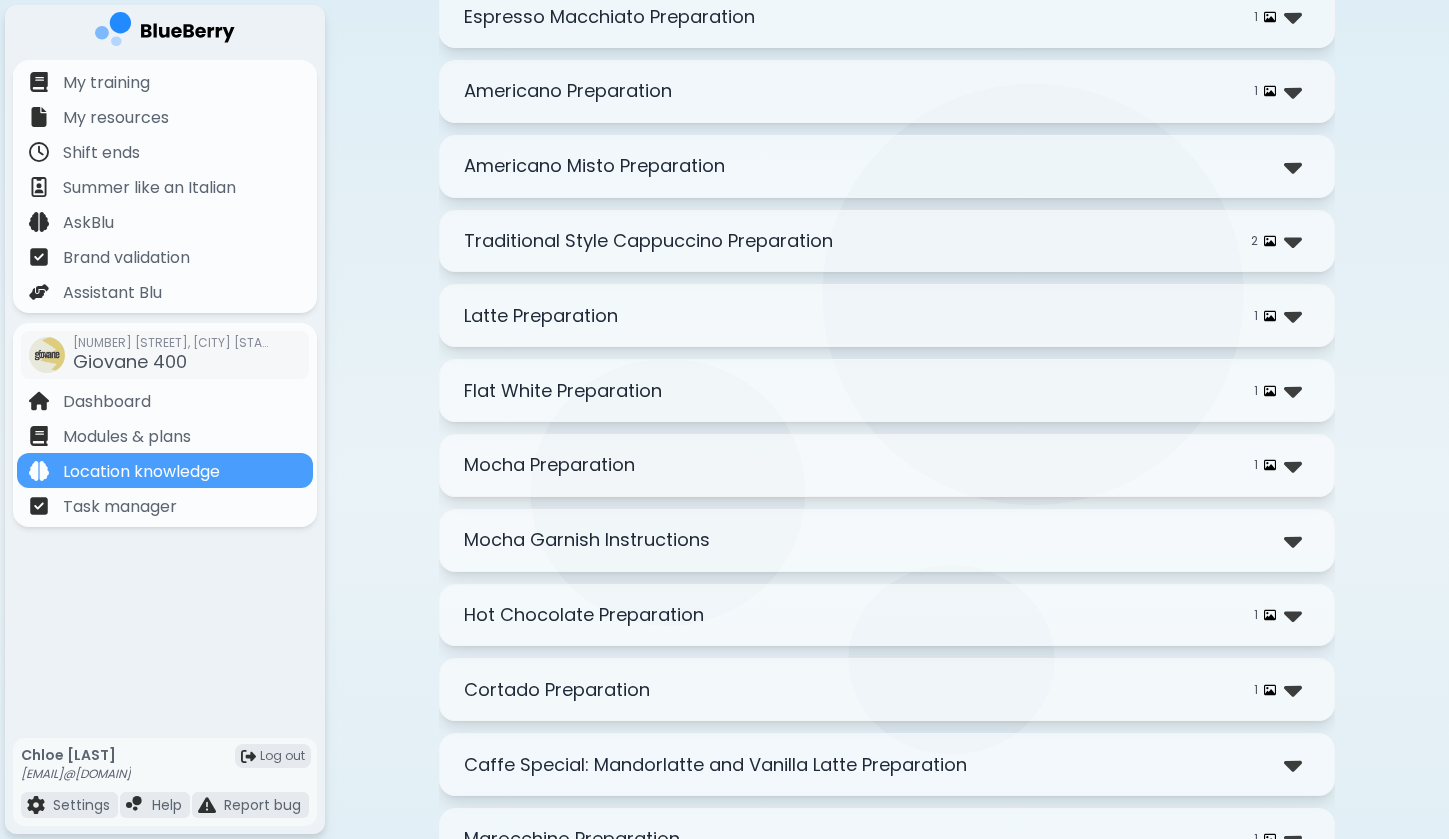 click on "Traditional Style Cappuccino Preparation" at bounding box center (648, 241) 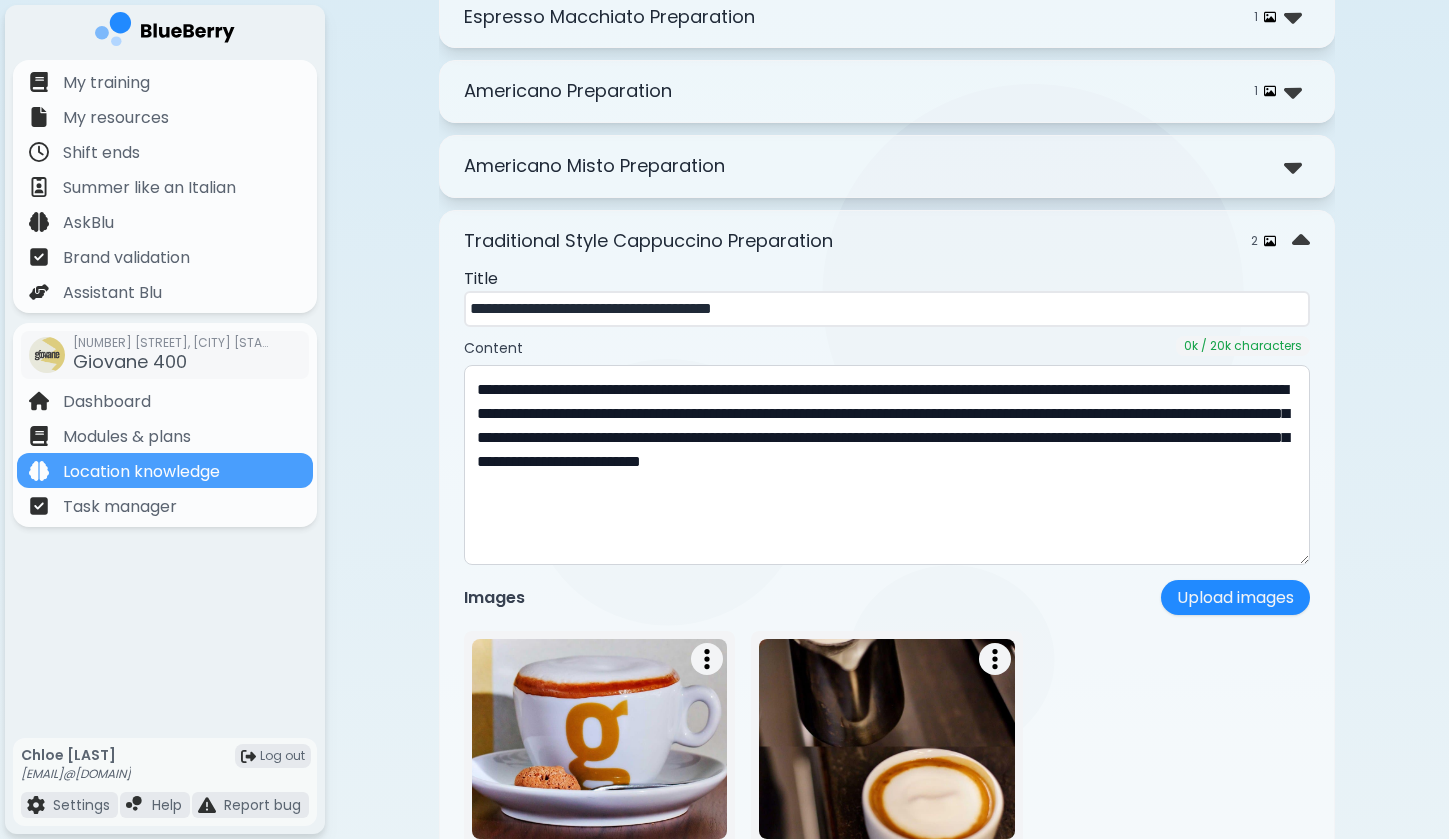 click on "**********" at bounding box center [887, 309] 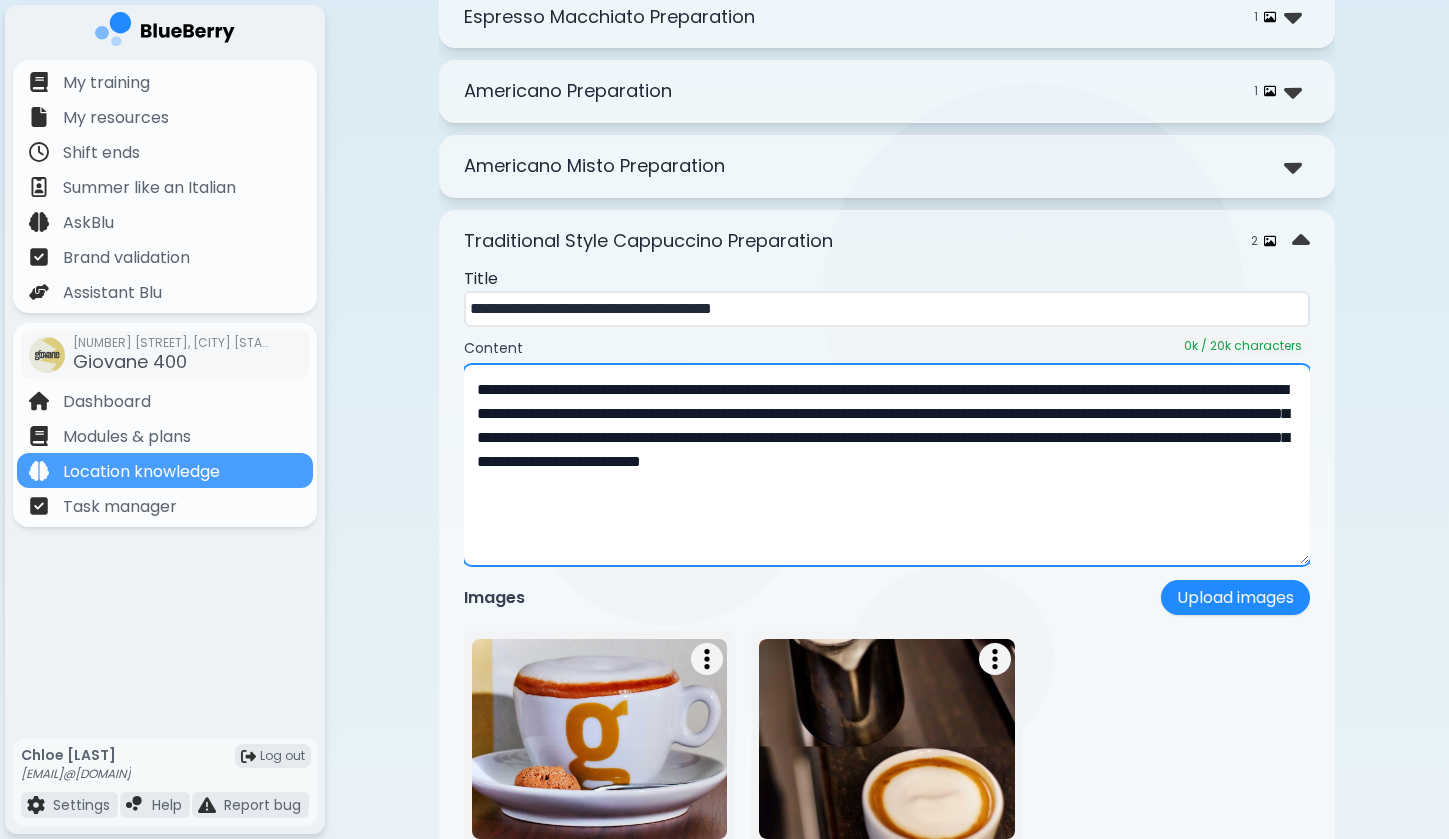 click on "**********" at bounding box center (887, 465) 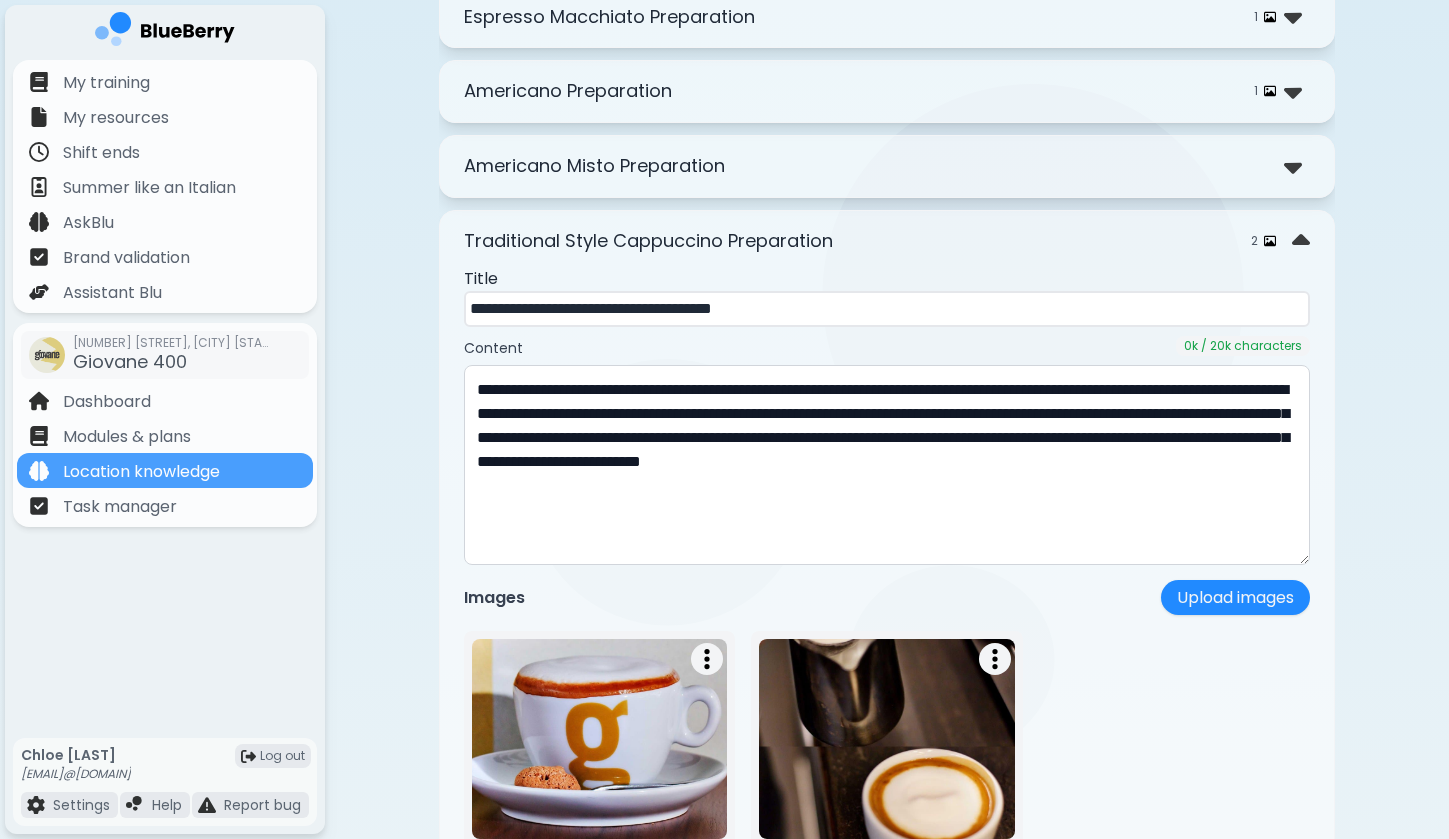 drag, startPoint x: 600, startPoint y: 313, endPoint x: 419, endPoint y: 313, distance: 181 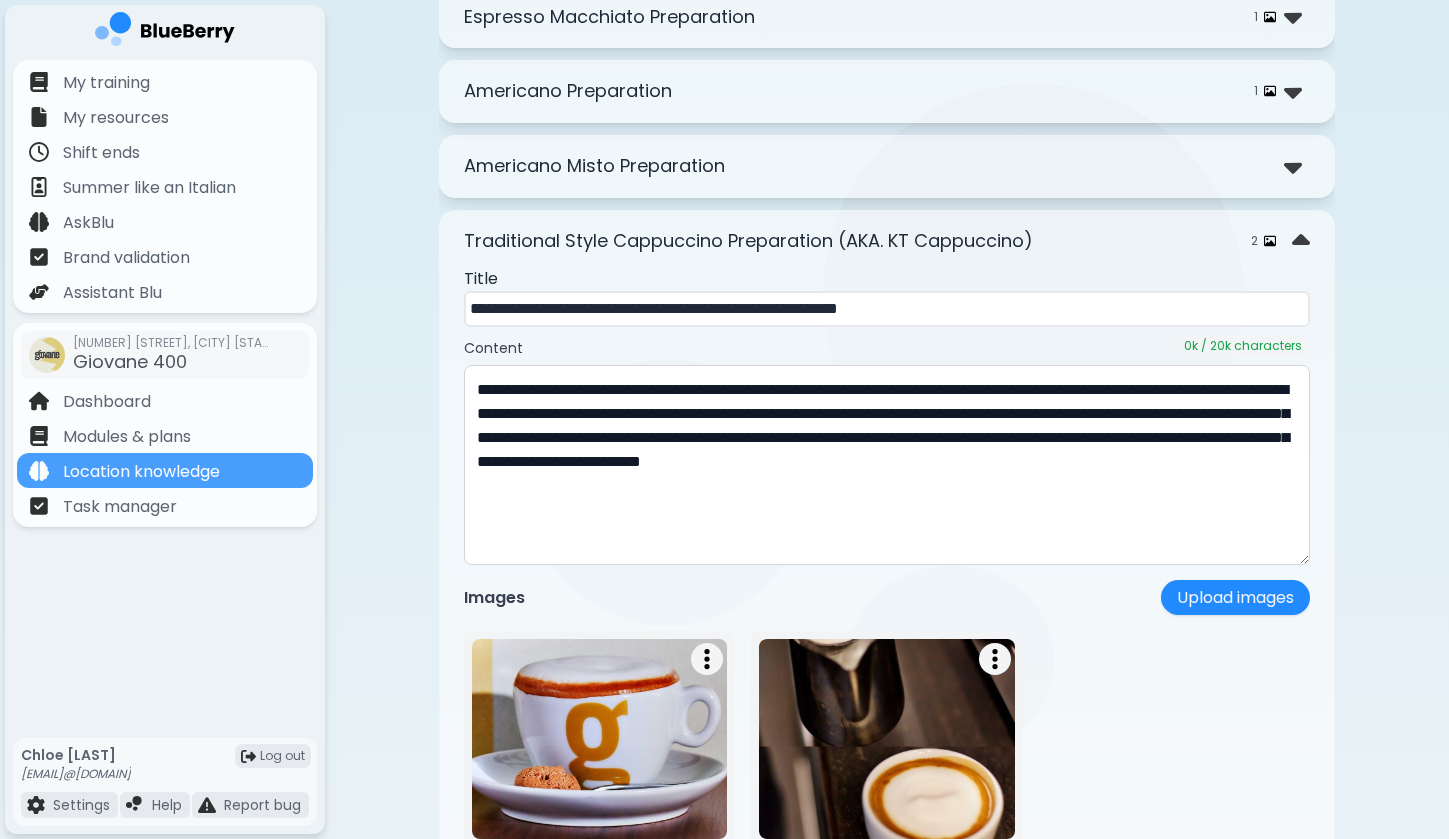 type on "**********" 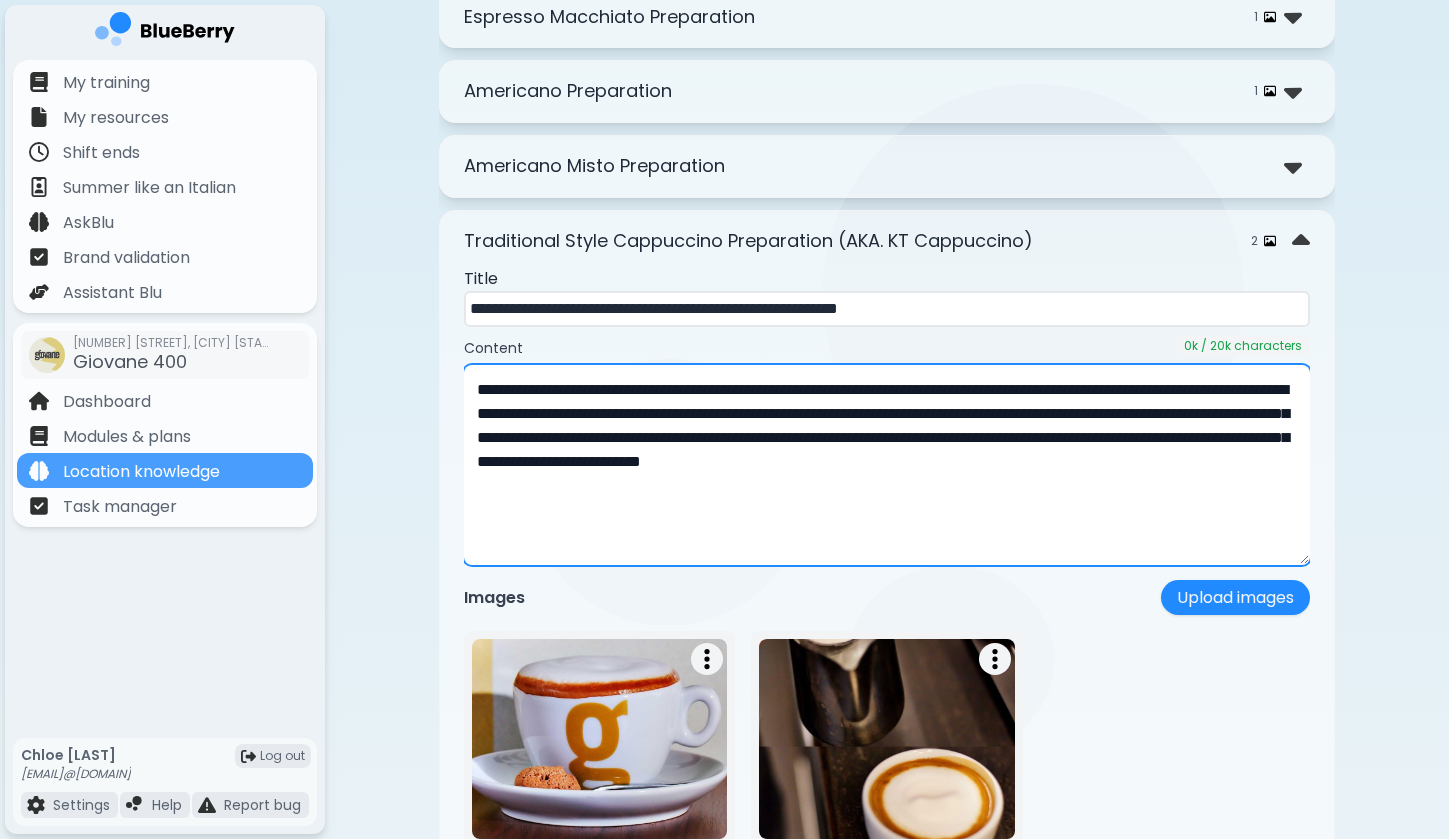 click on "**********" at bounding box center [887, 465] 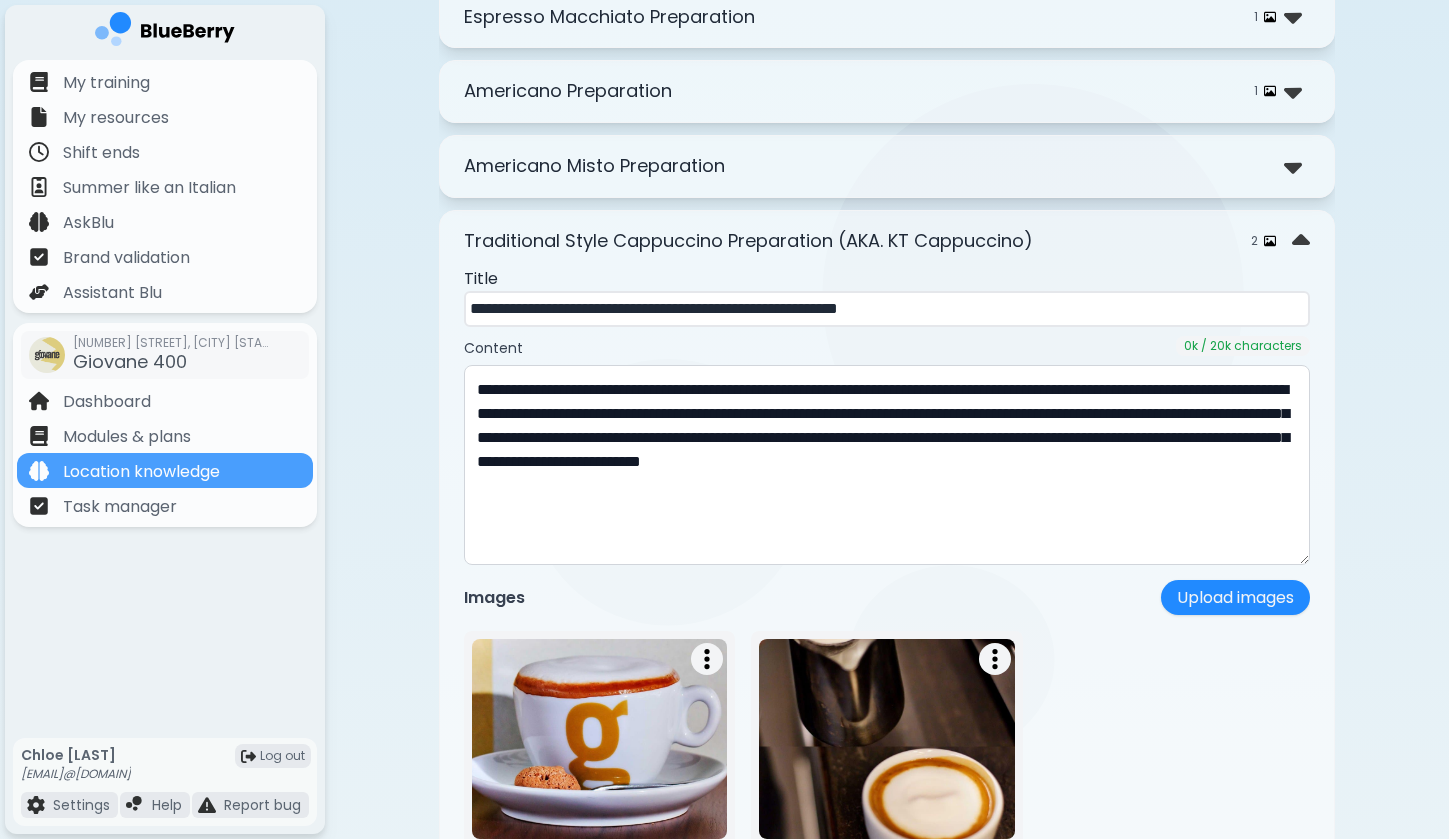 click on "**********" at bounding box center (887, 910) 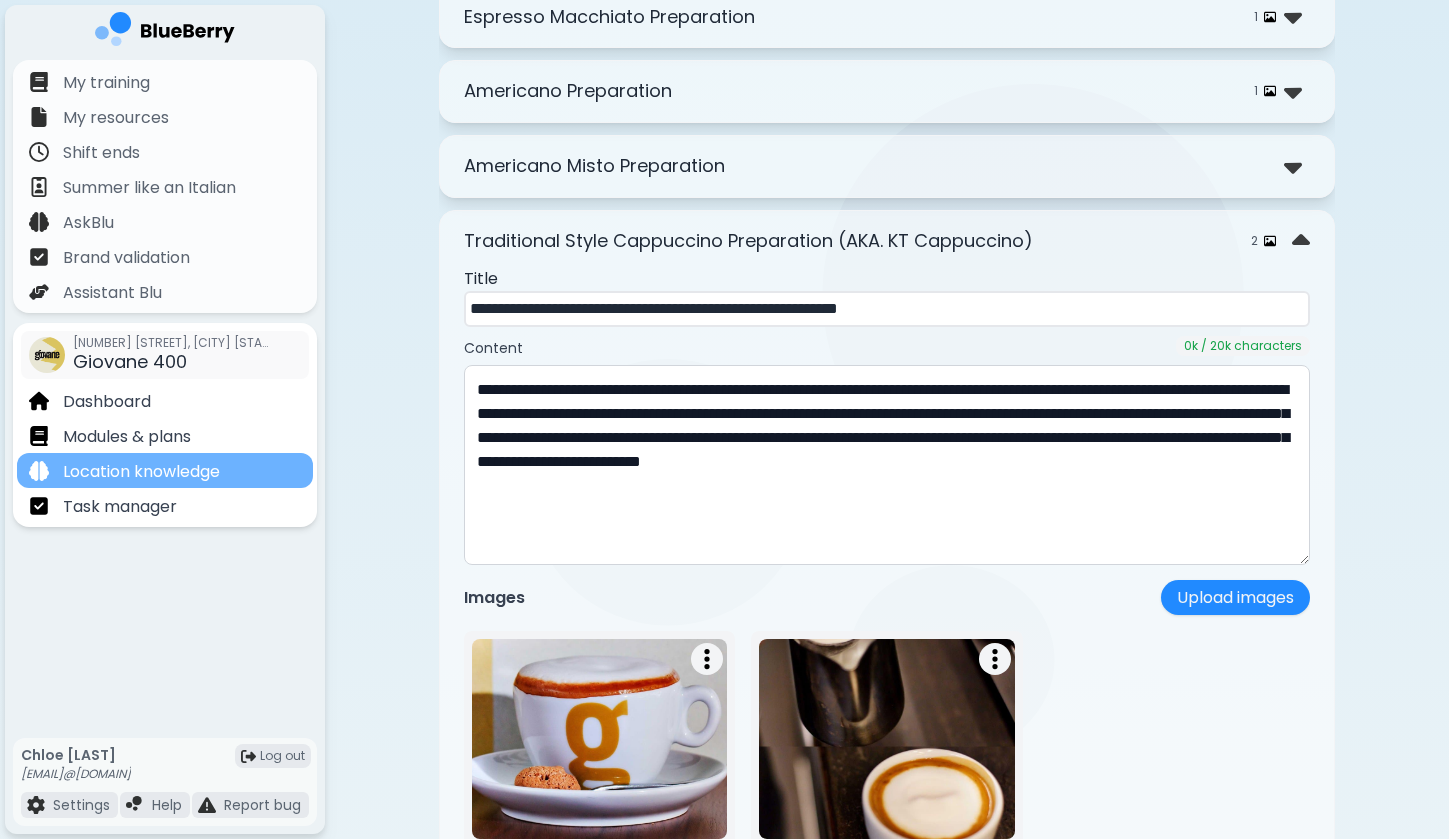 click on "Location knowledge" at bounding box center [165, 470] 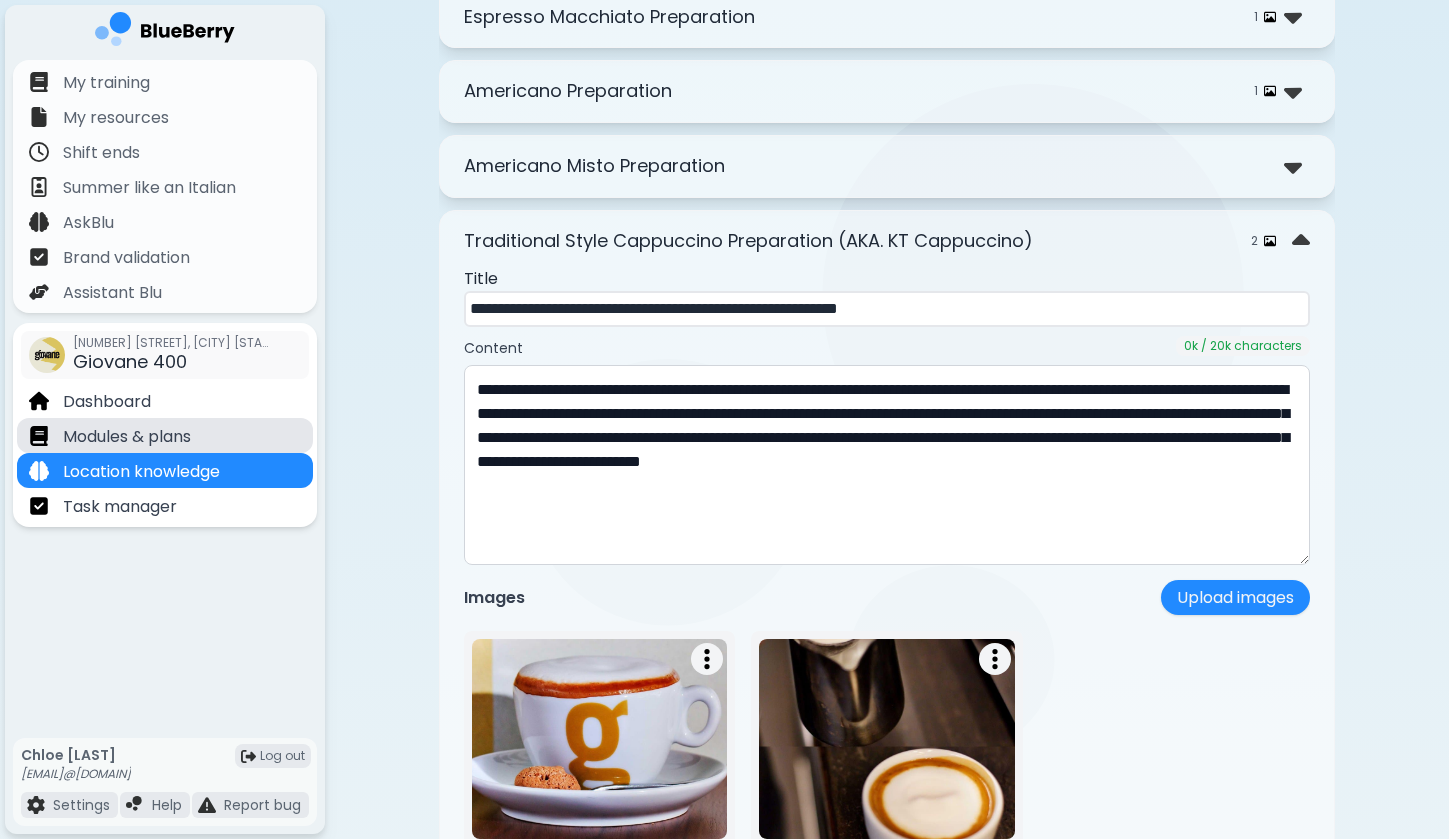 scroll, scrollTop: 0, scrollLeft: 0, axis: both 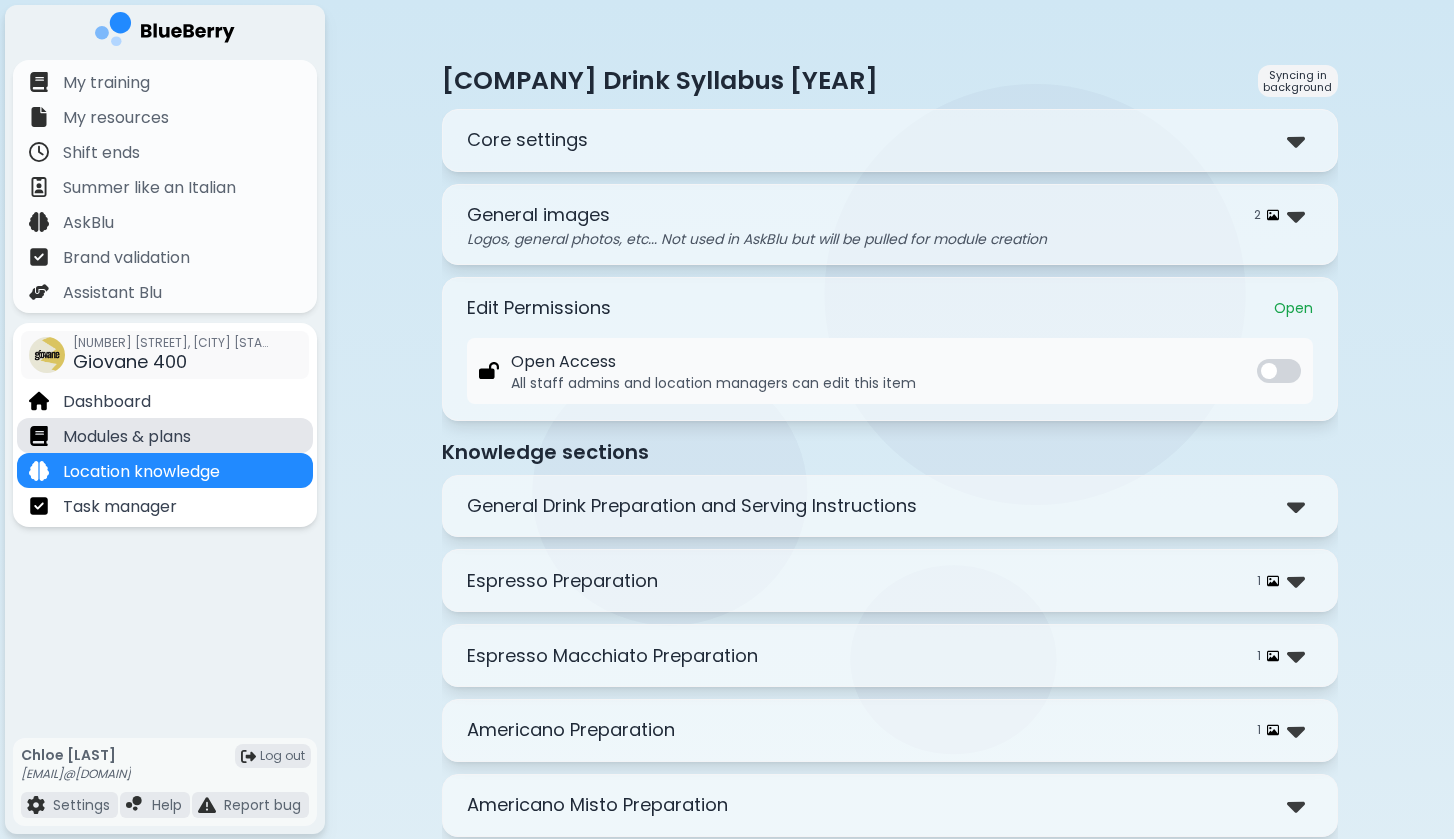 click on "Modules & plans" at bounding box center [165, 435] 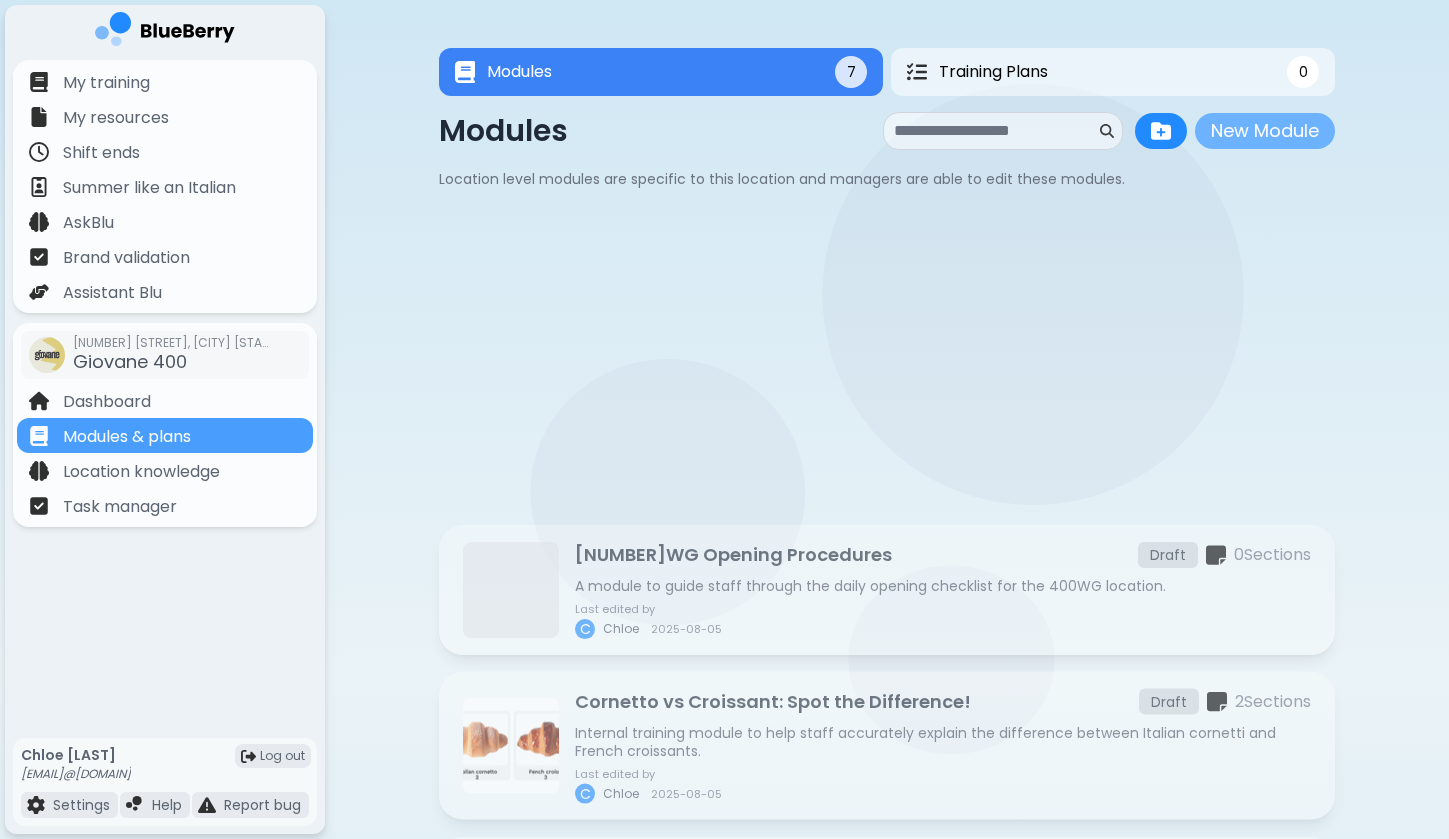 click on "New Module" at bounding box center [1265, 131] 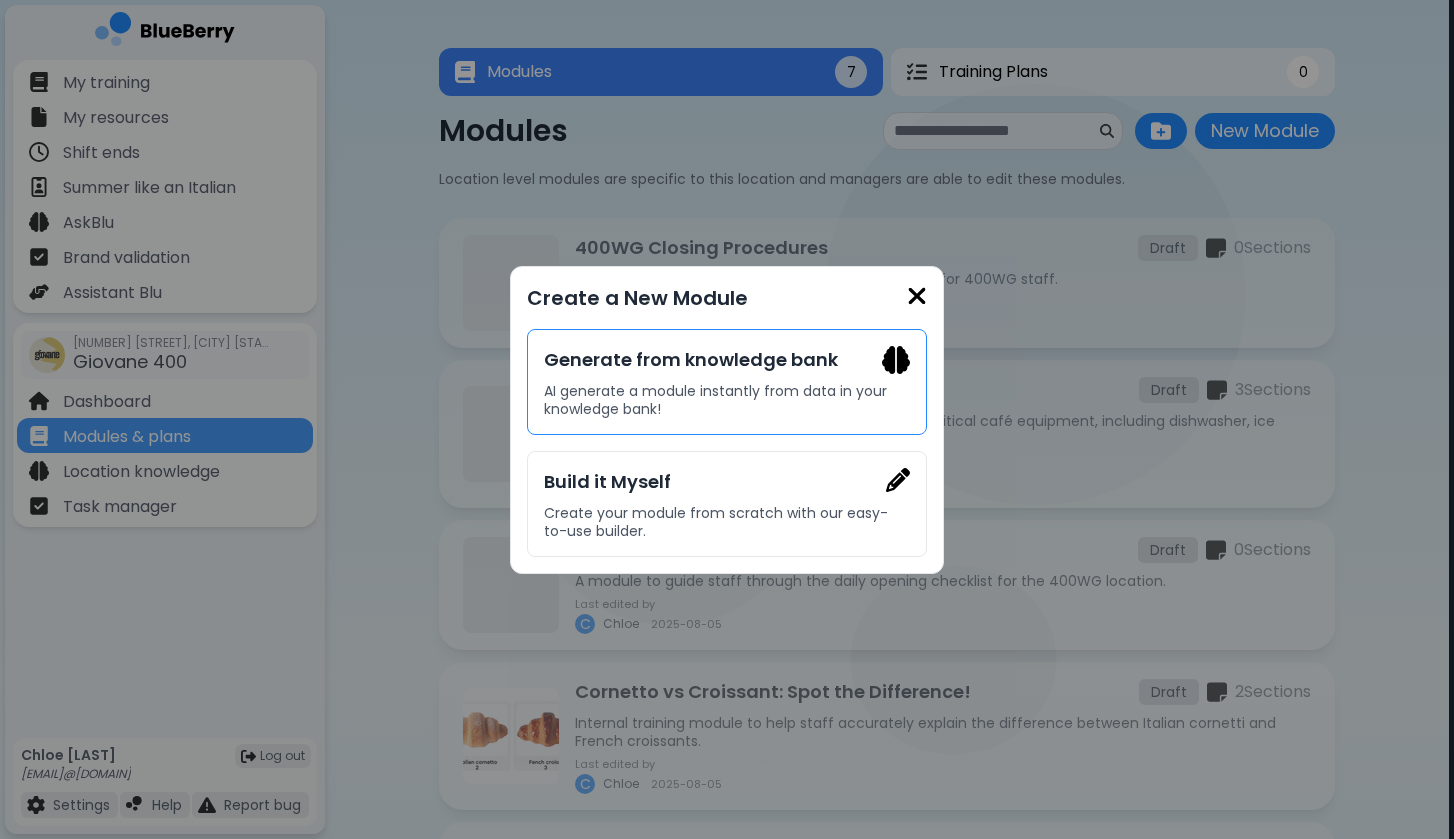click on "AI generate a module instantly from data in your knowledge bank!" at bounding box center [727, 400] 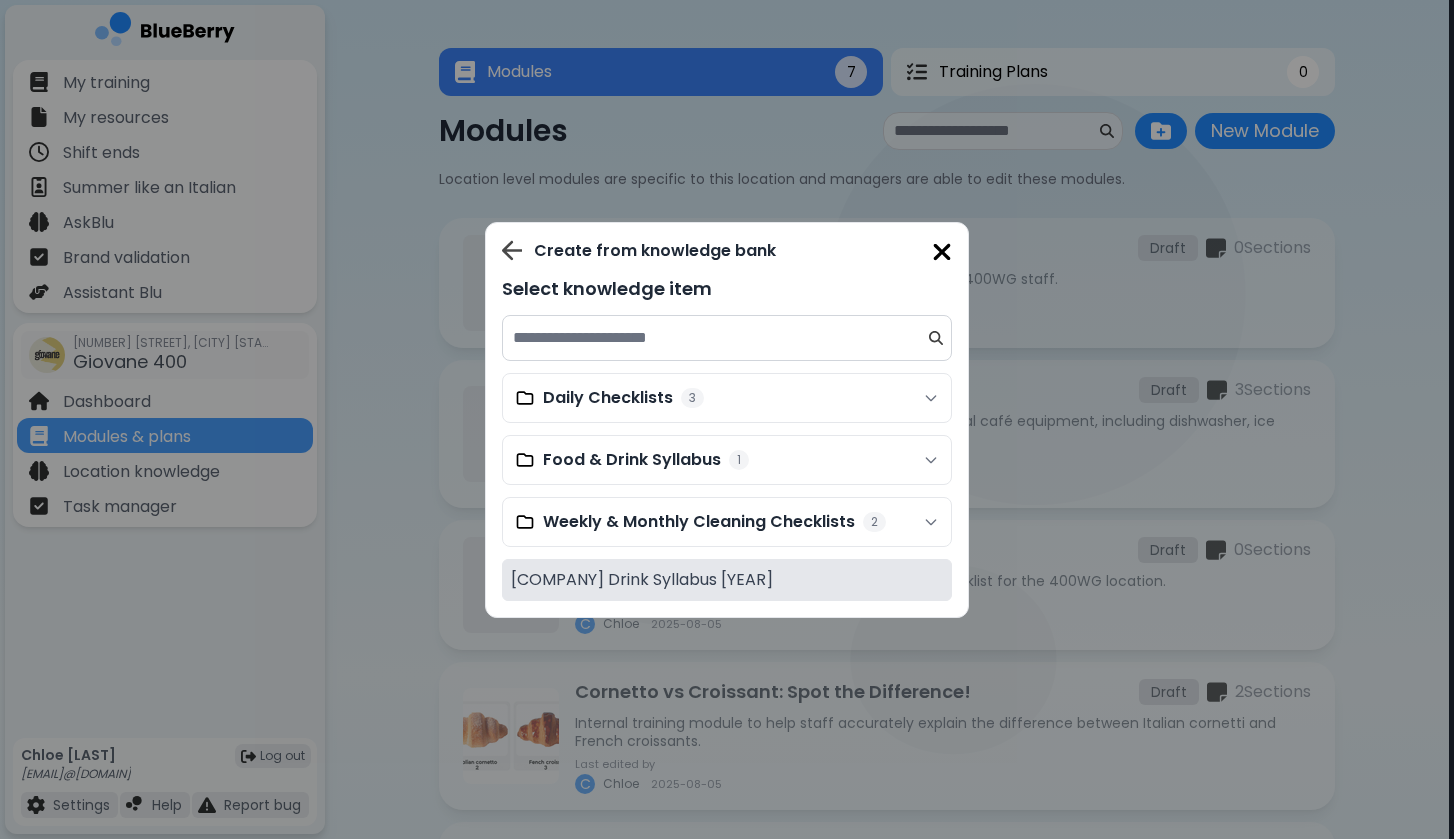 click on "[COMPANY] Drink Syllabus [YEAR]" at bounding box center (642, 580) 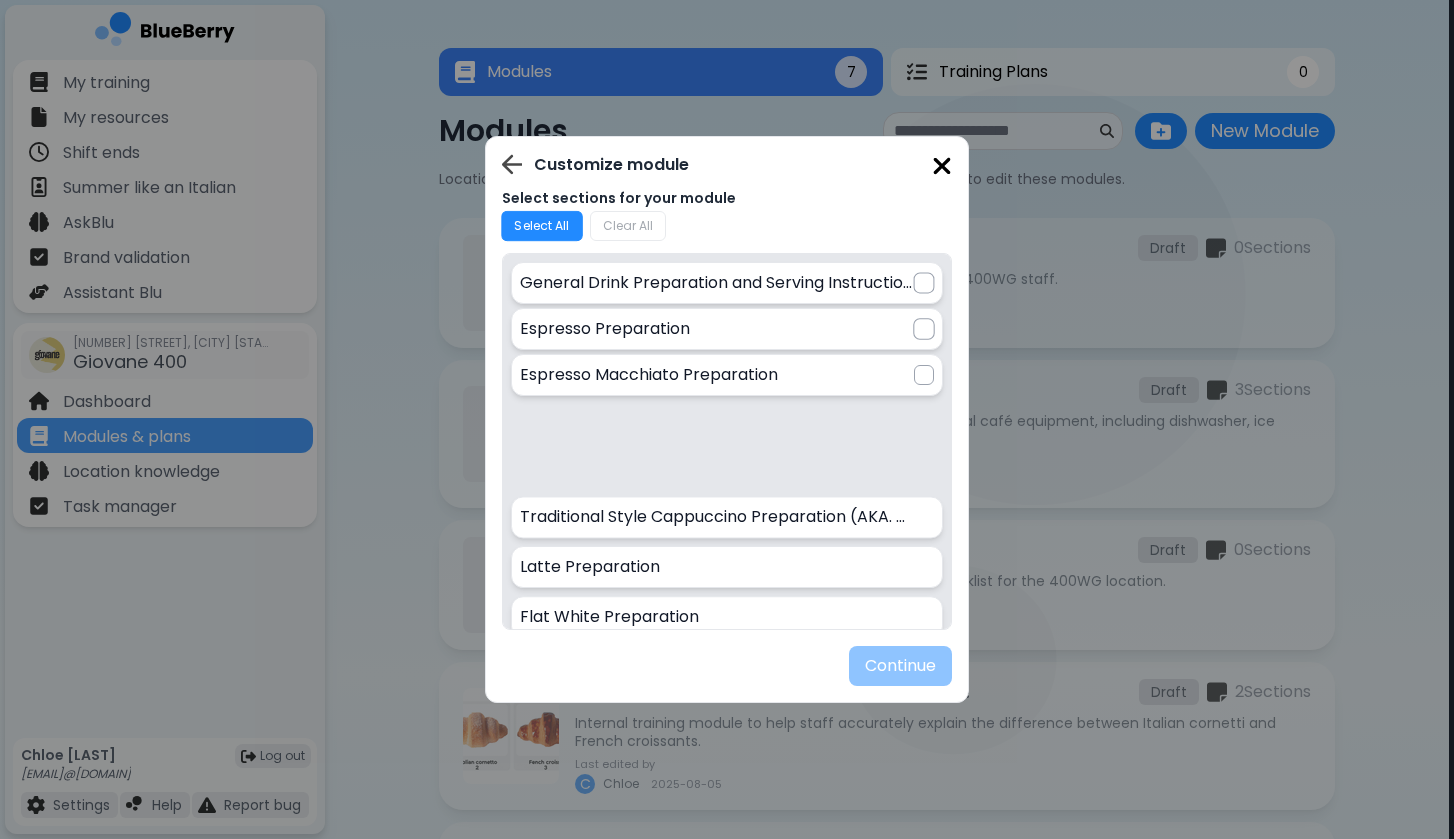 click on "Select All" at bounding box center [542, 225] 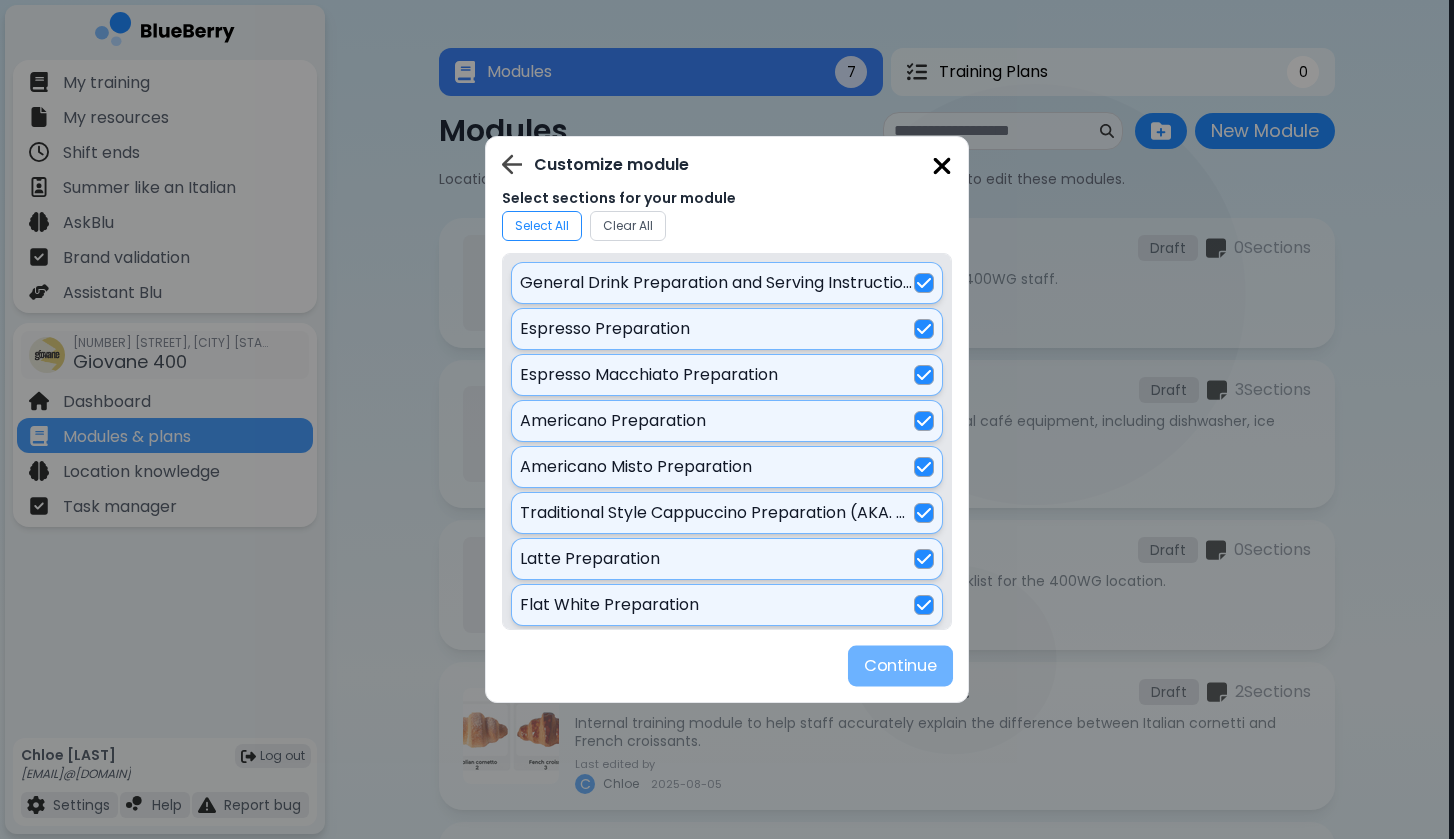 click on "Continue" at bounding box center [900, 666] 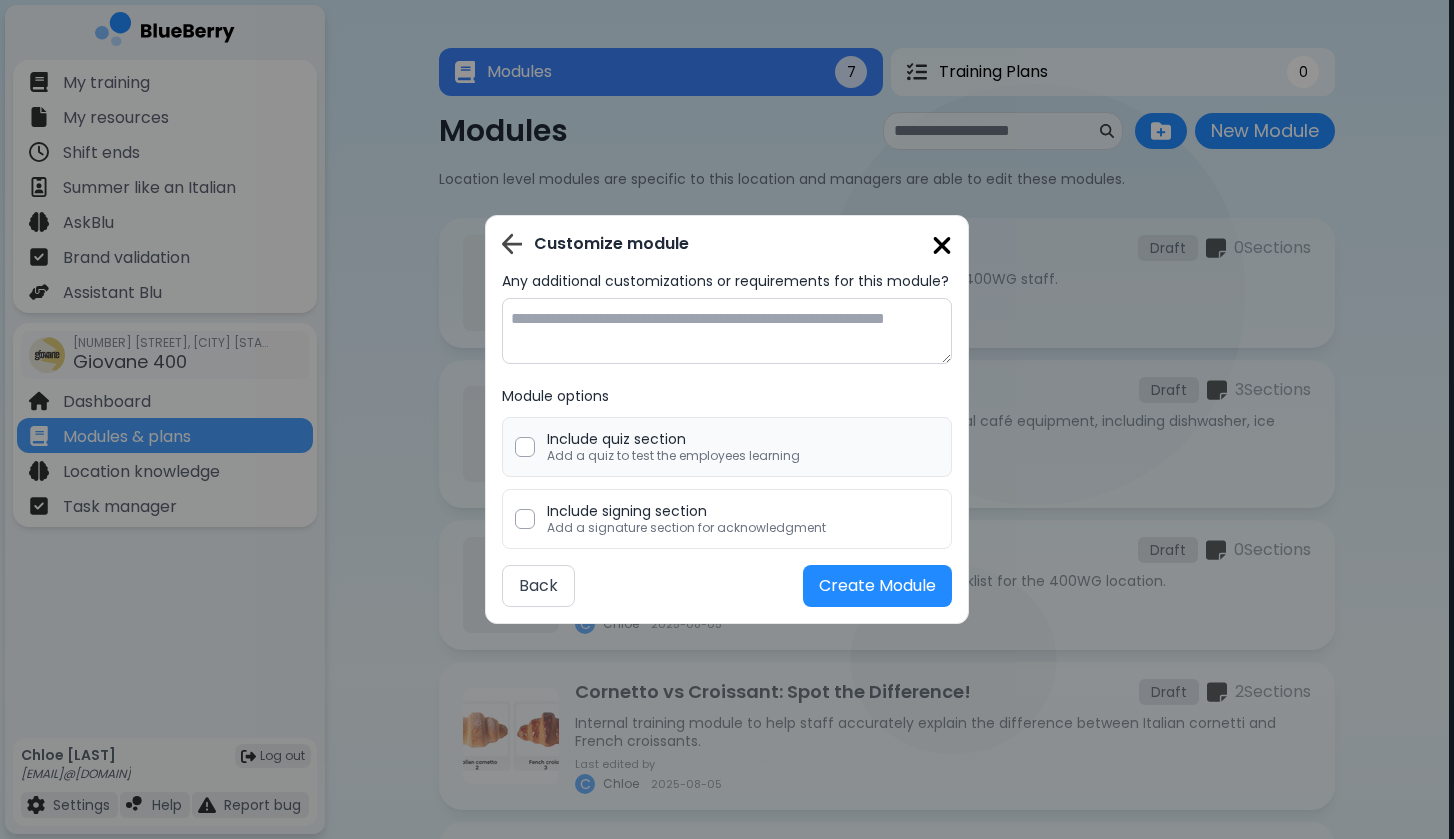 click at bounding box center [525, 447] 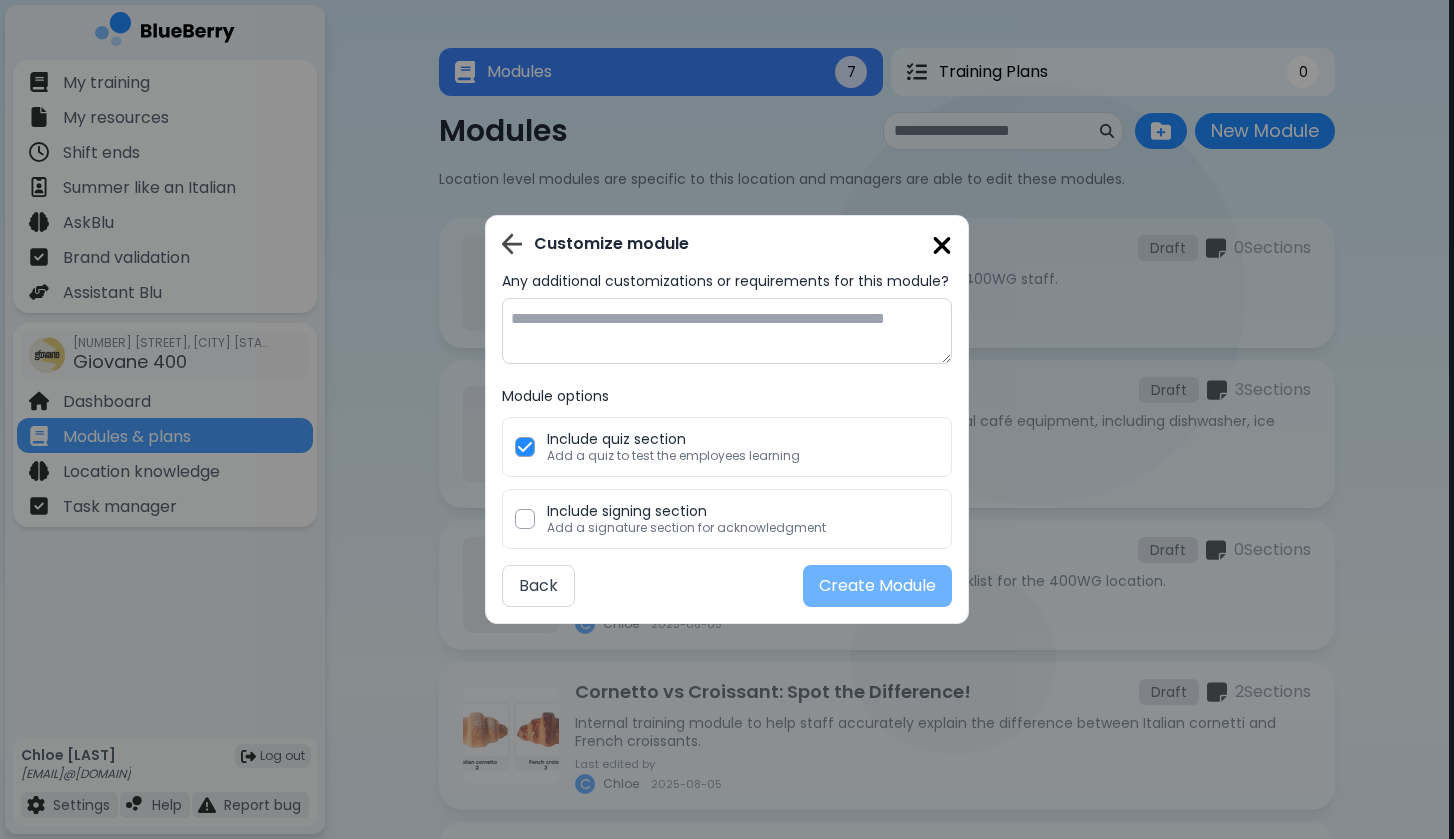 click on "Create Module" at bounding box center (877, 586) 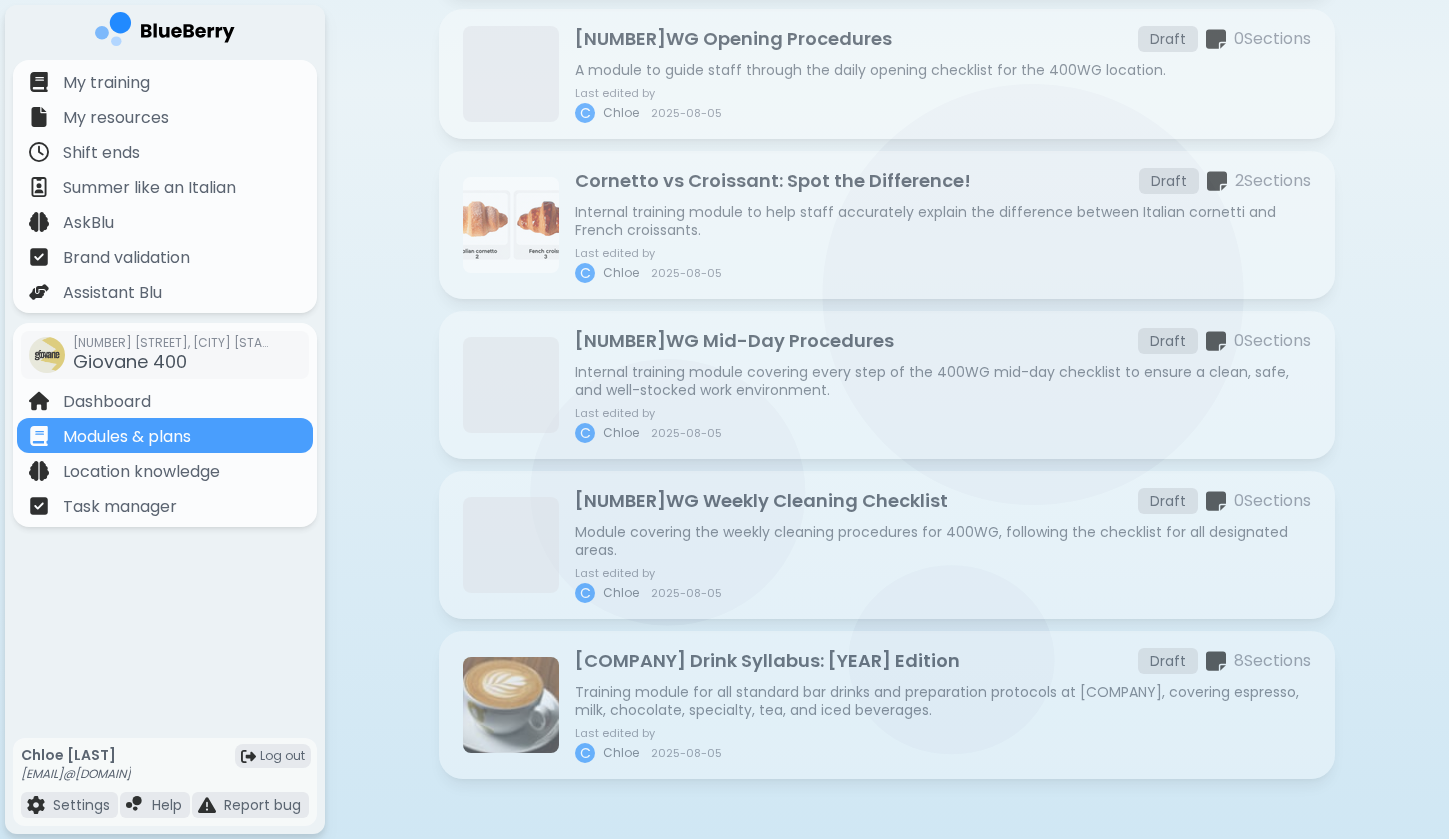 scroll, scrollTop: 652, scrollLeft: 0, axis: vertical 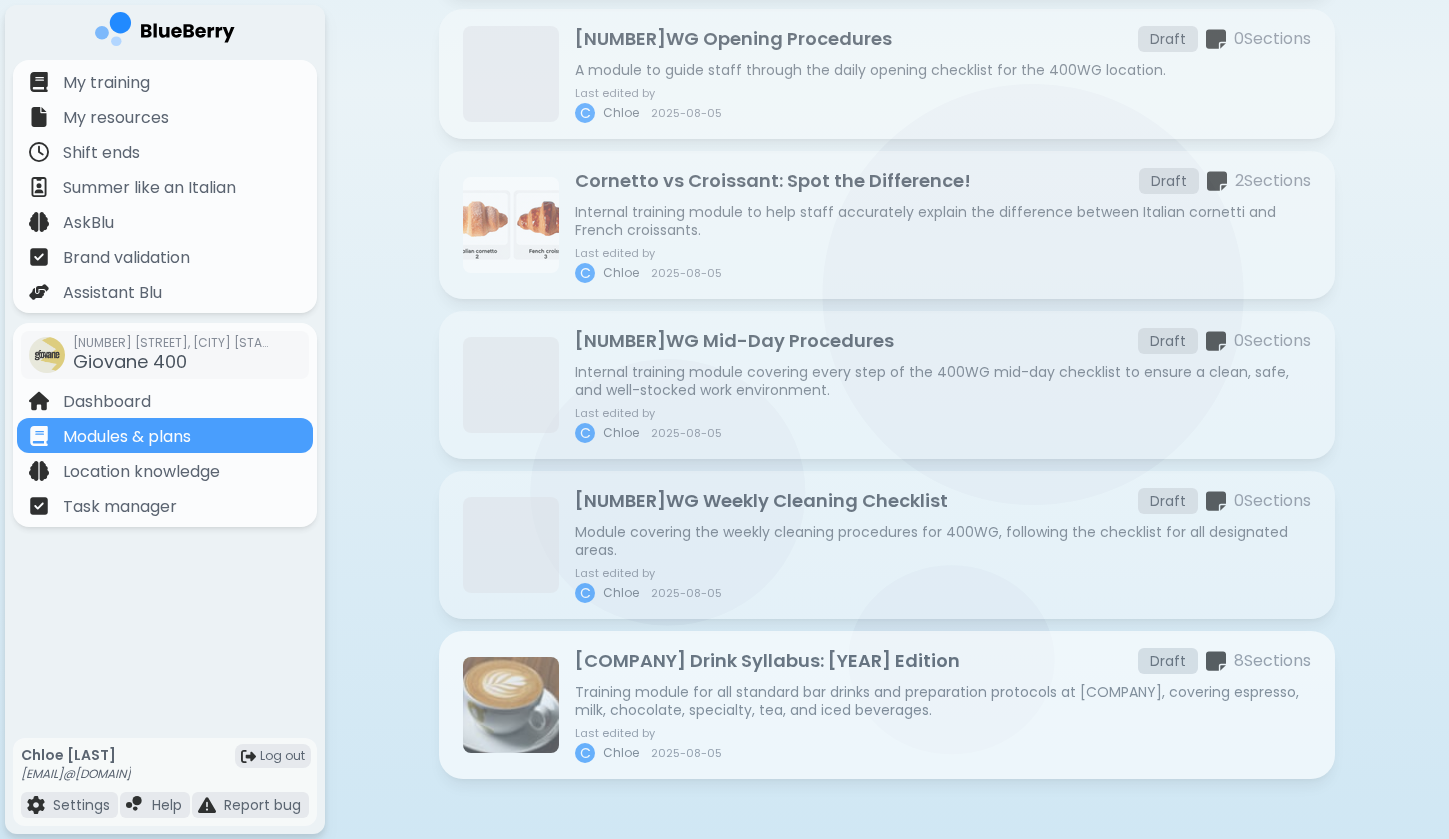 click on "Training module for all standard bar drinks and preparation protocols at [COMPANY], covering espresso, milk, chocolate, specialty, tea, and iced beverages." at bounding box center (943, 701) 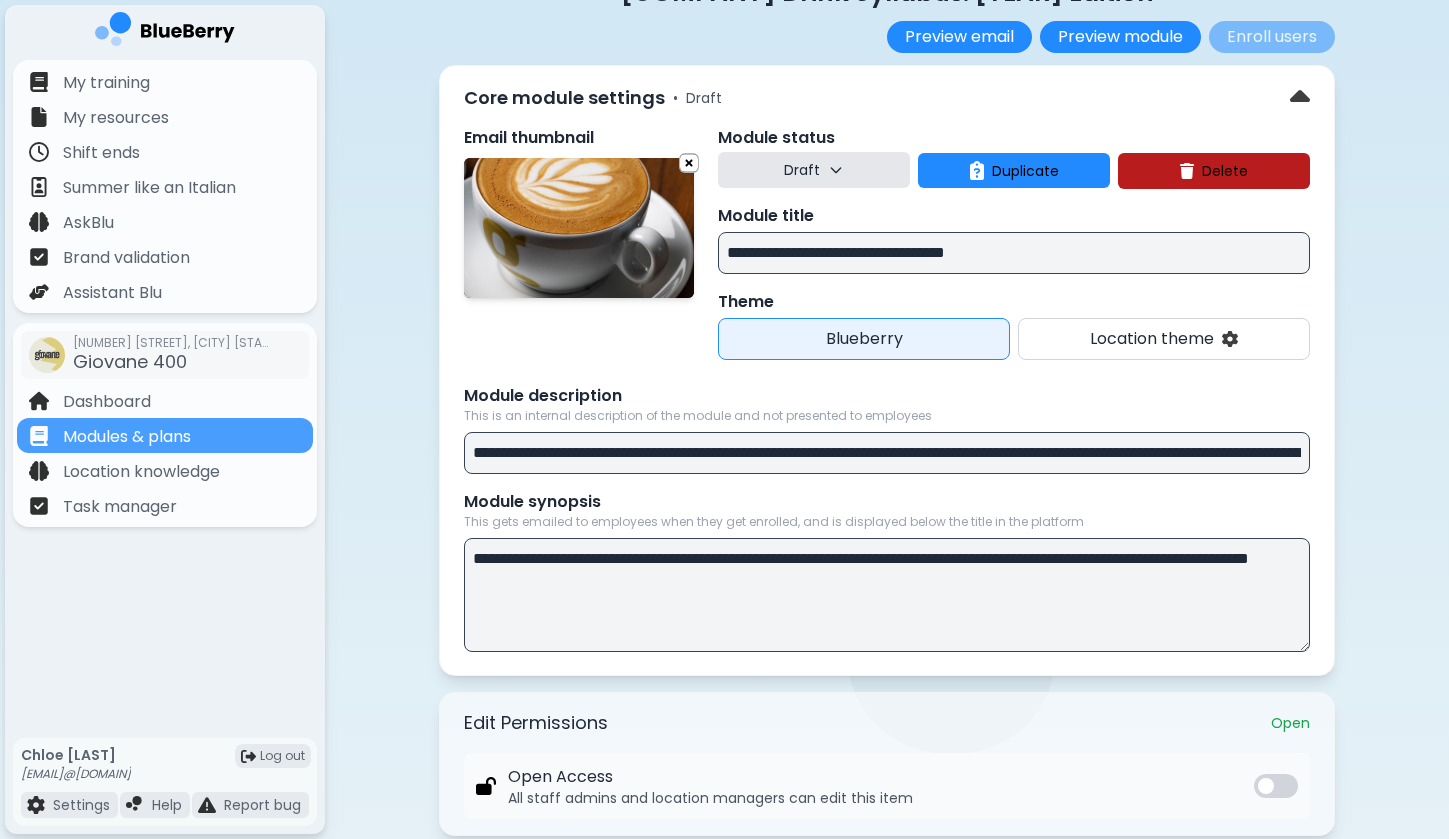 scroll, scrollTop: 80, scrollLeft: 0, axis: vertical 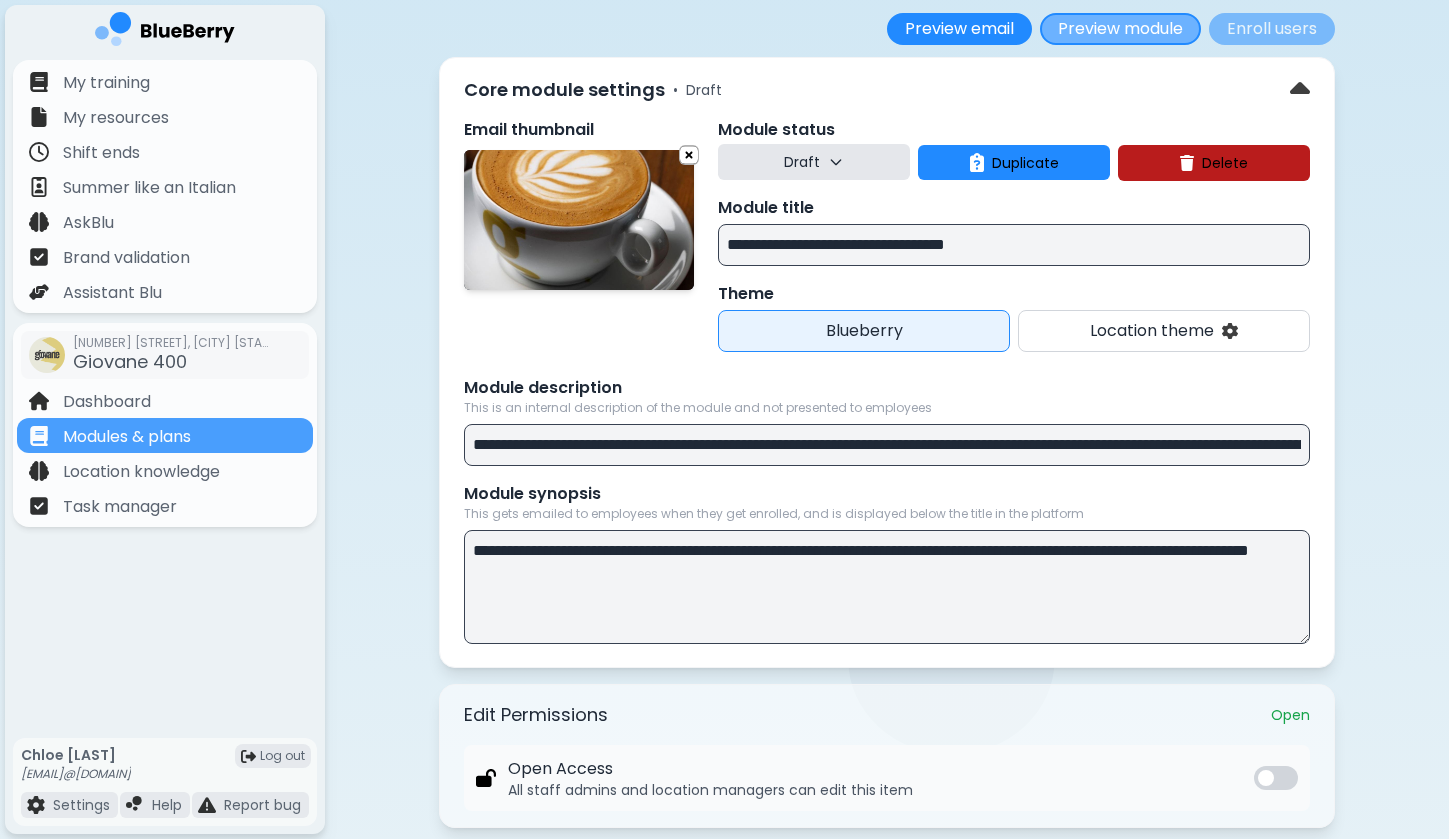 click on "Preview module" at bounding box center [1120, 29] 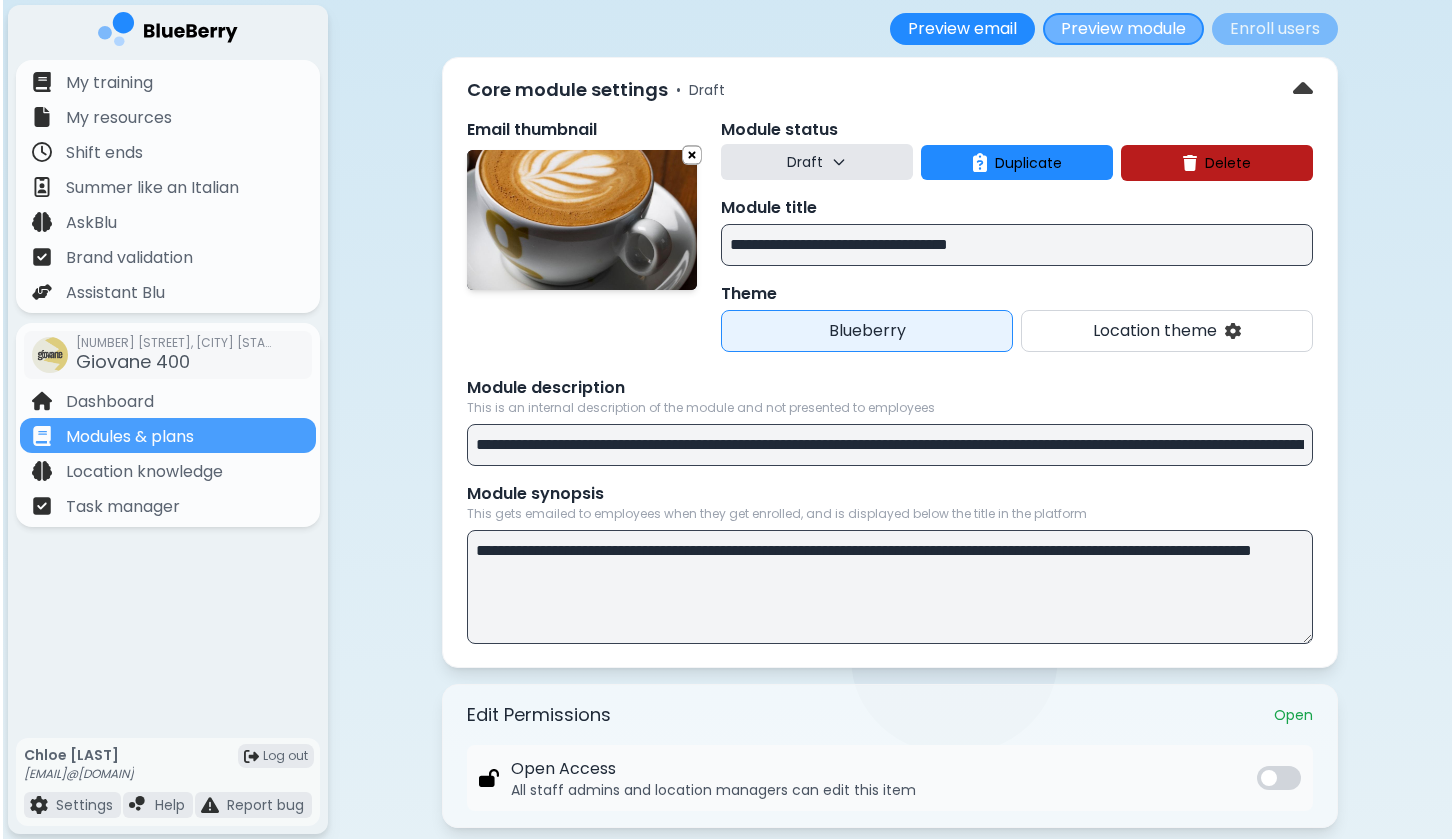 scroll, scrollTop: 0, scrollLeft: 0, axis: both 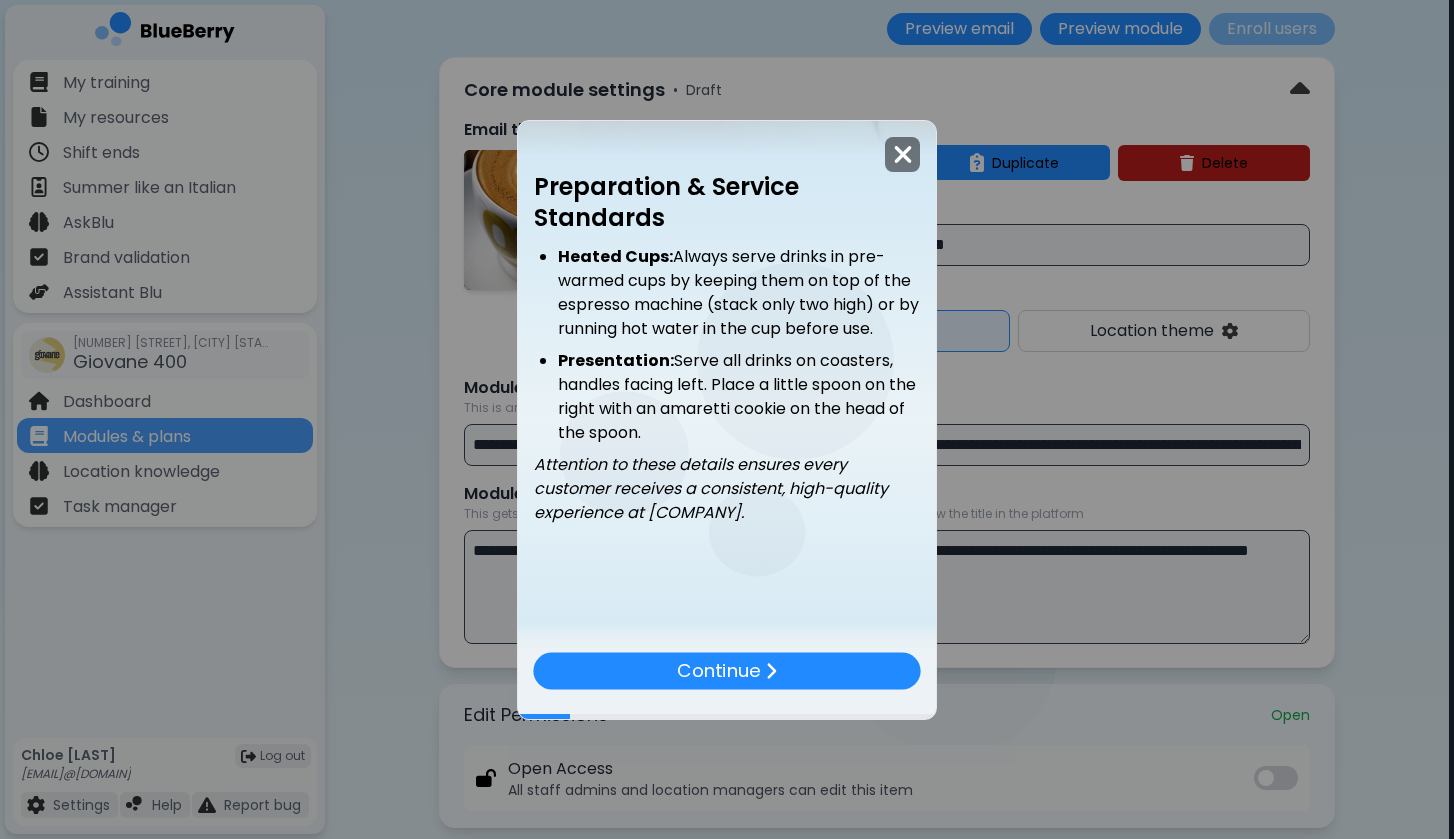 click at bounding box center (903, 154) 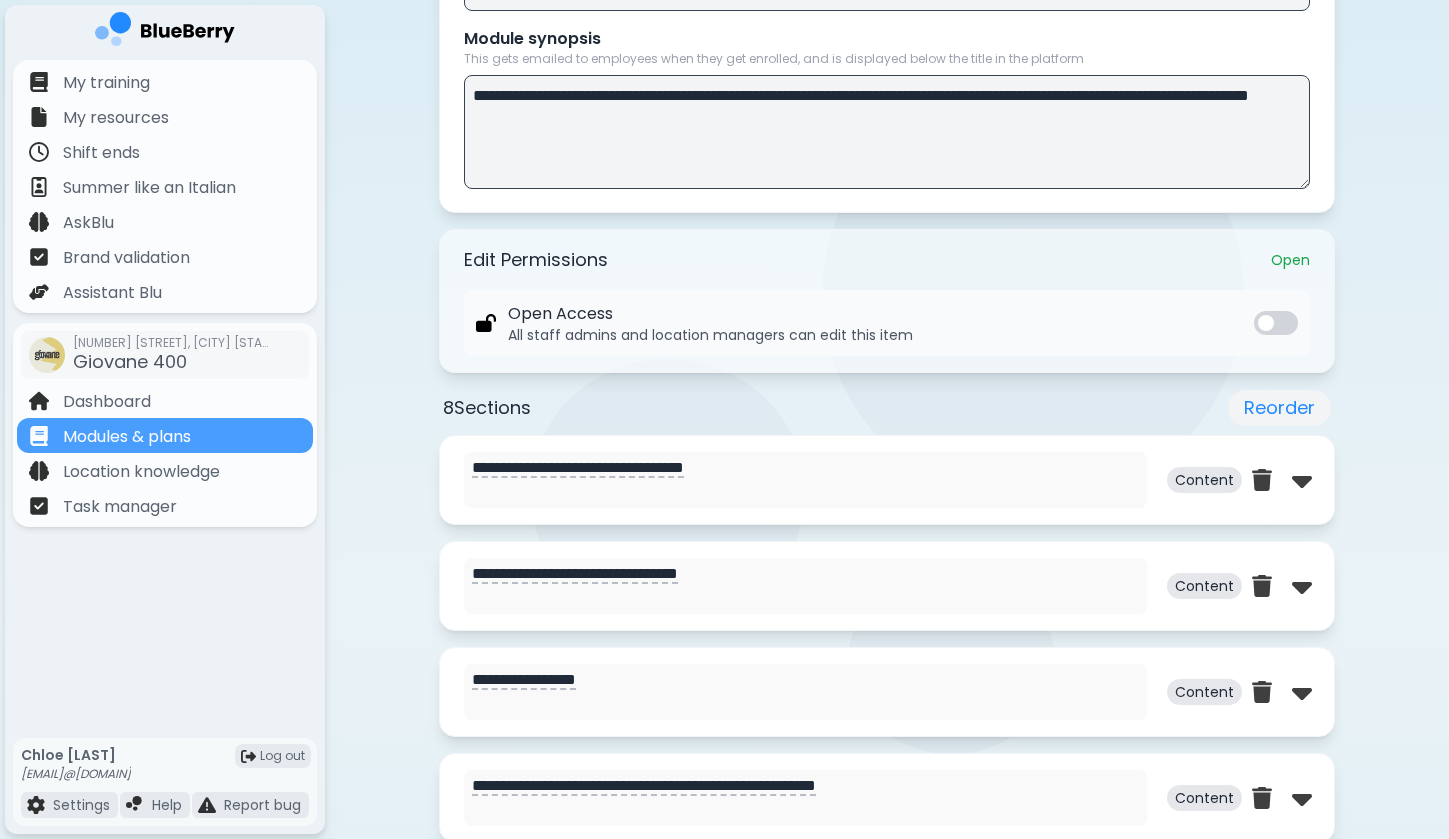 scroll, scrollTop: 562, scrollLeft: 0, axis: vertical 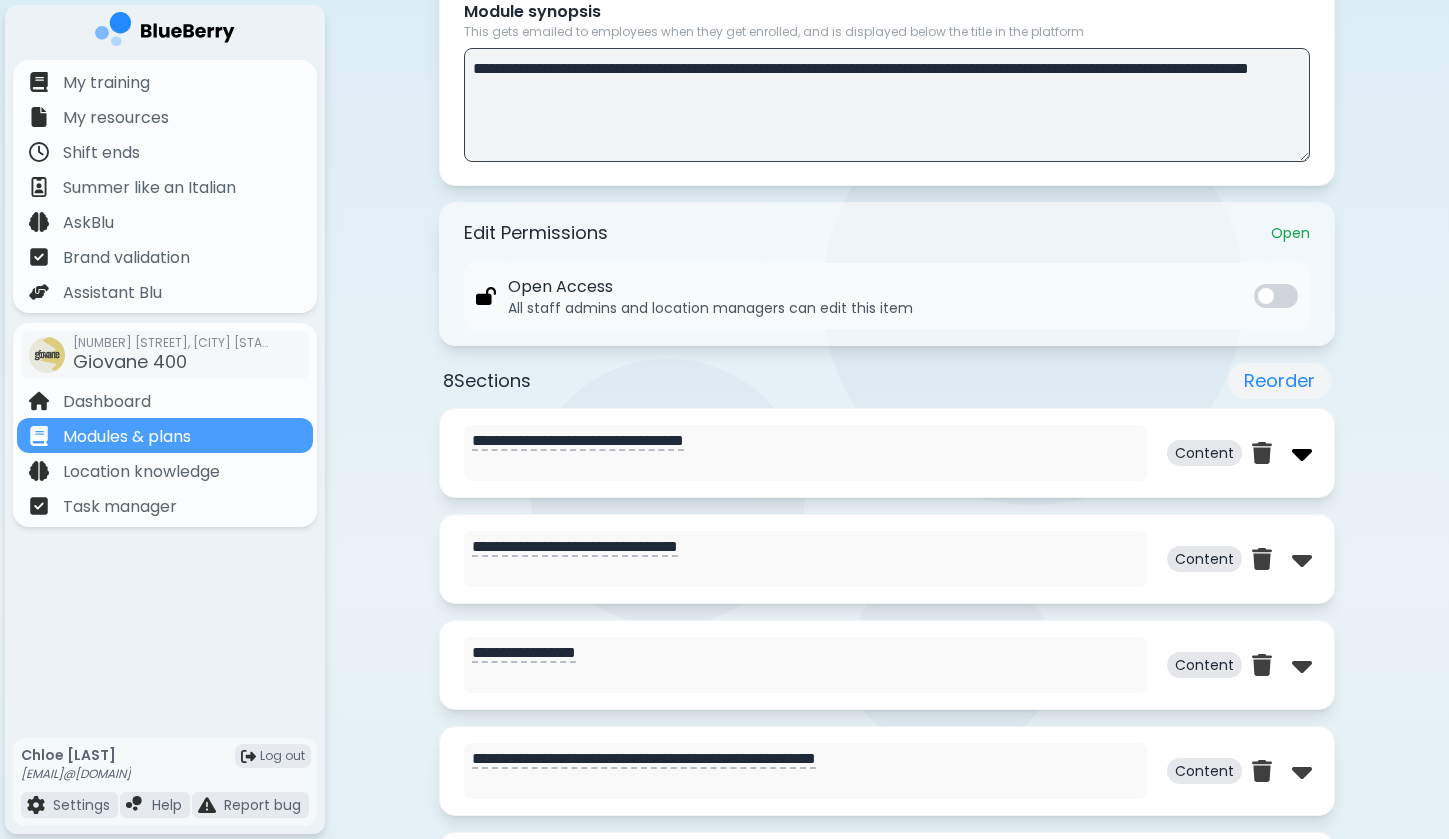 click at bounding box center (1302, 453) 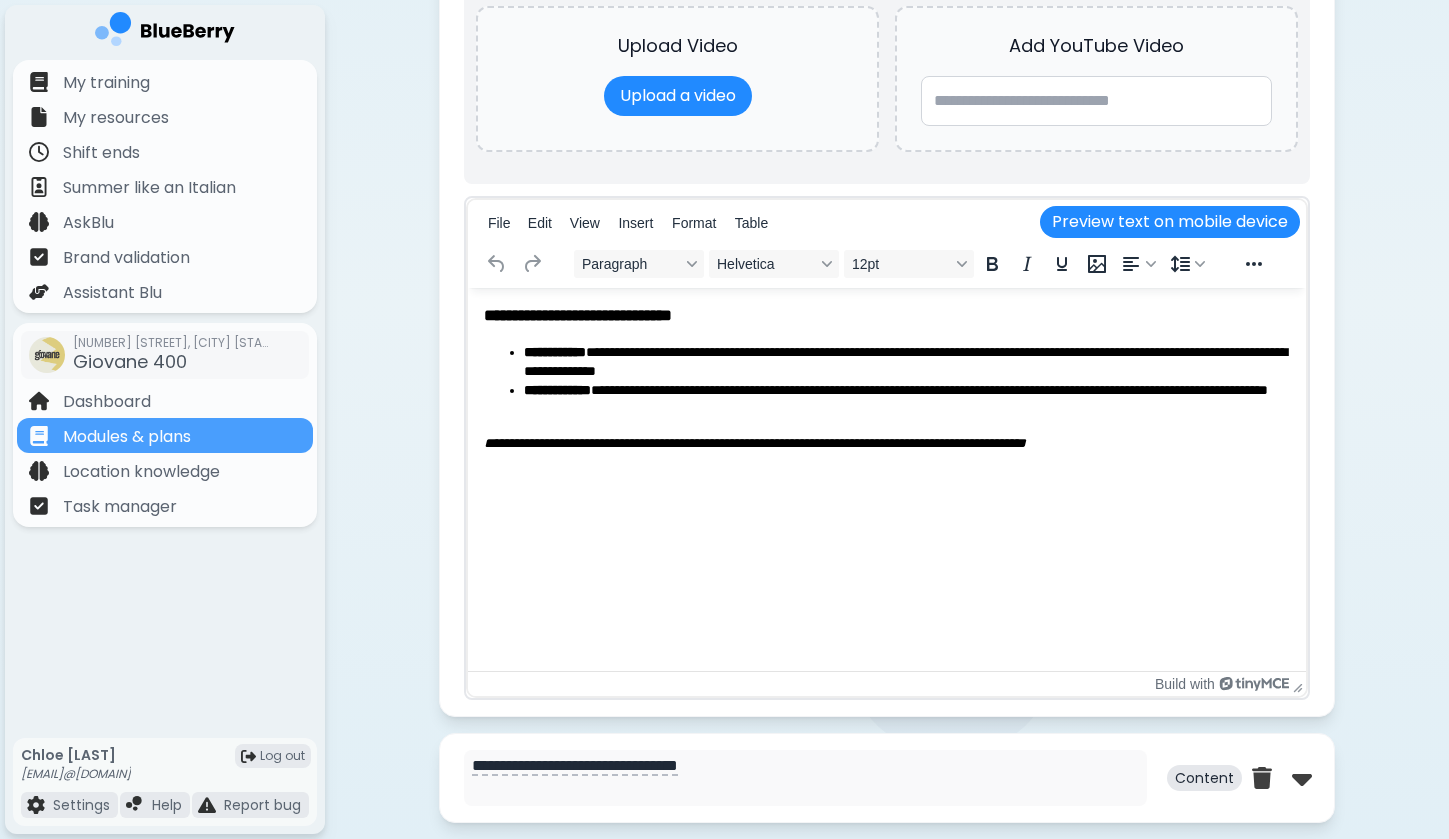 scroll, scrollTop: 1322, scrollLeft: 0, axis: vertical 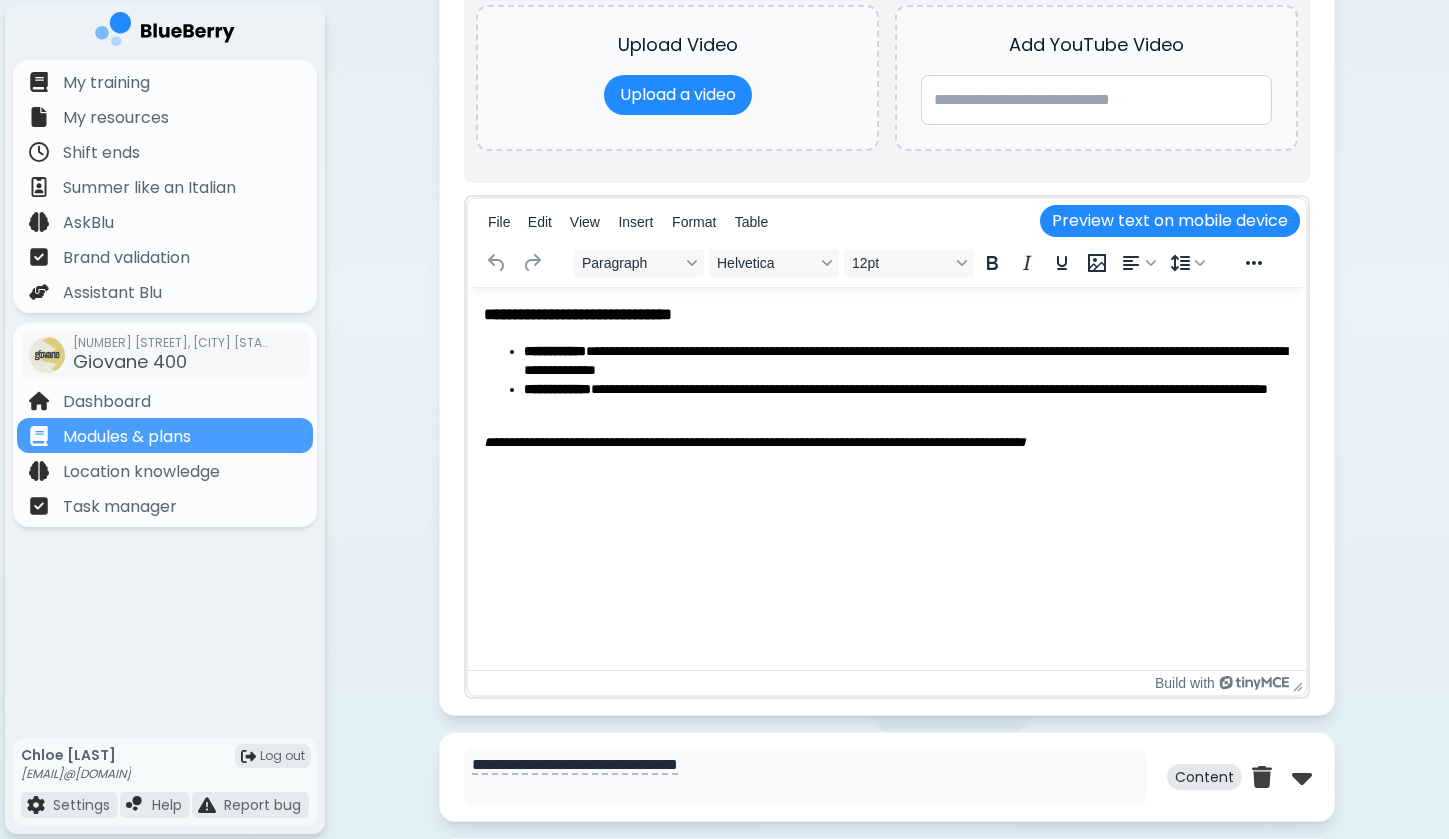 click on "**********" at bounding box center (887, 378) 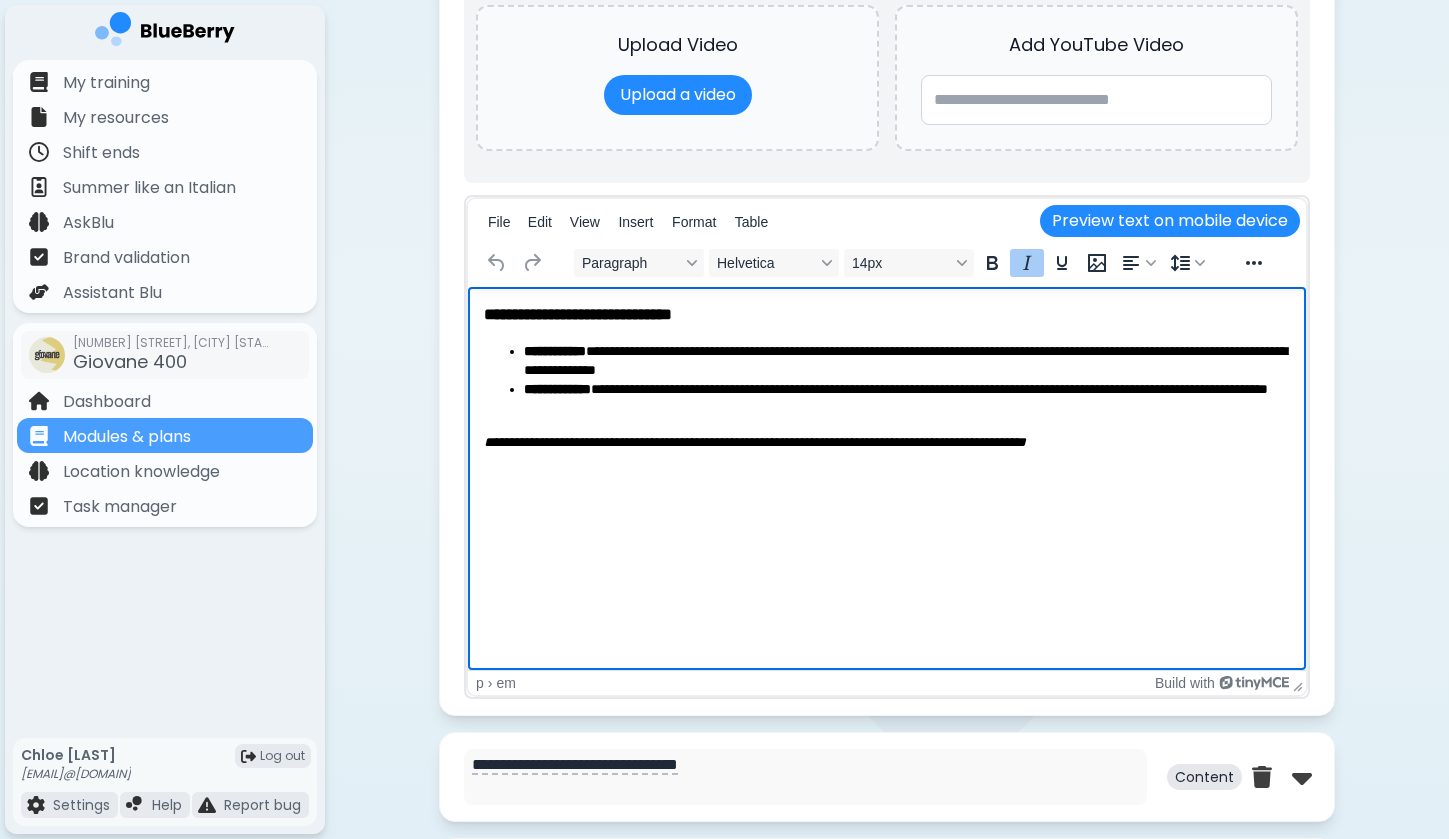 click on "**********" at bounding box center (887, 378) 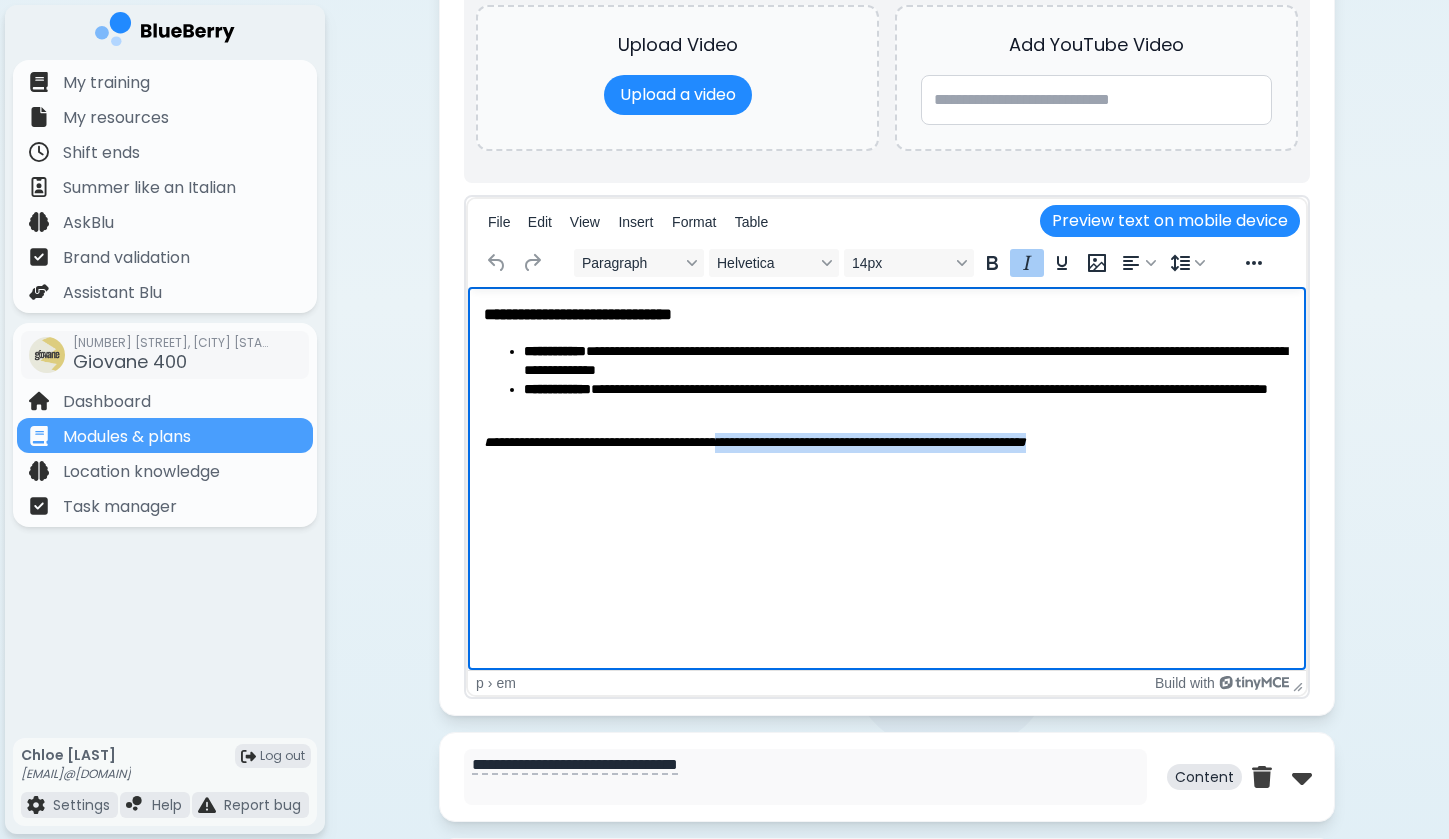 drag, startPoint x: 765, startPoint y: 443, endPoint x: 824, endPoint y: 483, distance: 71.281136 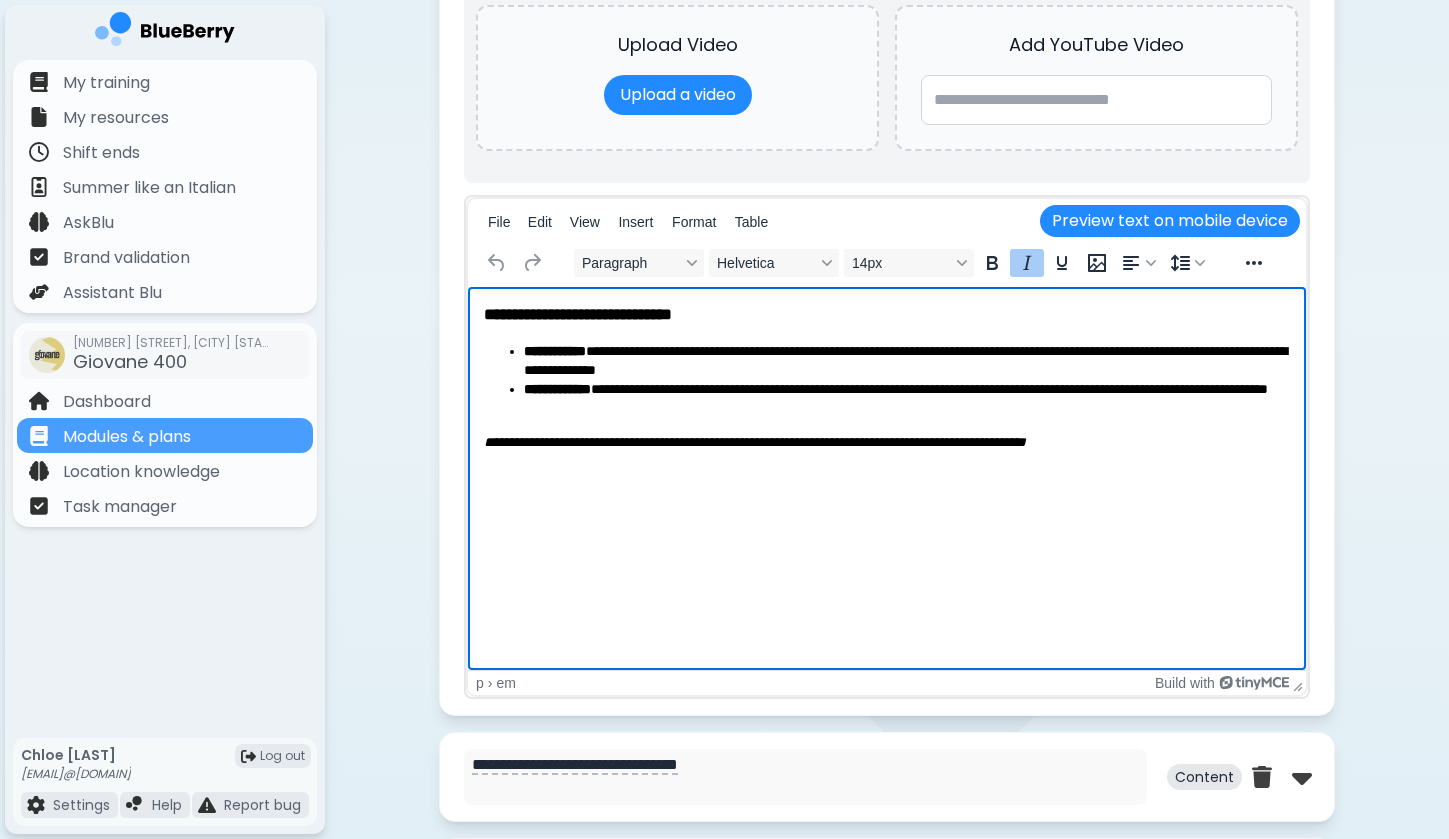 click on "**********" at bounding box center (887, 378) 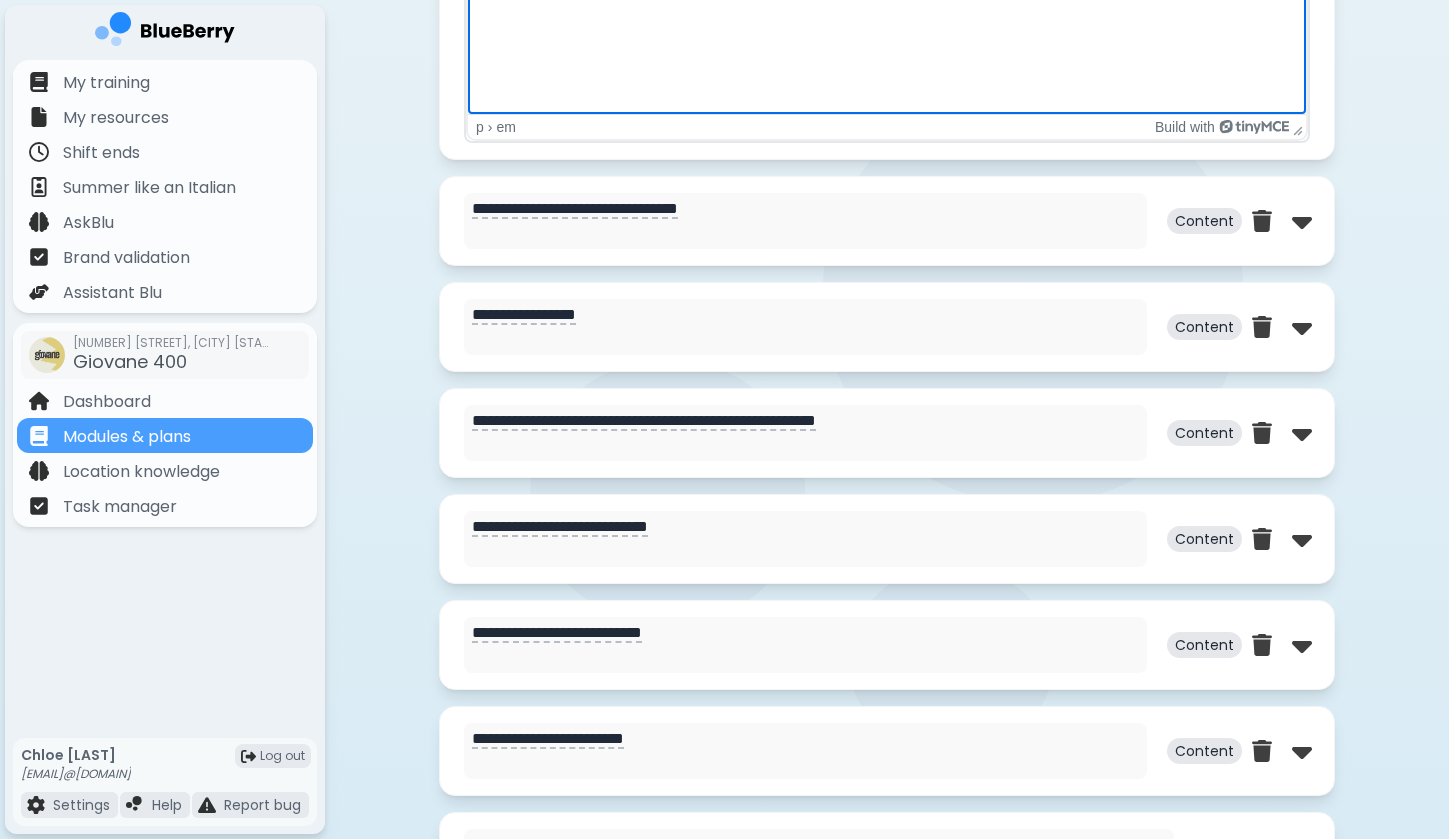 scroll, scrollTop: 1879, scrollLeft: 0, axis: vertical 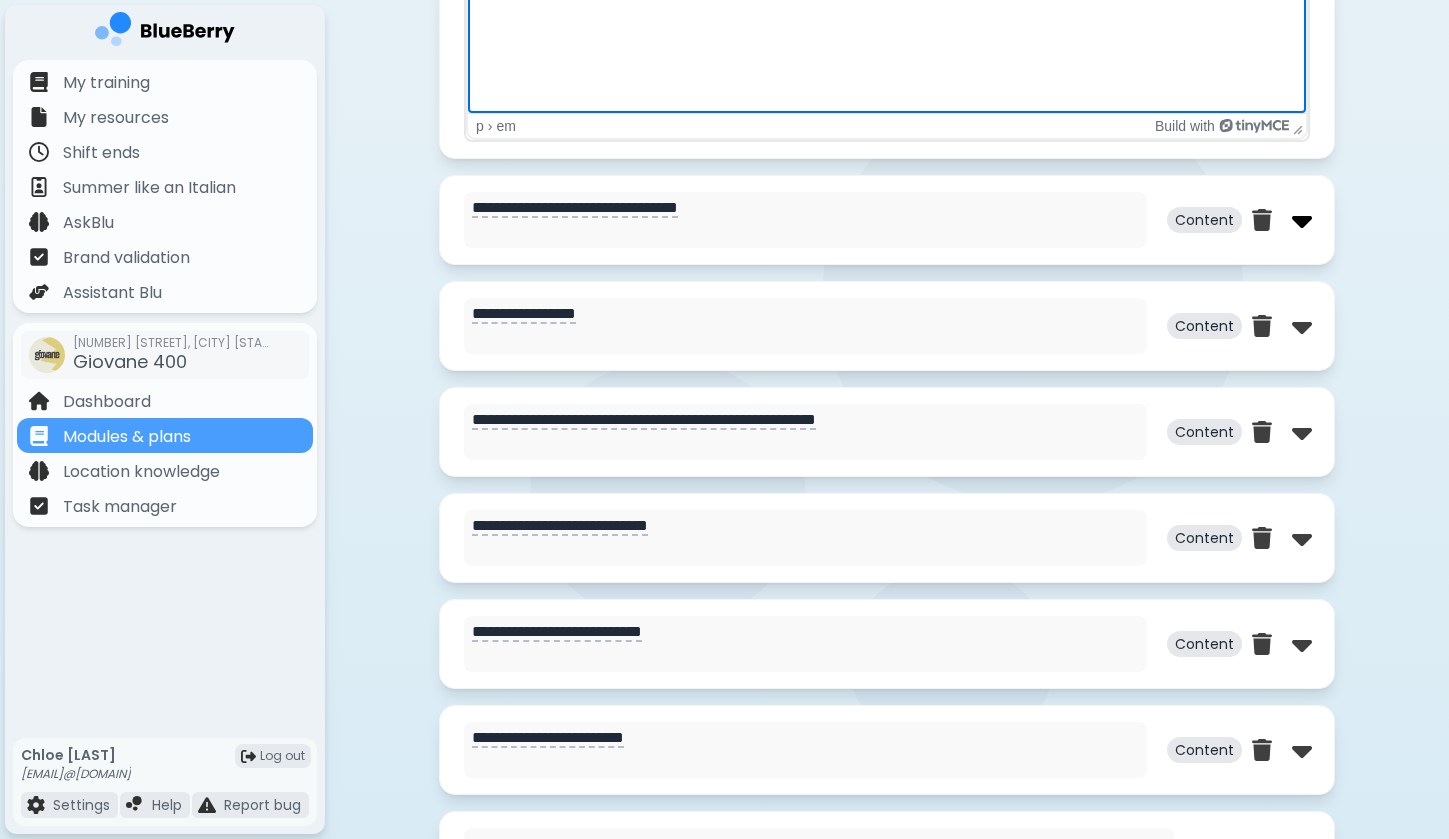 click at bounding box center (1302, 220) 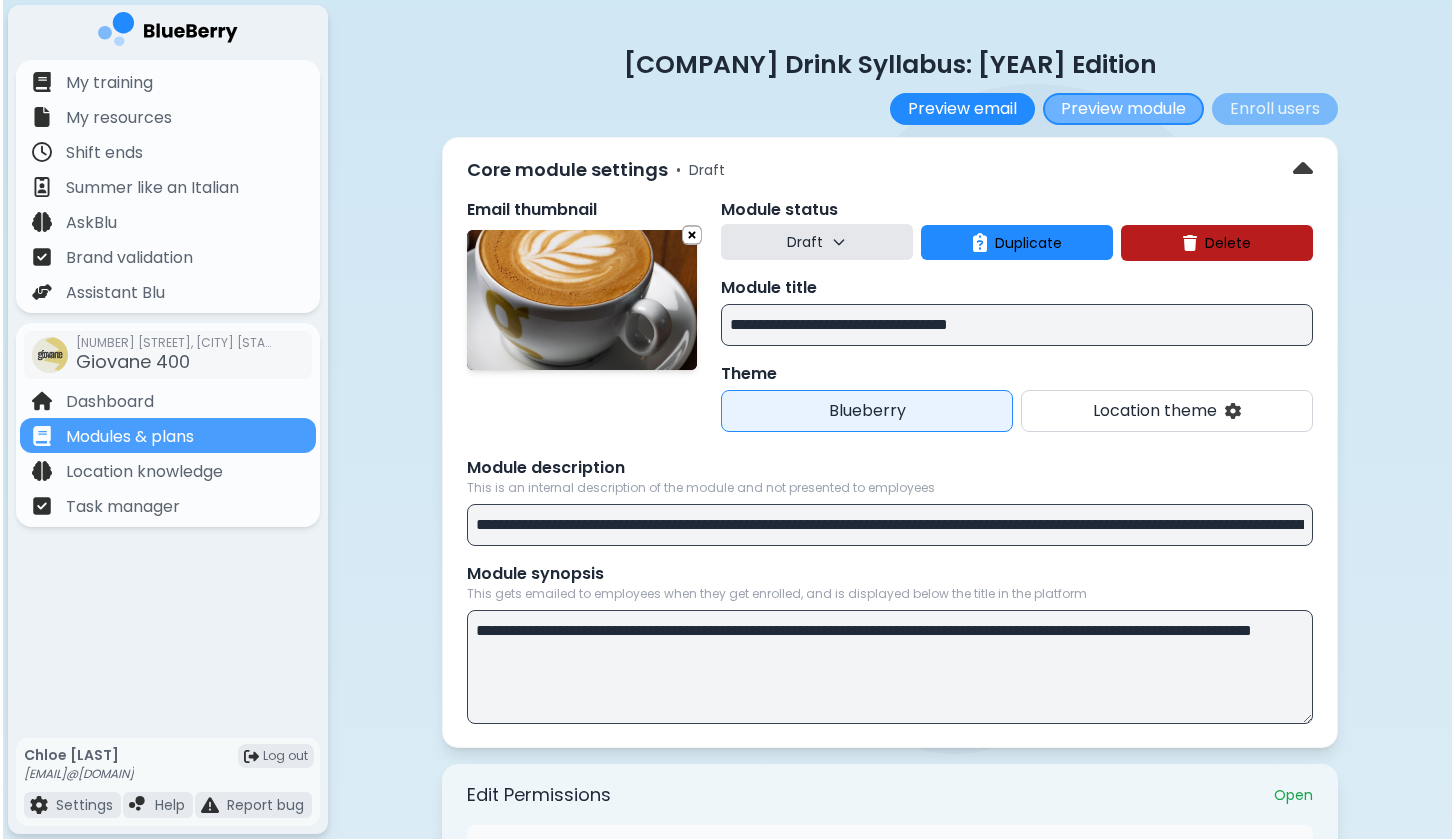 scroll, scrollTop: 0, scrollLeft: 0, axis: both 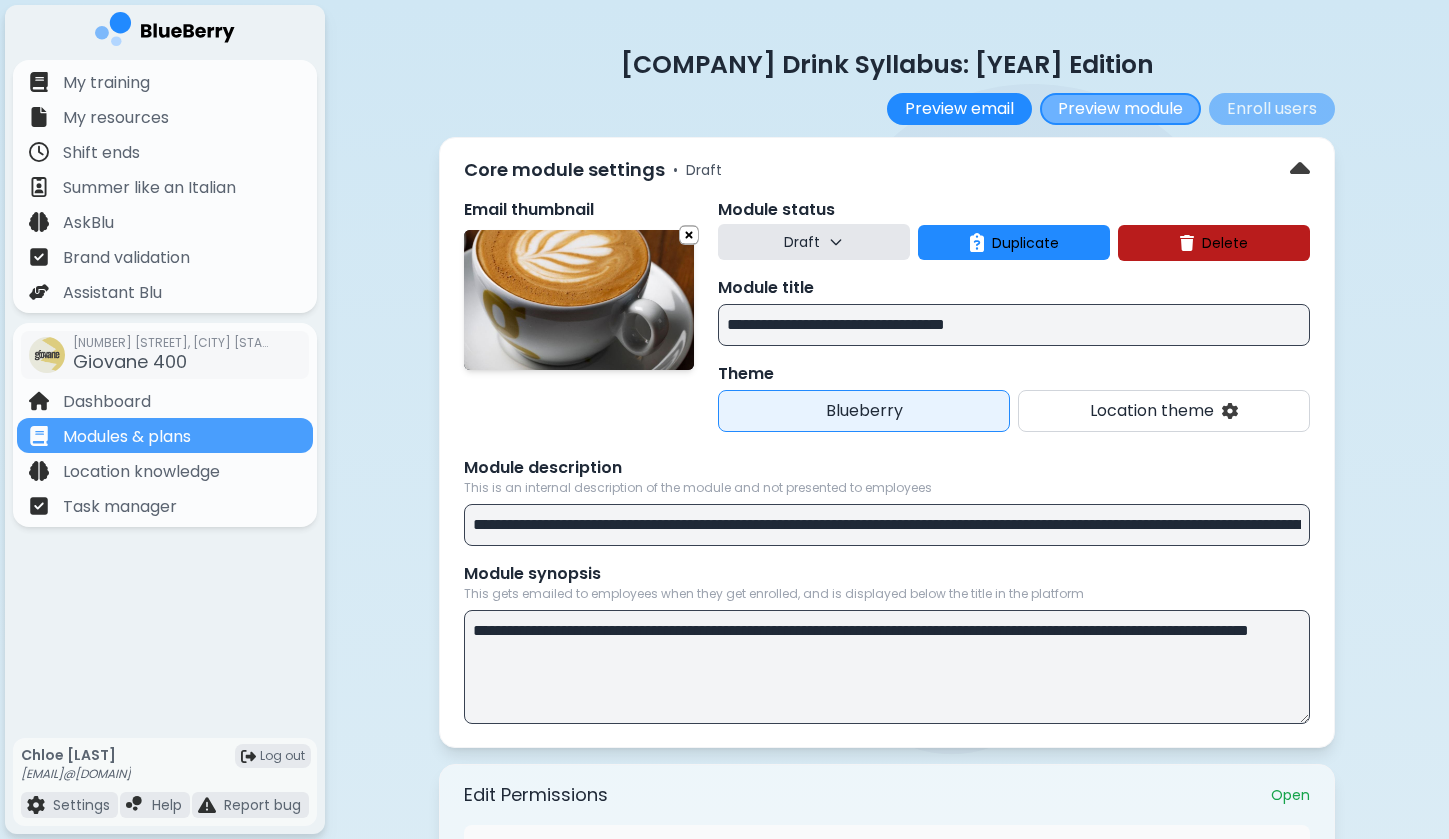 click on "Preview module" at bounding box center [1120, 109] 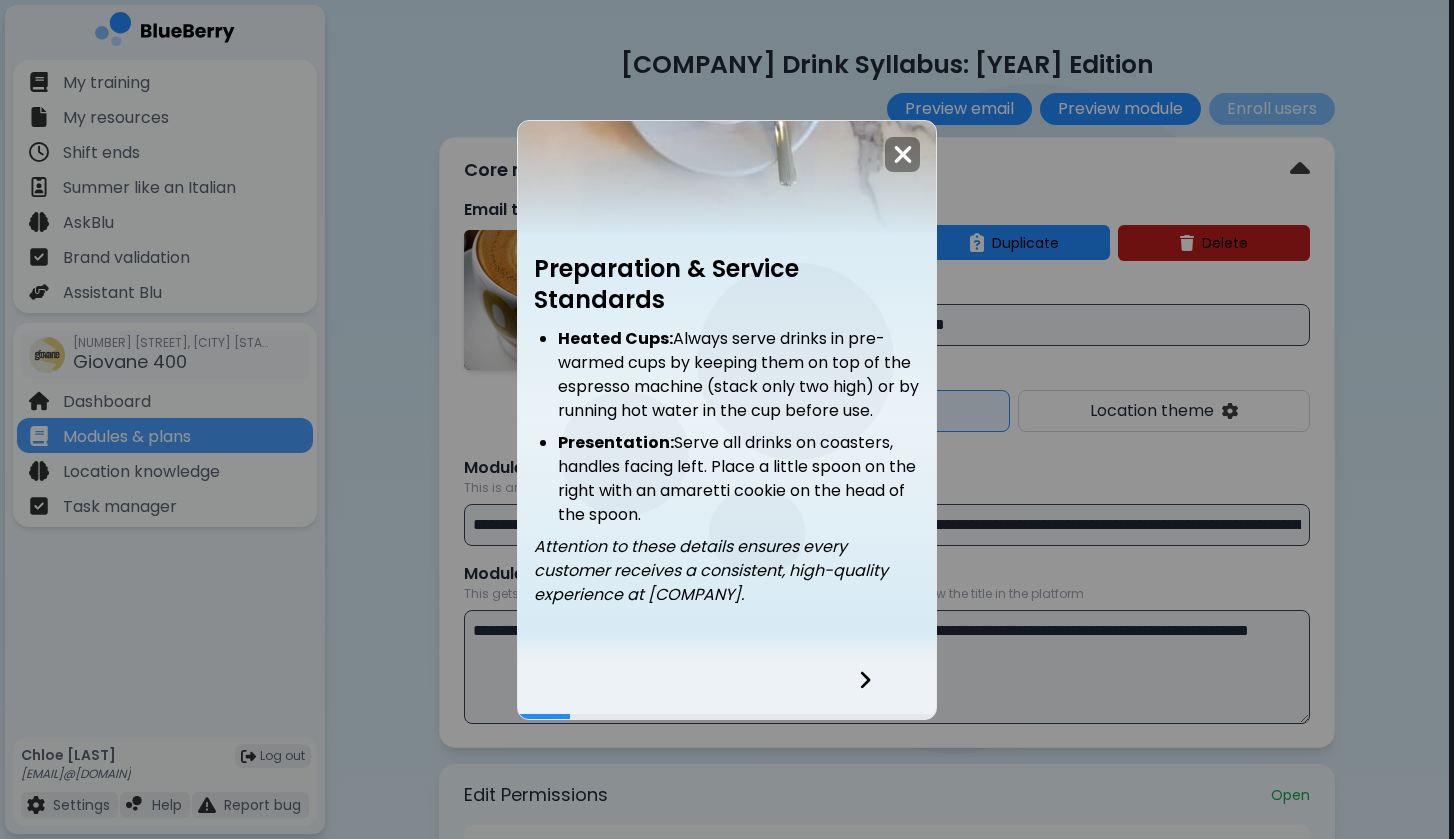 scroll, scrollTop: 316, scrollLeft: 0, axis: vertical 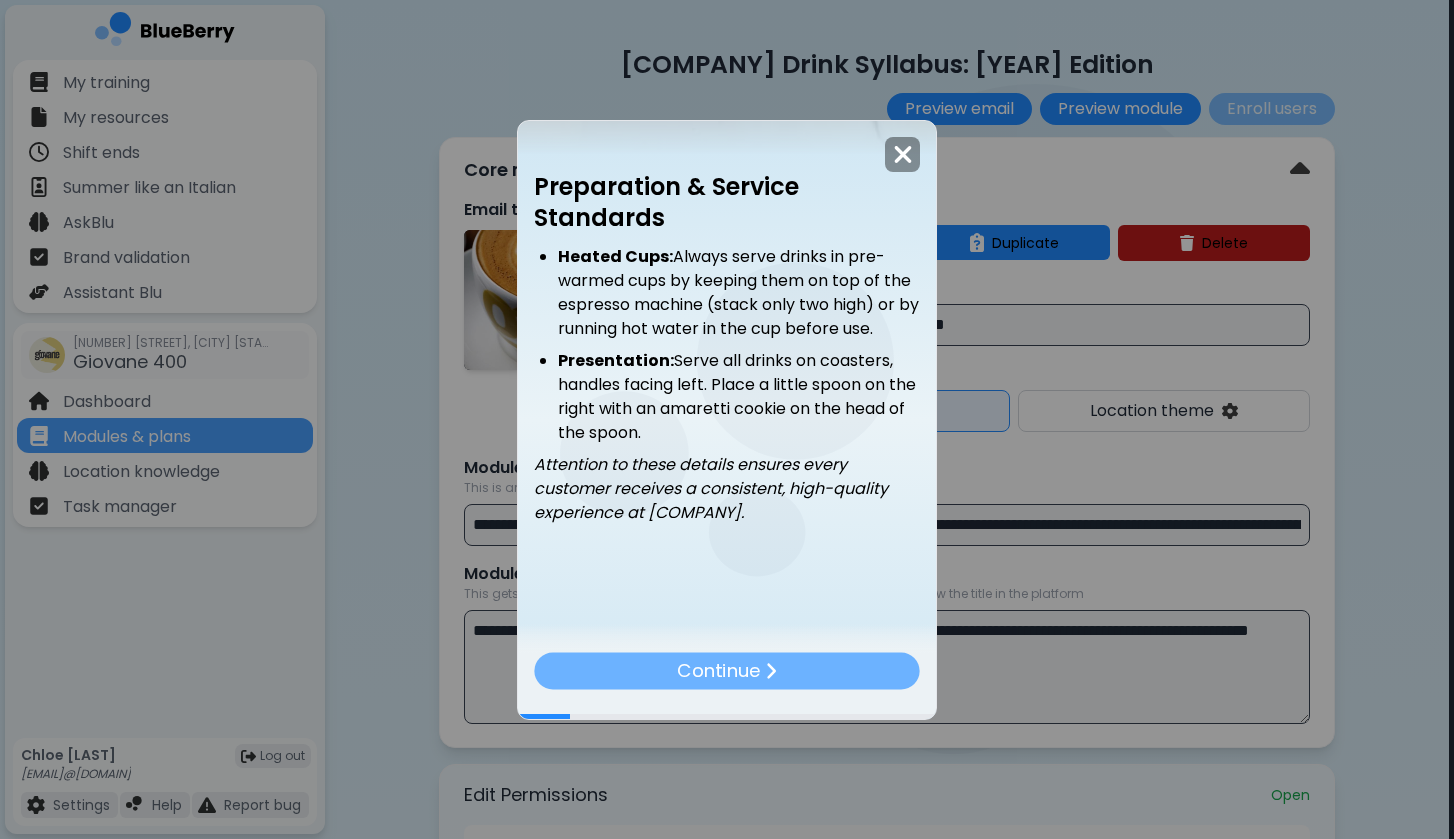 click on "Continue" at bounding box center (727, 670) 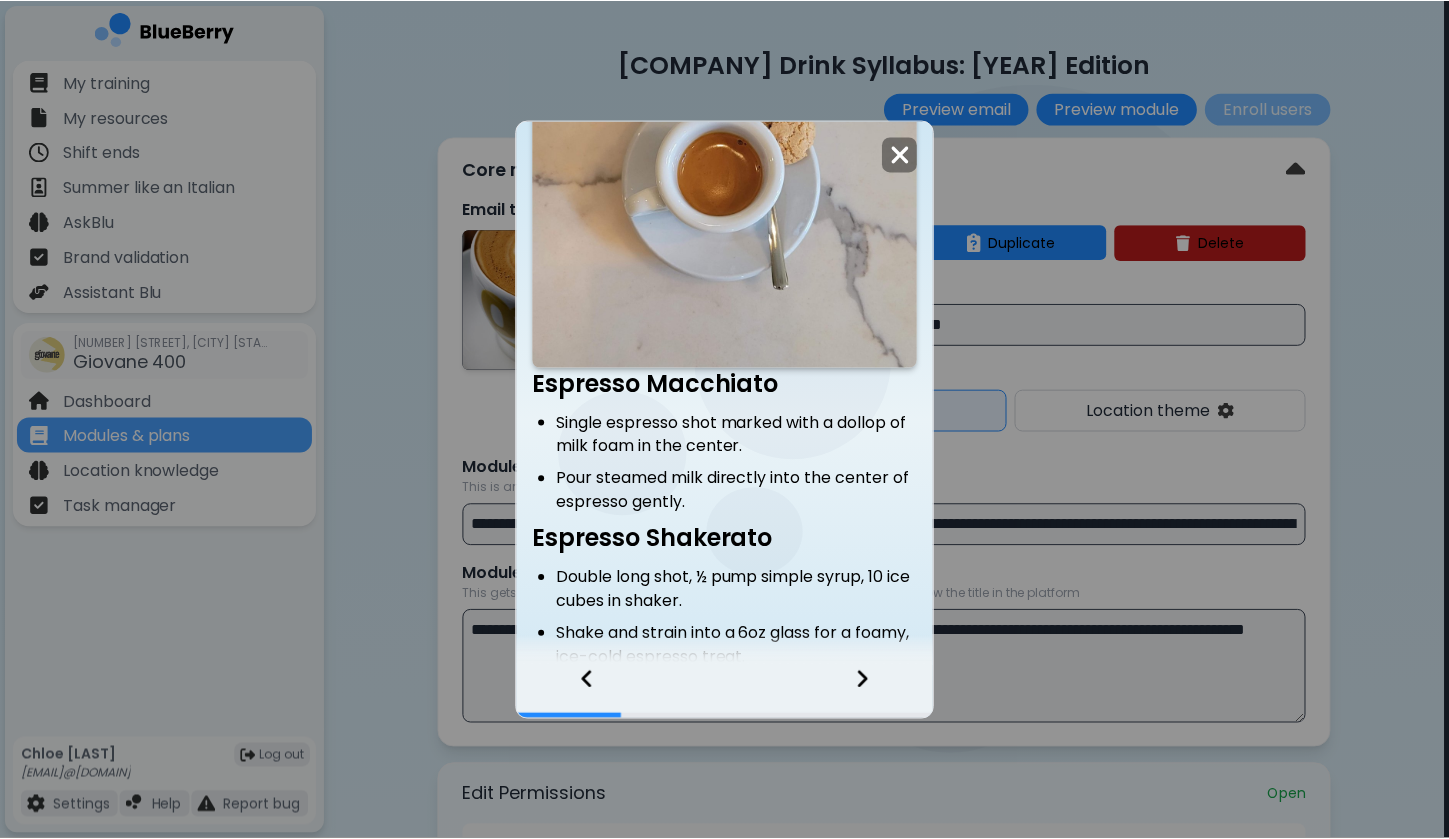 scroll, scrollTop: 686, scrollLeft: 0, axis: vertical 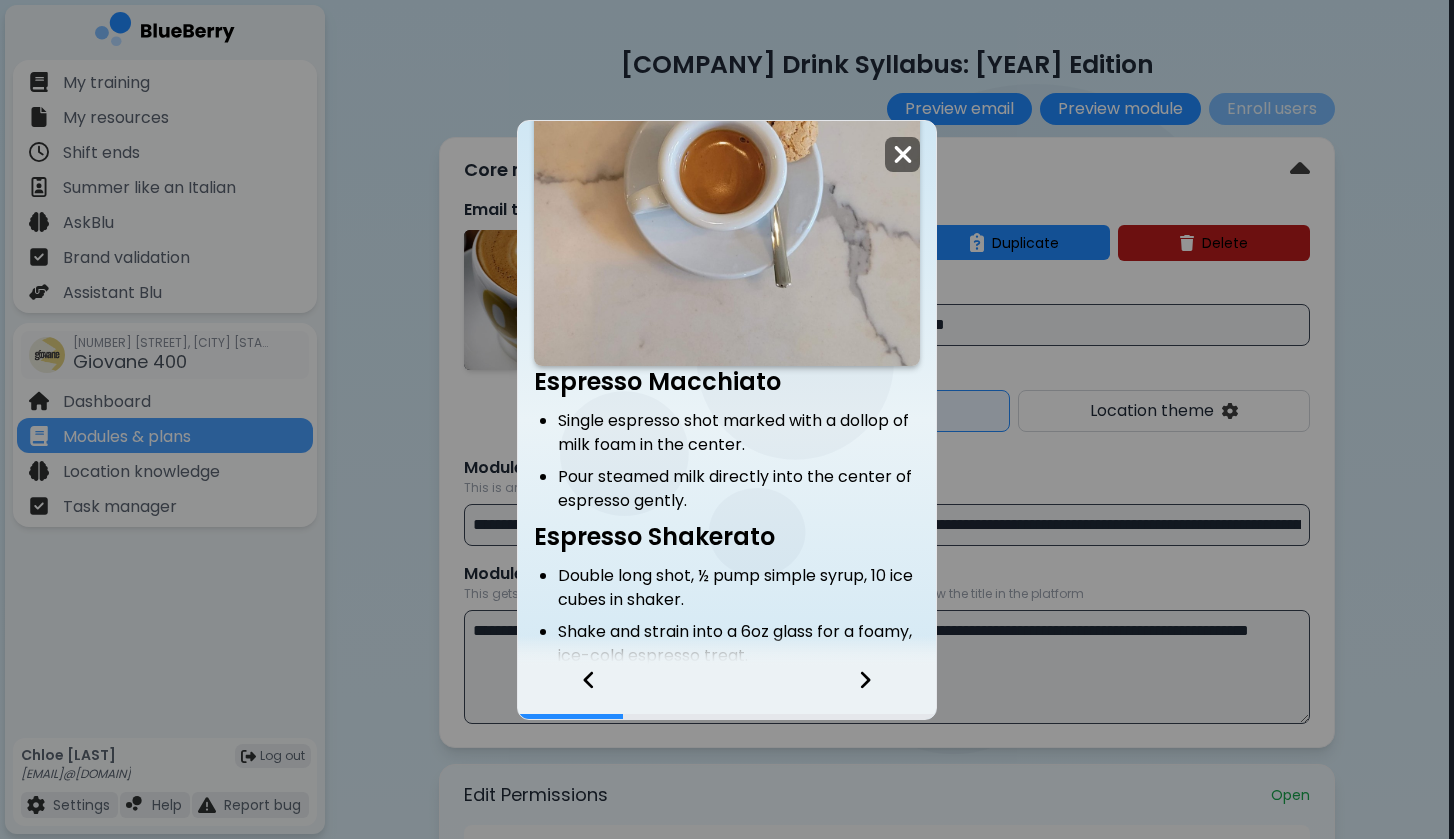 click at bounding box center [903, 154] 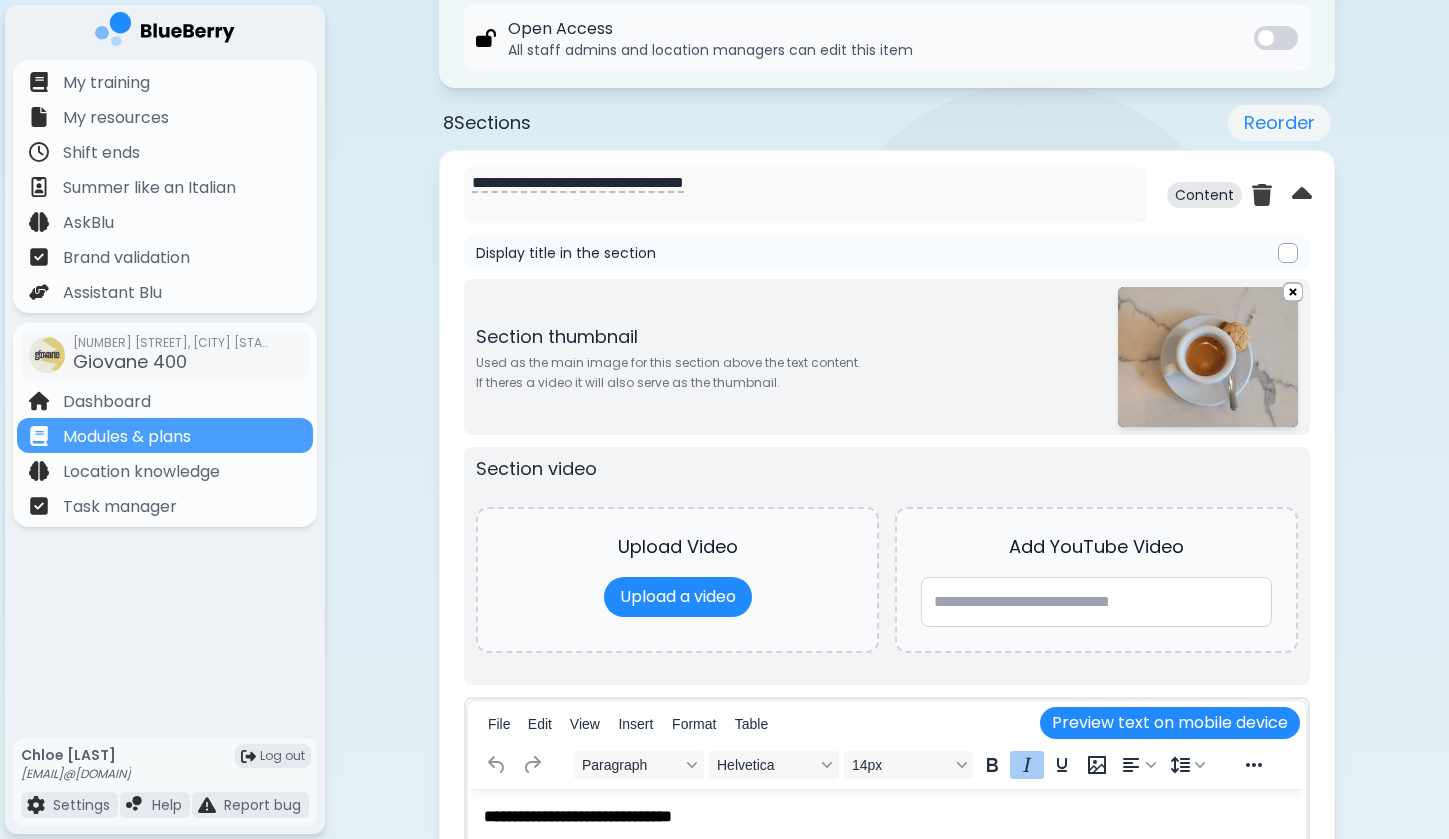 scroll, scrollTop: 798, scrollLeft: 0, axis: vertical 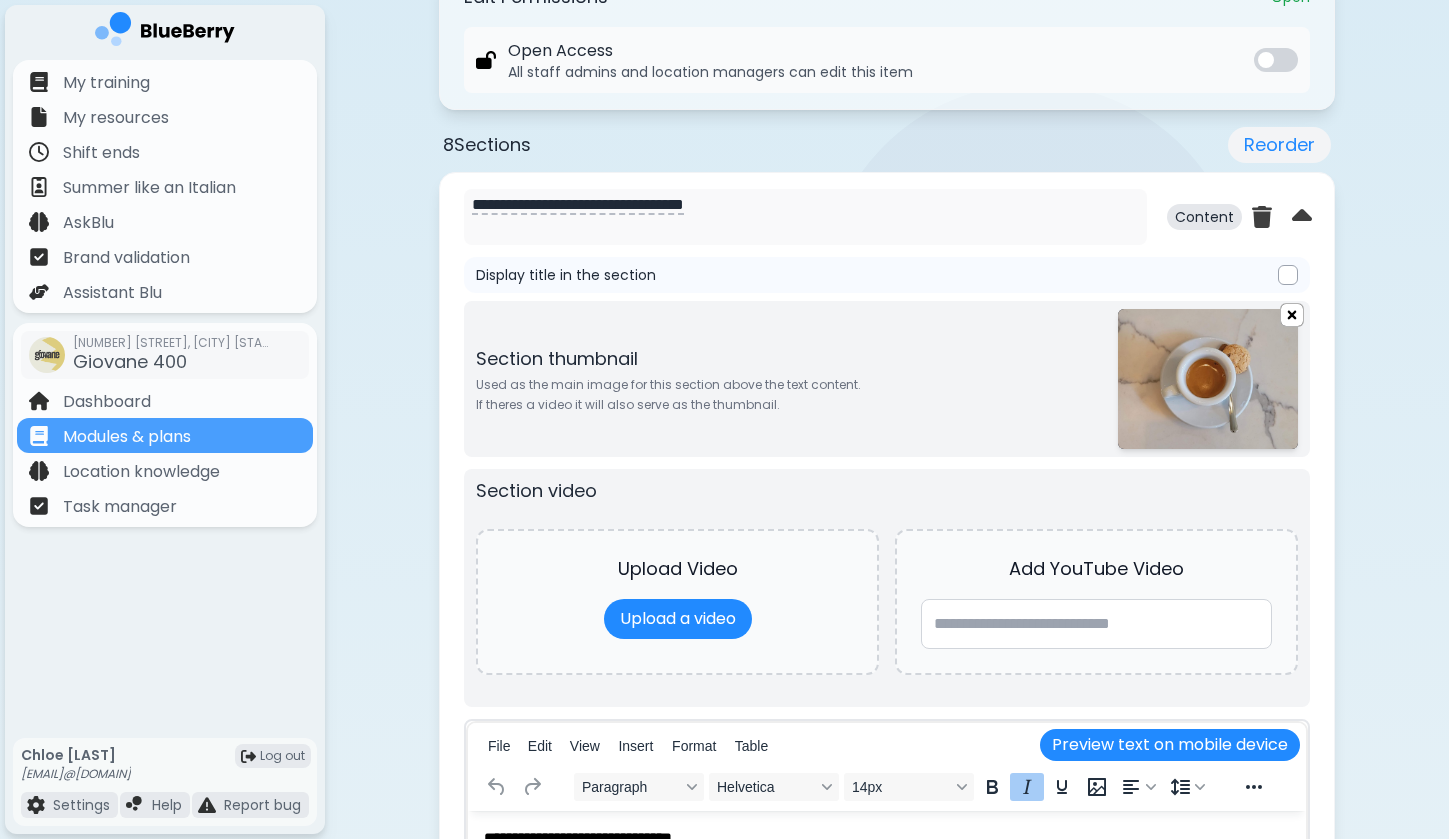 click at bounding box center [1292, 314] 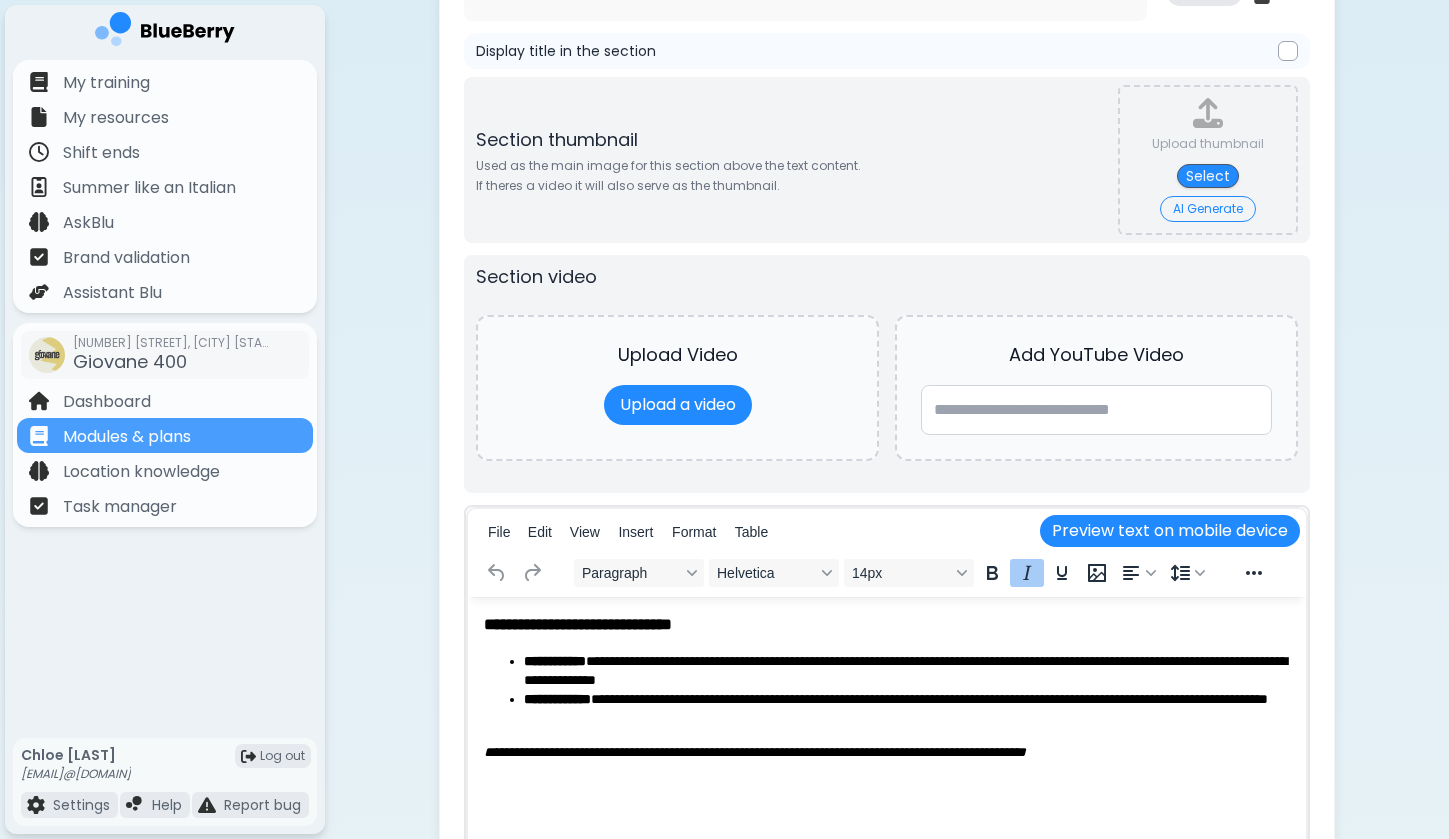 scroll, scrollTop: 985, scrollLeft: 0, axis: vertical 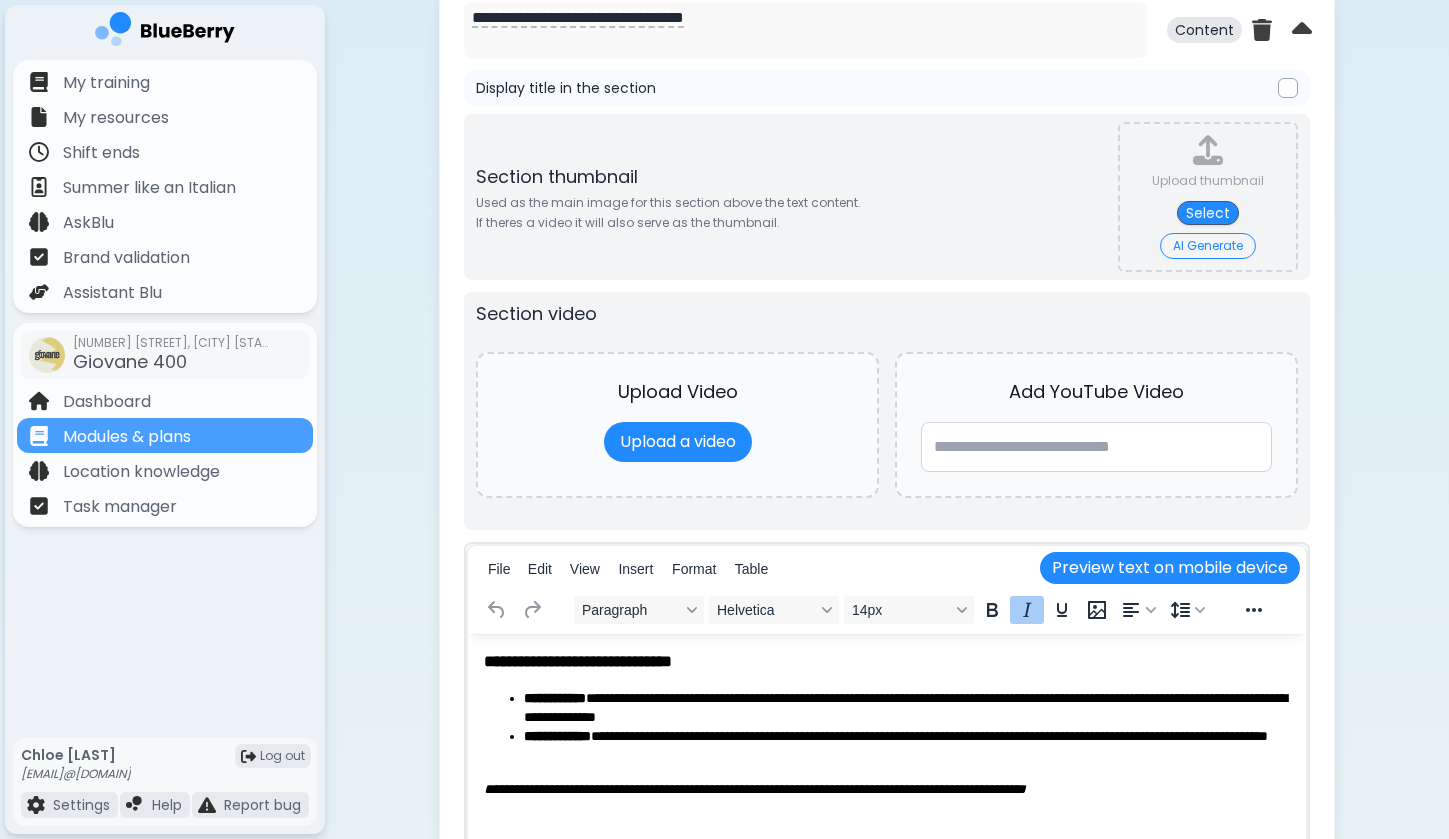 click on "AI Generate" at bounding box center [1208, 246] 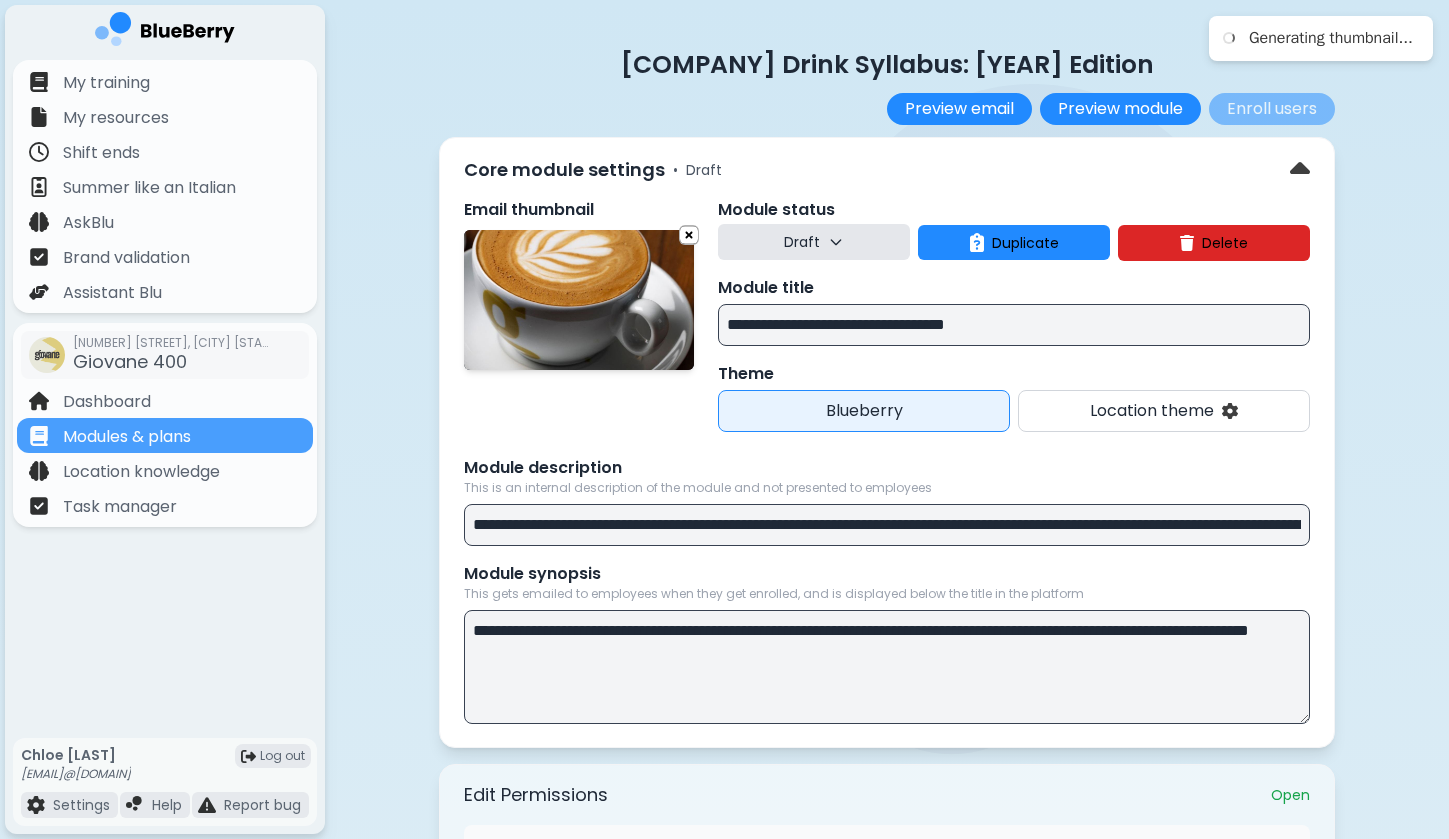 scroll, scrollTop: 0, scrollLeft: 0, axis: both 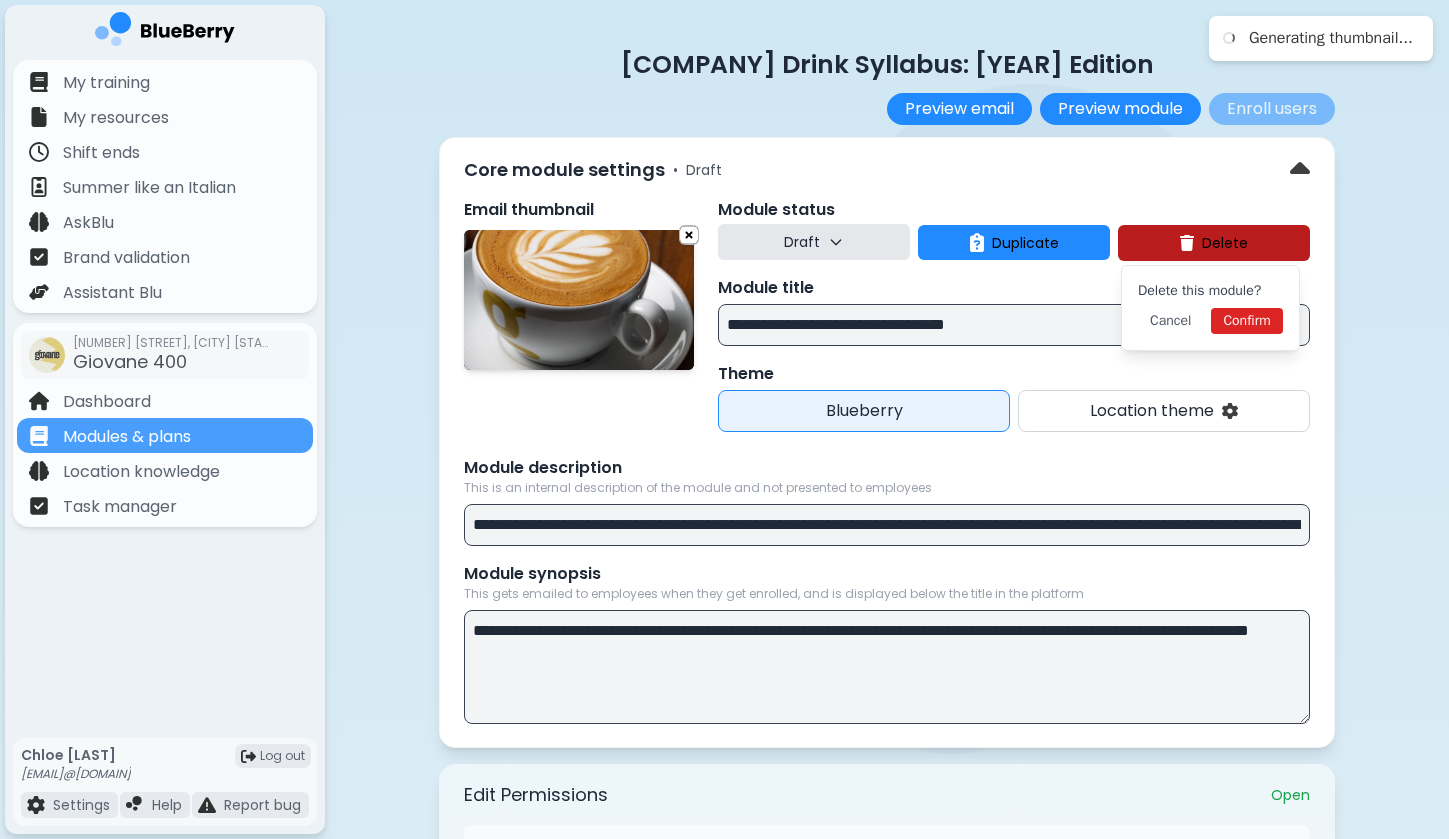 click on "Confirm" at bounding box center [1246, 321] 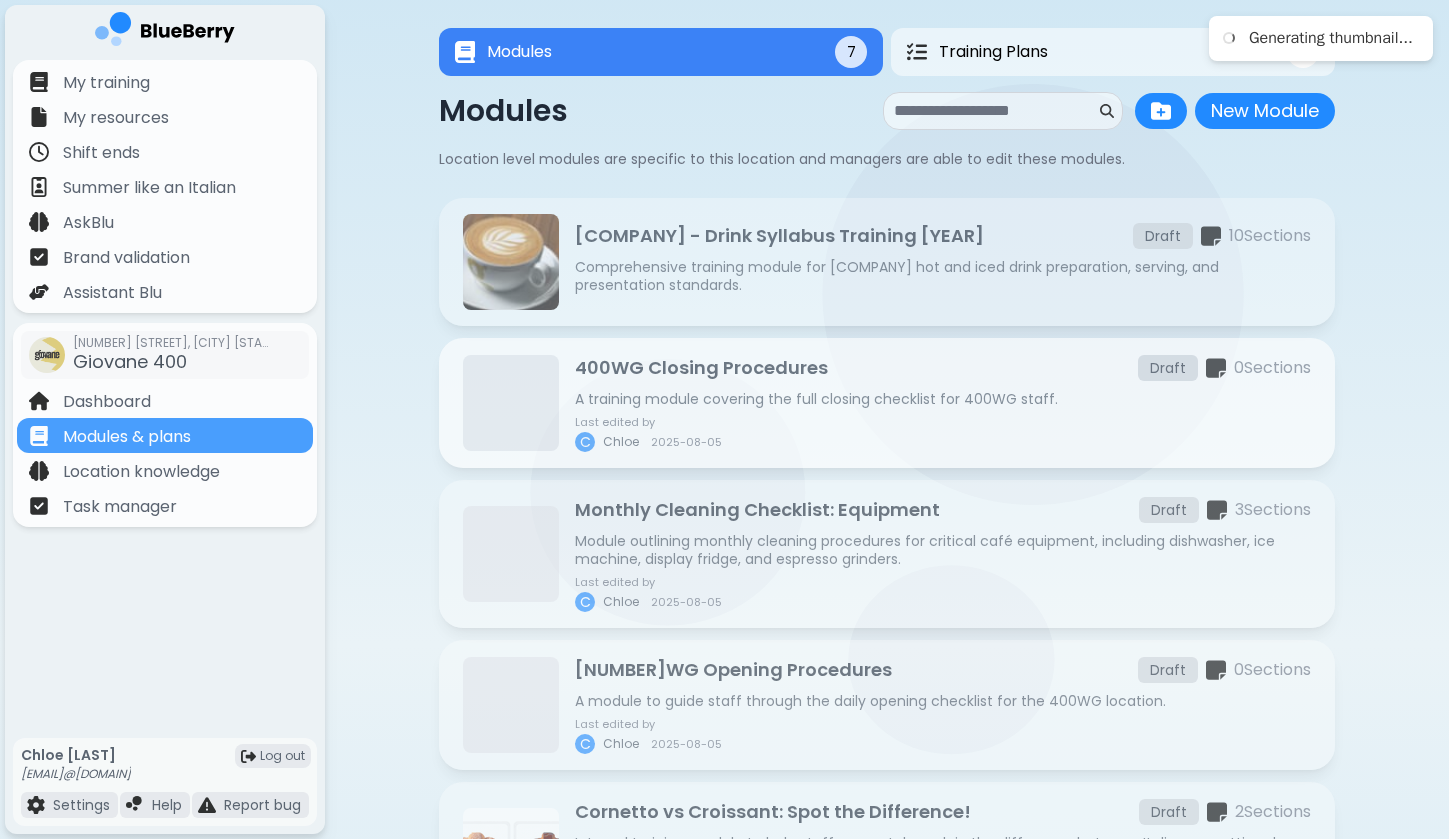 scroll, scrollTop: 24, scrollLeft: 0, axis: vertical 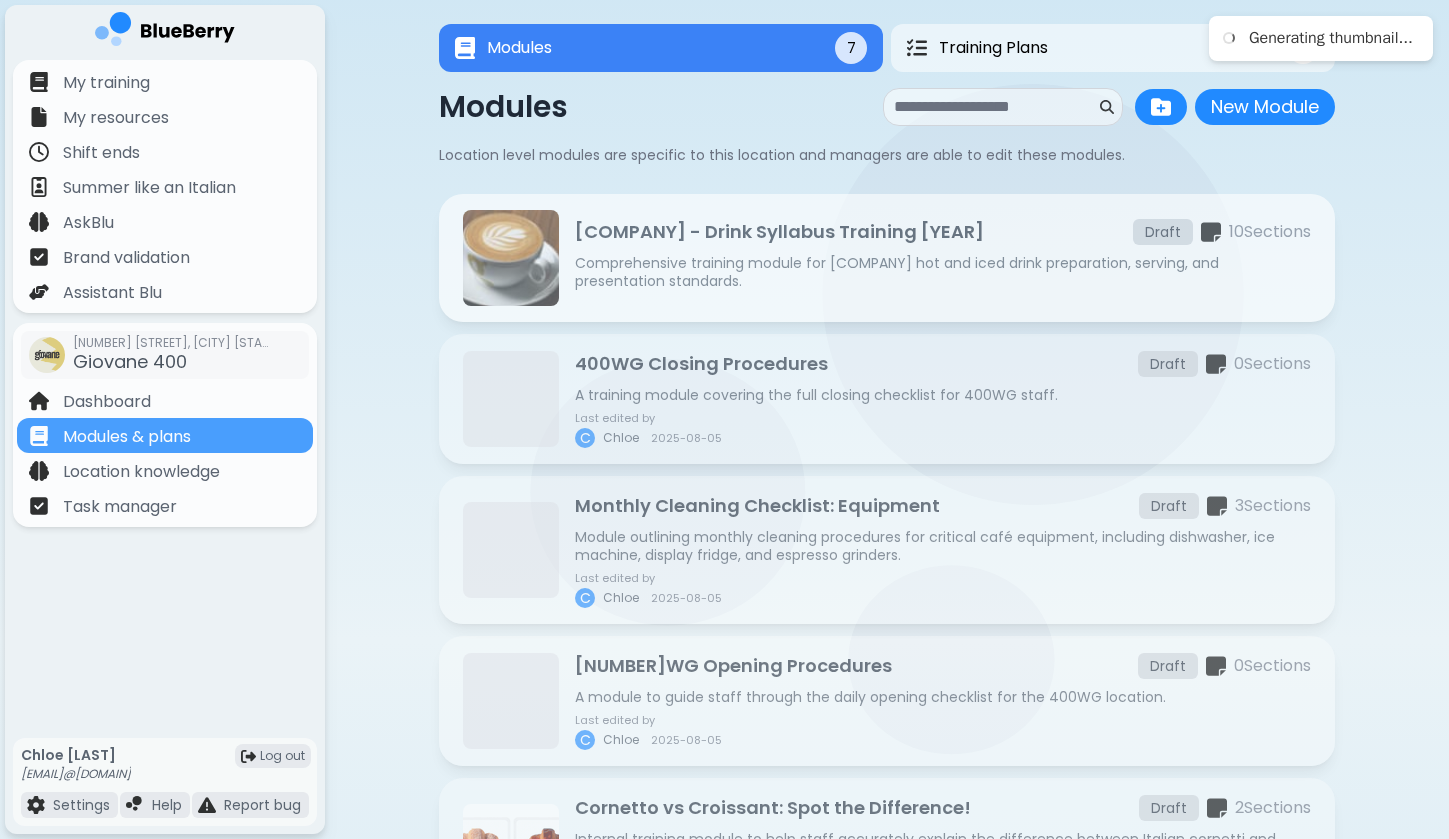 click on "Comprehensive training module for [COMPANY] hot and iced drink preparation, serving, and presentation standards." at bounding box center [943, 272] 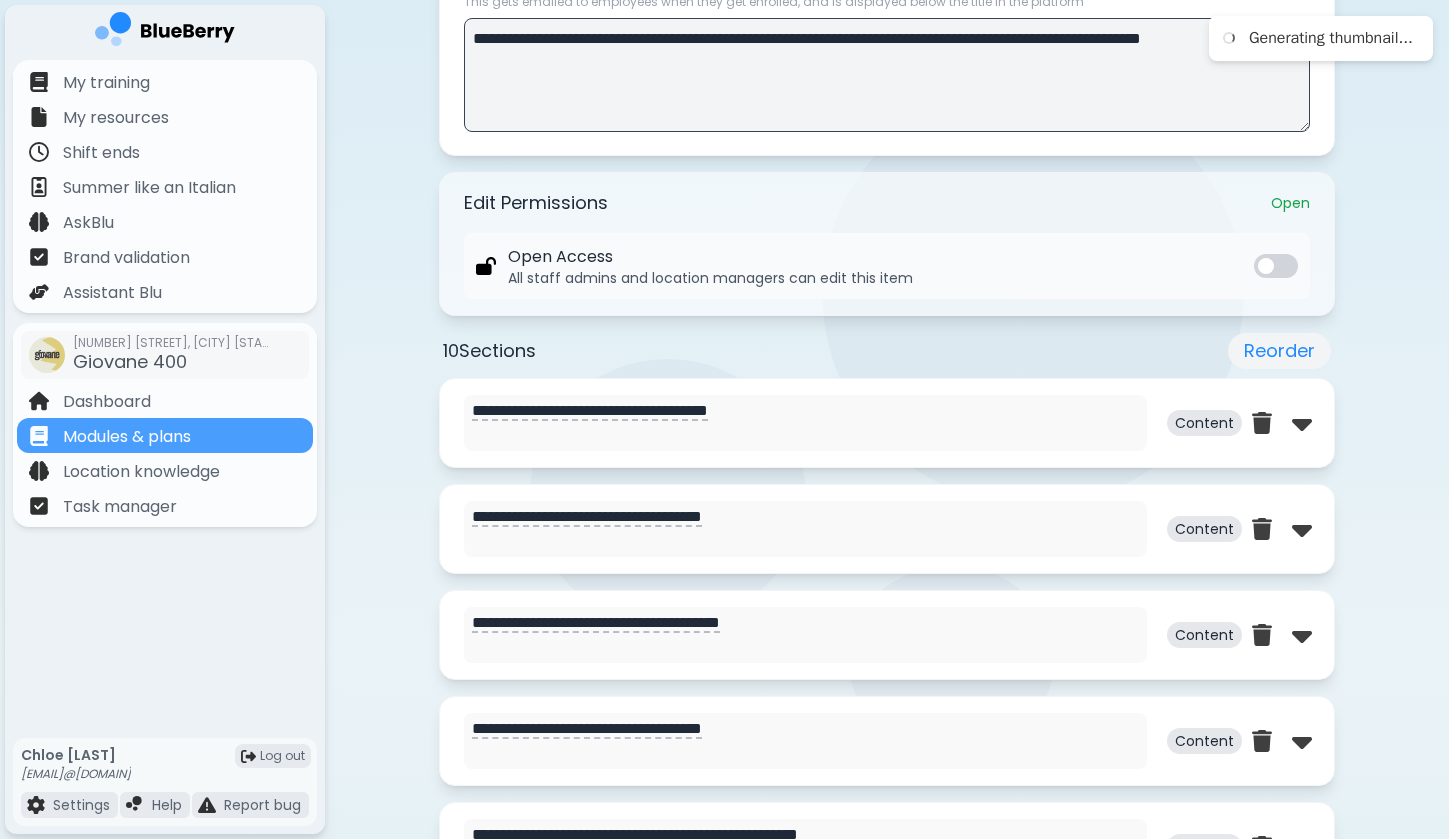 scroll, scrollTop: 748, scrollLeft: 0, axis: vertical 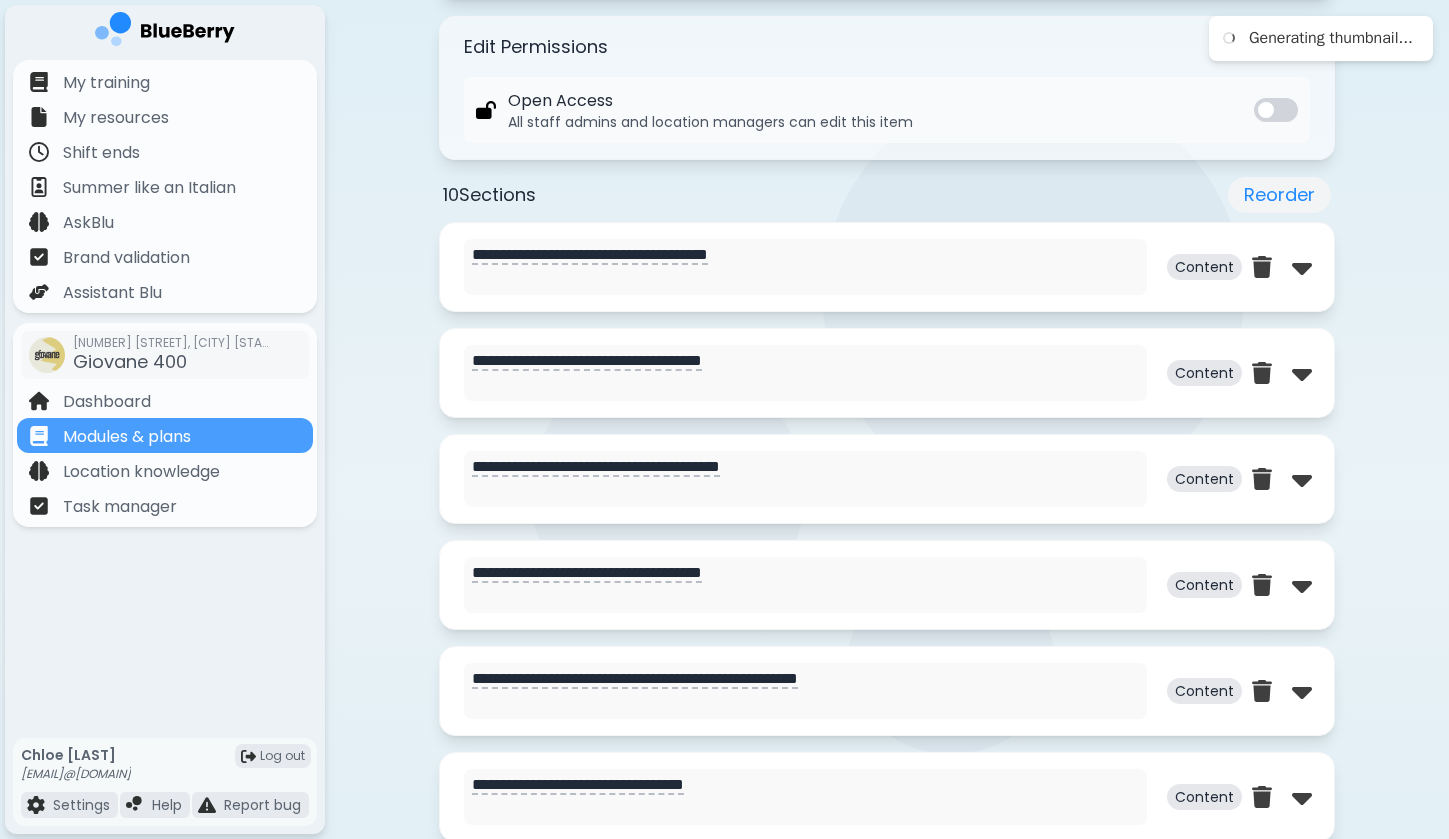 click on "**********" at bounding box center (887, 267) 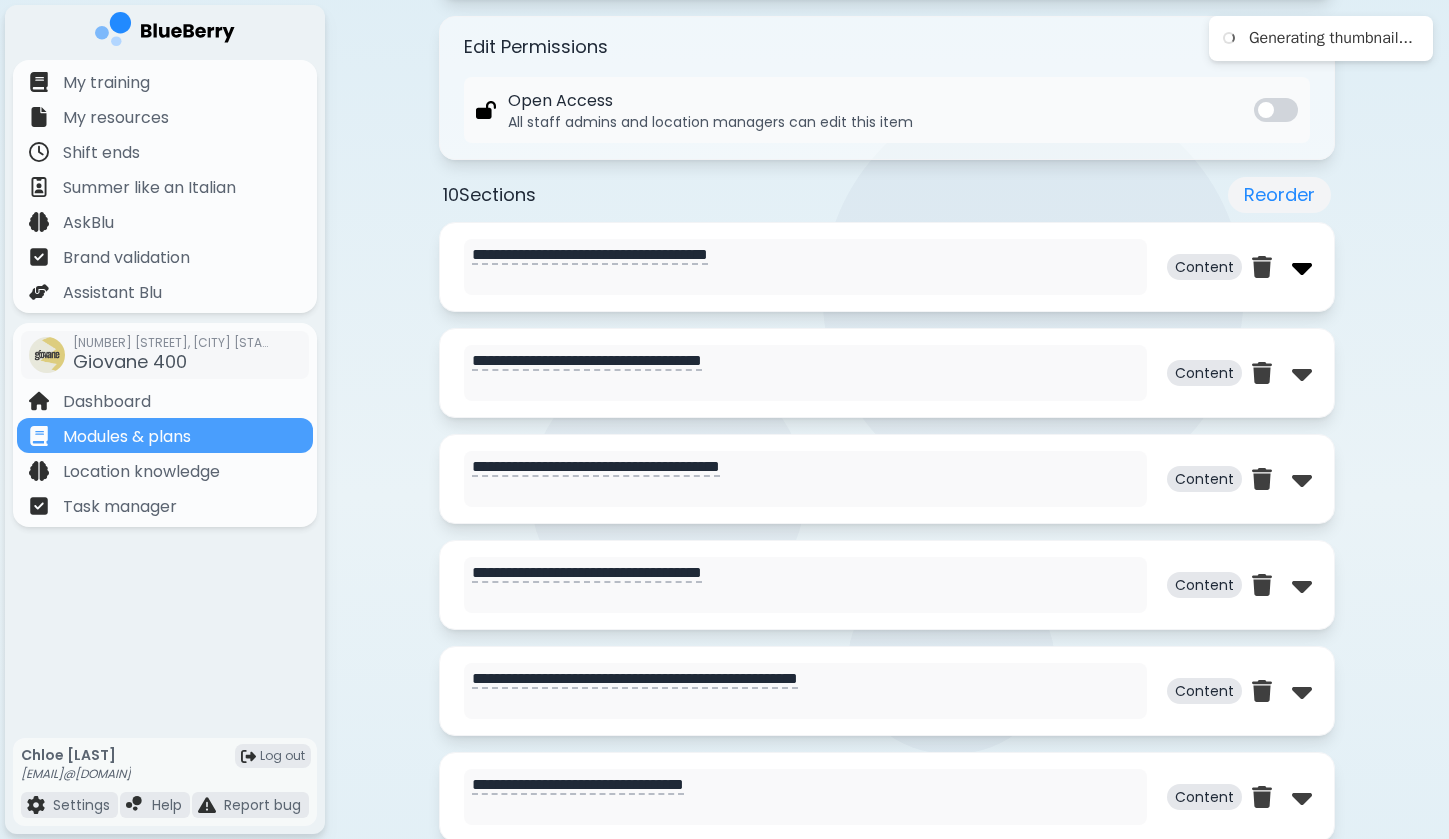 click at bounding box center (1302, 267) 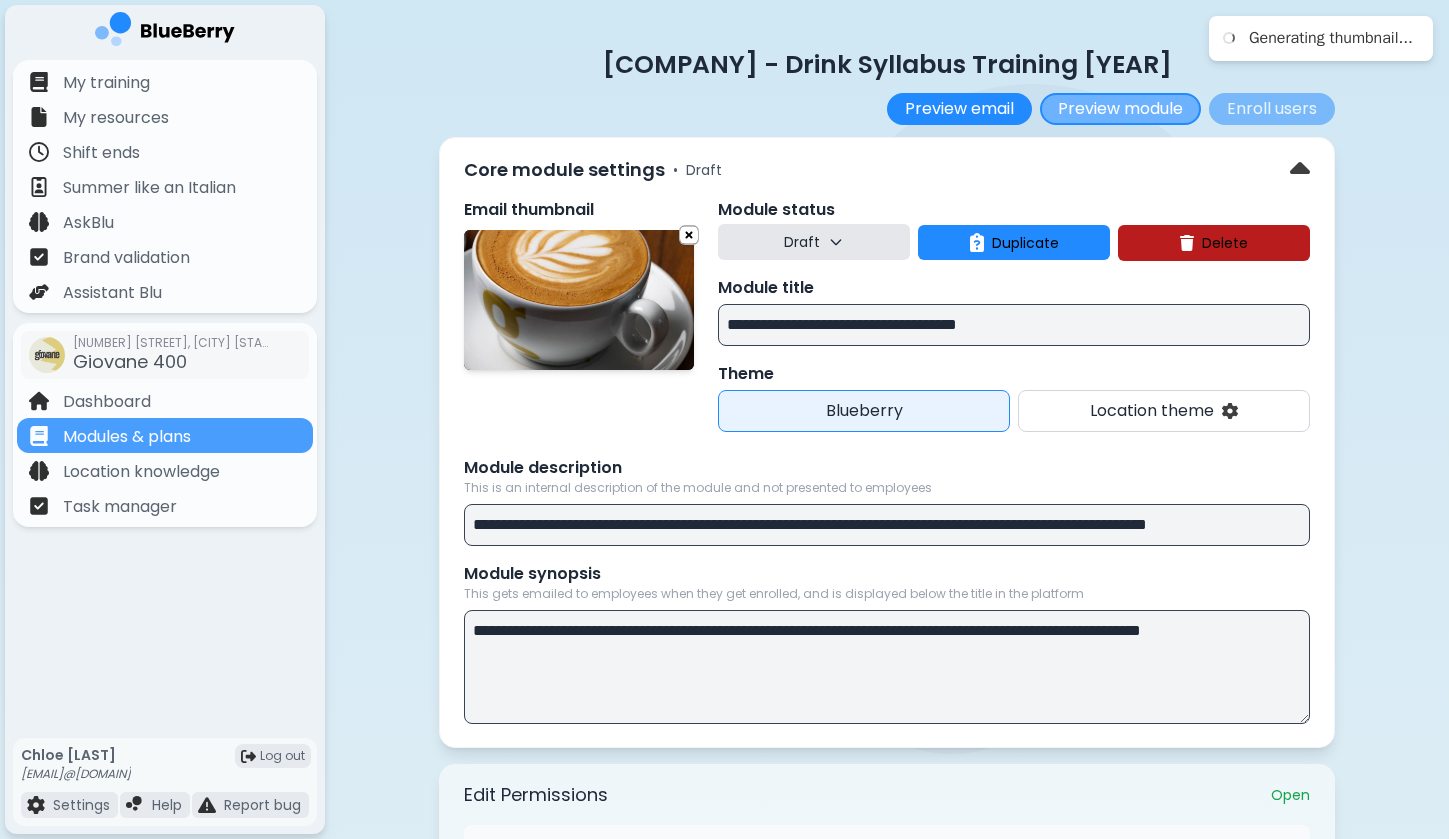 scroll, scrollTop: -1, scrollLeft: 0, axis: vertical 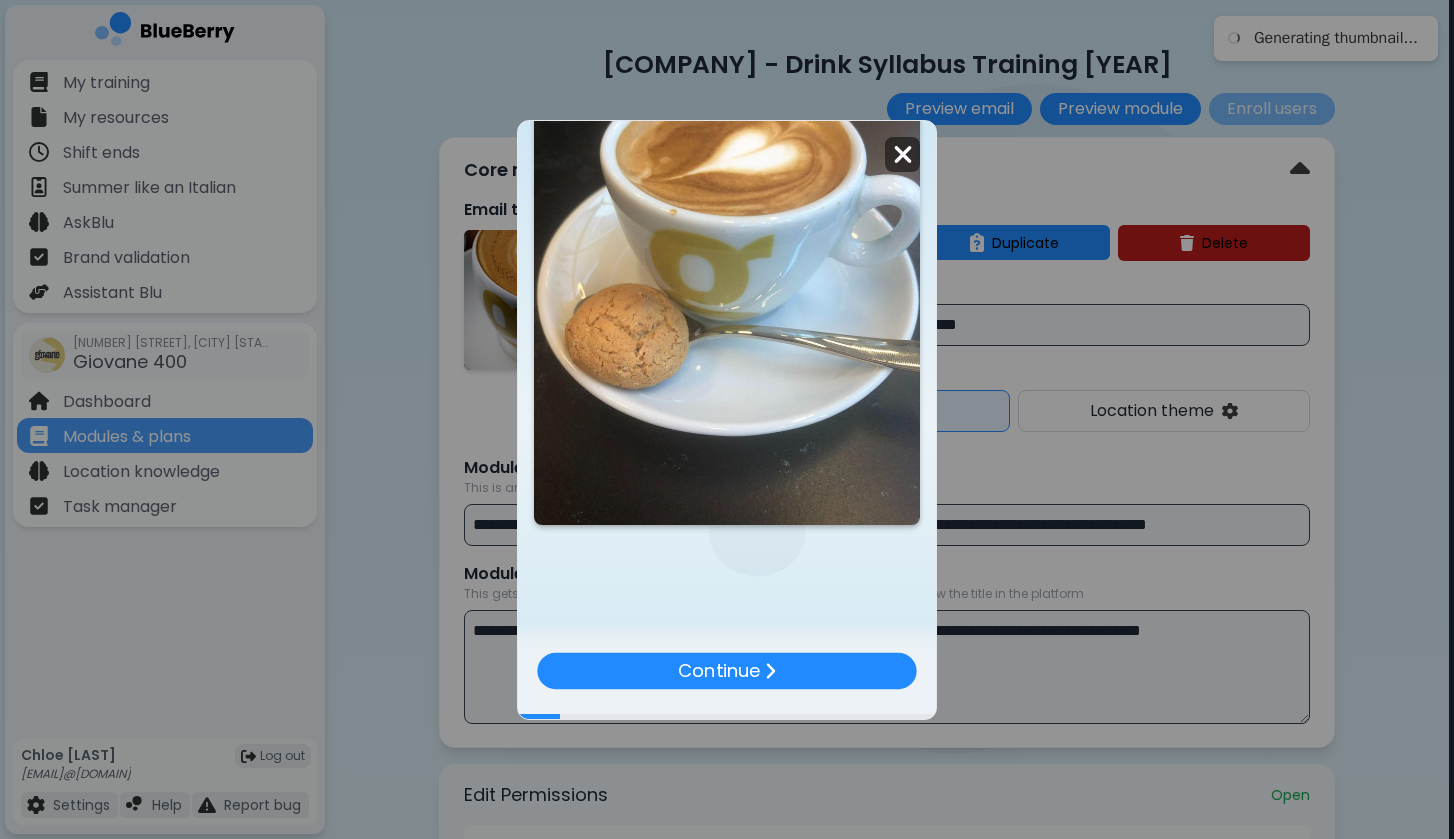 click at bounding box center [902, 154] 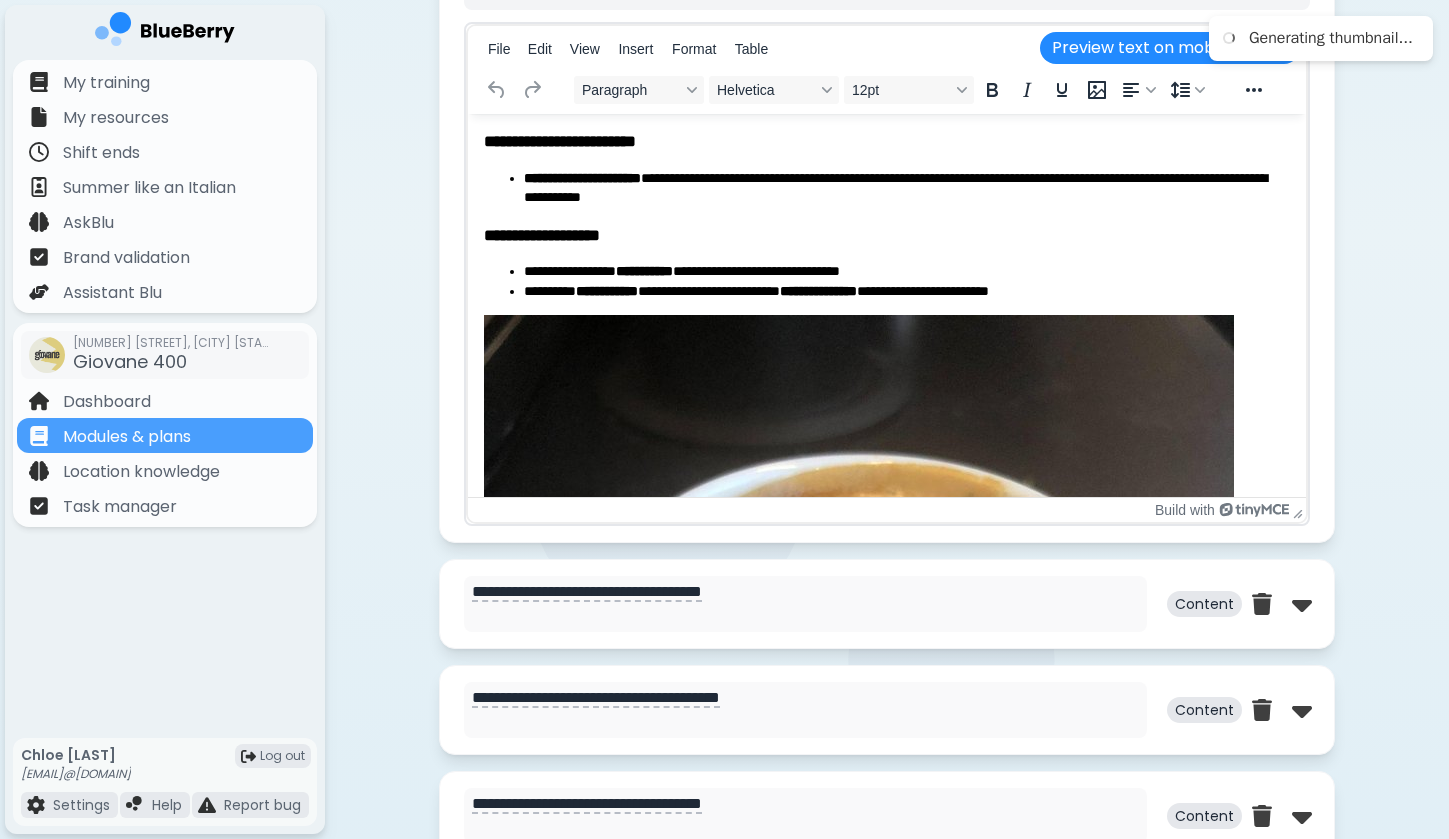 scroll, scrollTop: 1433, scrollLeft: 0, axis: vertical 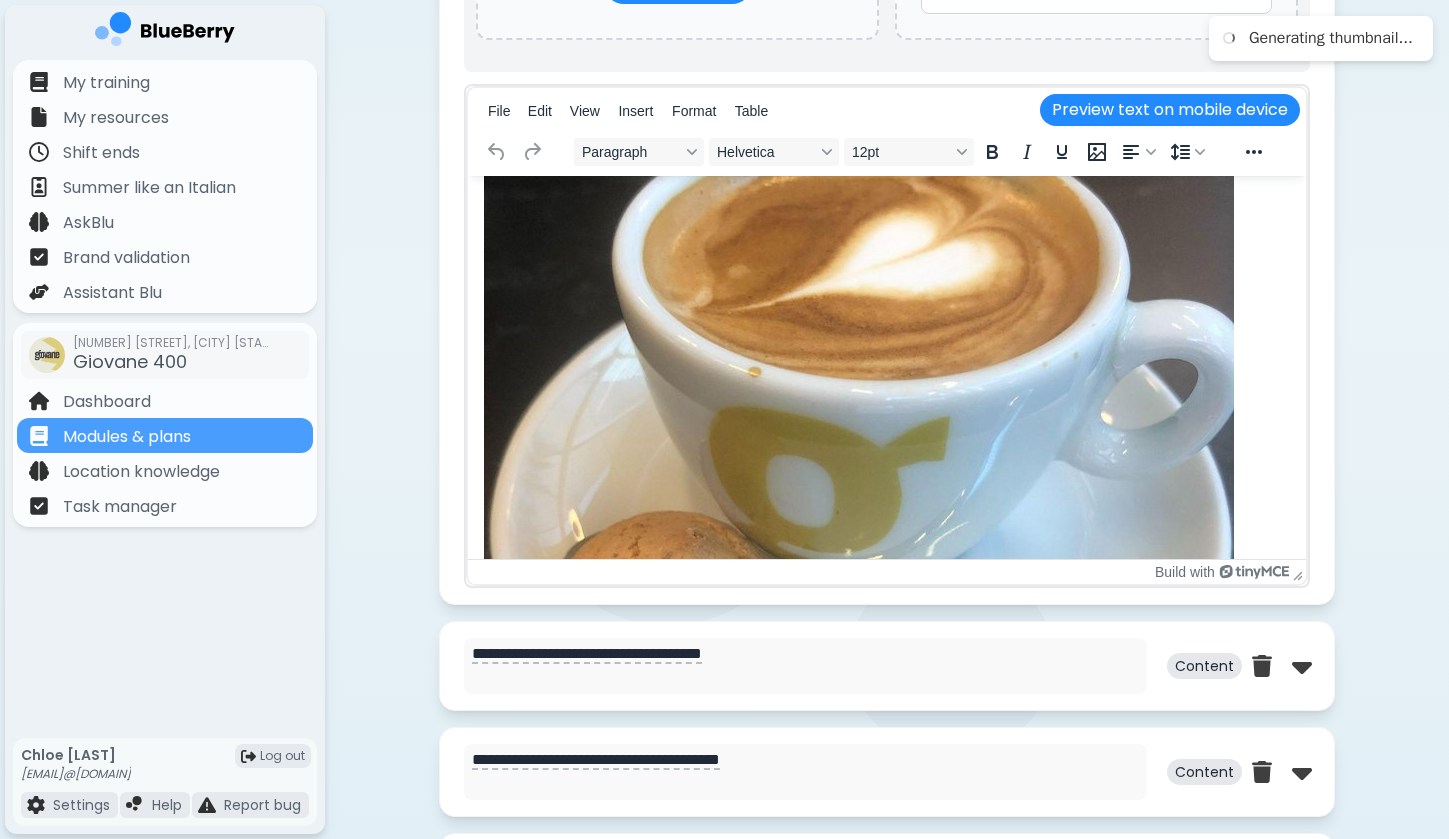 click at bounding box center [859, 480] 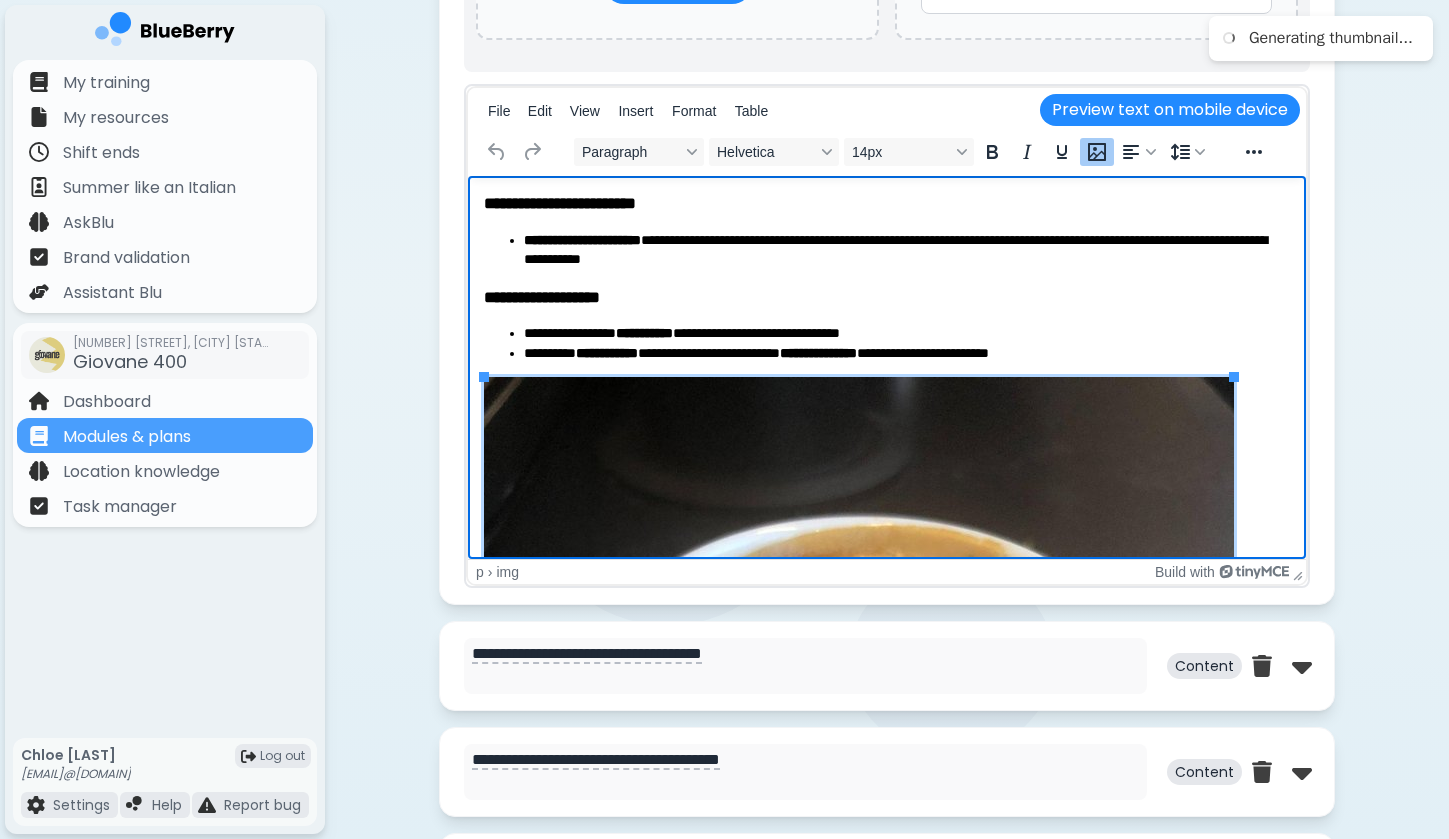 type 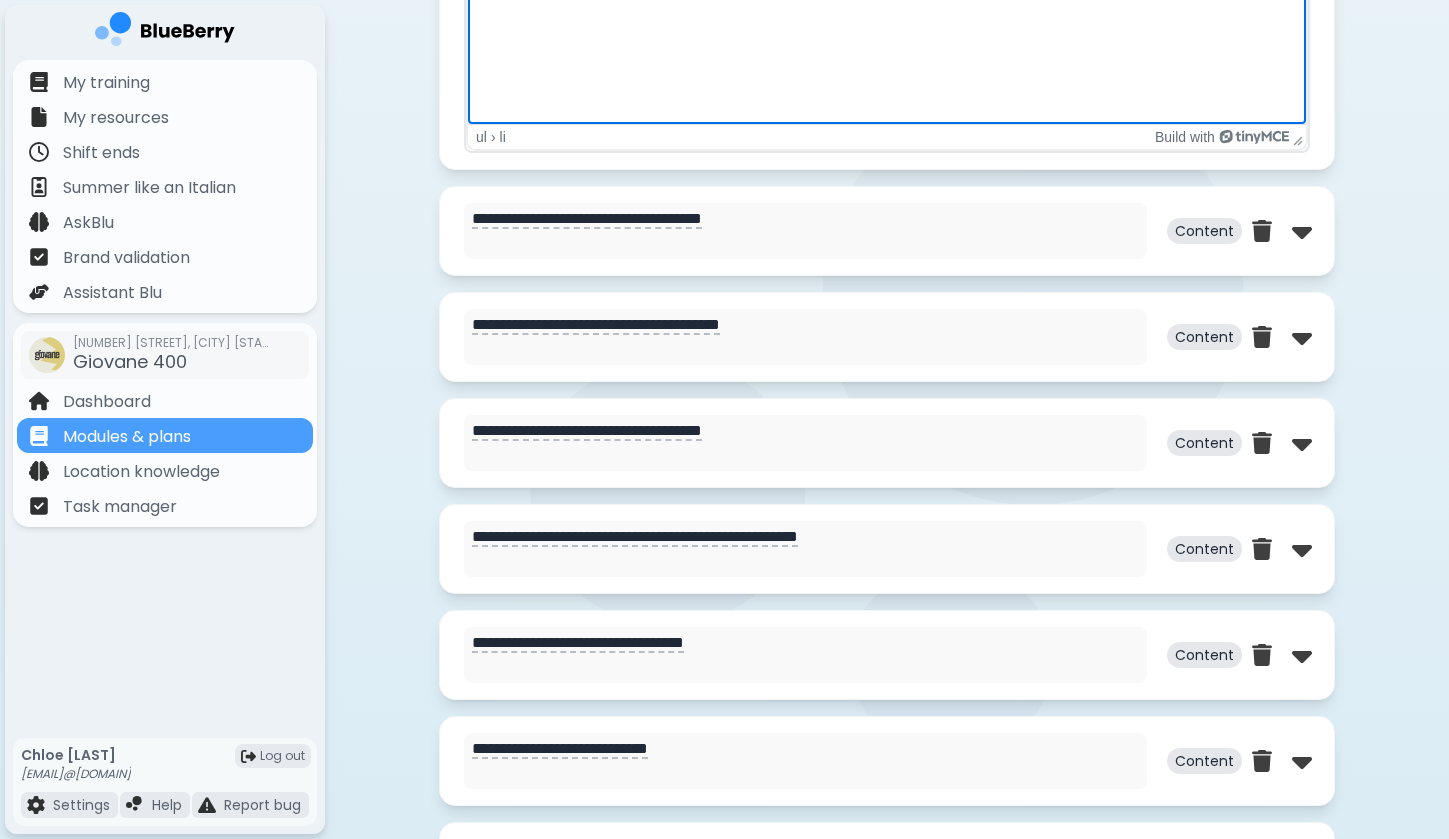 click at bounding box center (1282, 231) 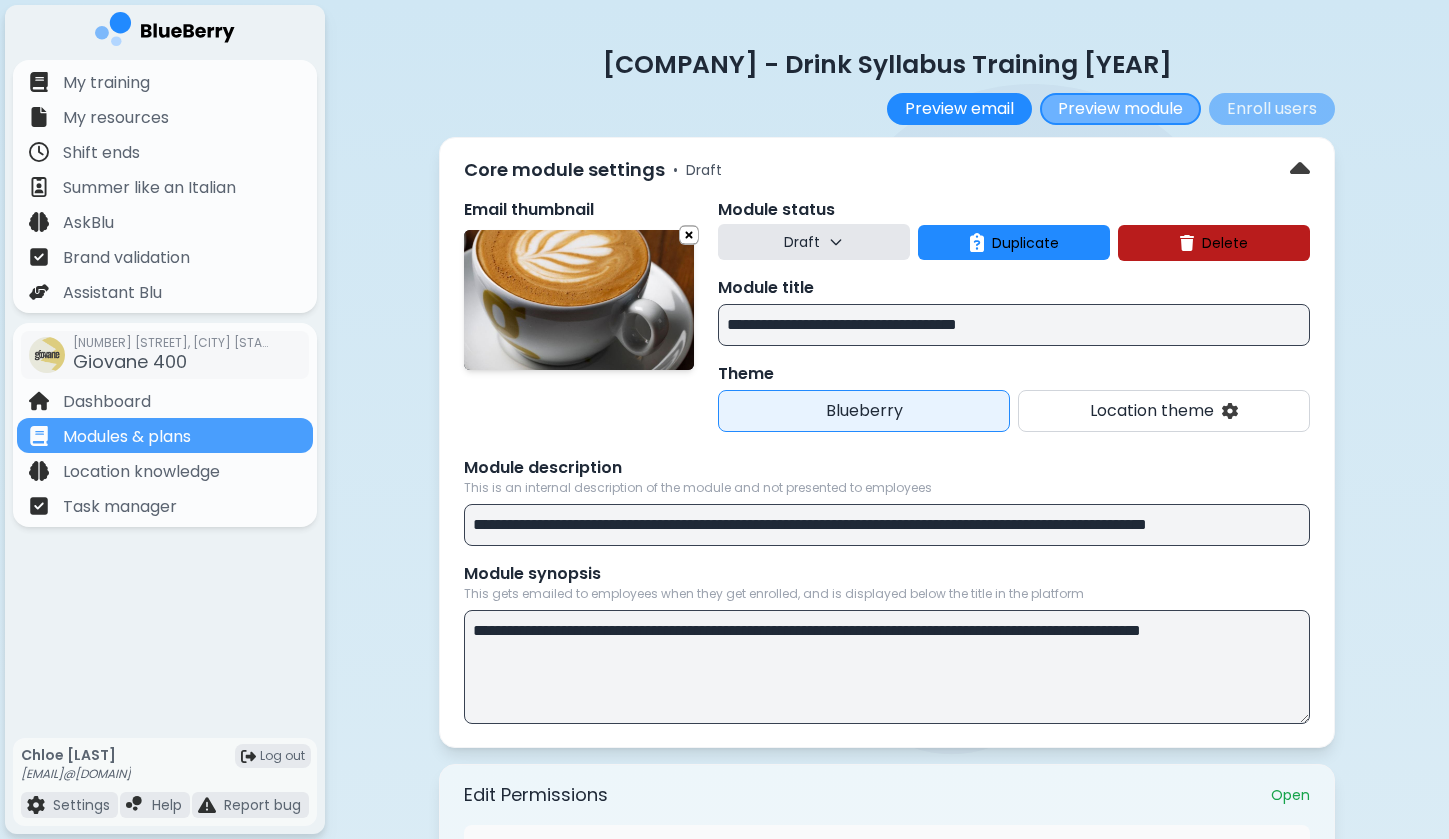click on "Preview module" at bounding box center [1120, 109] 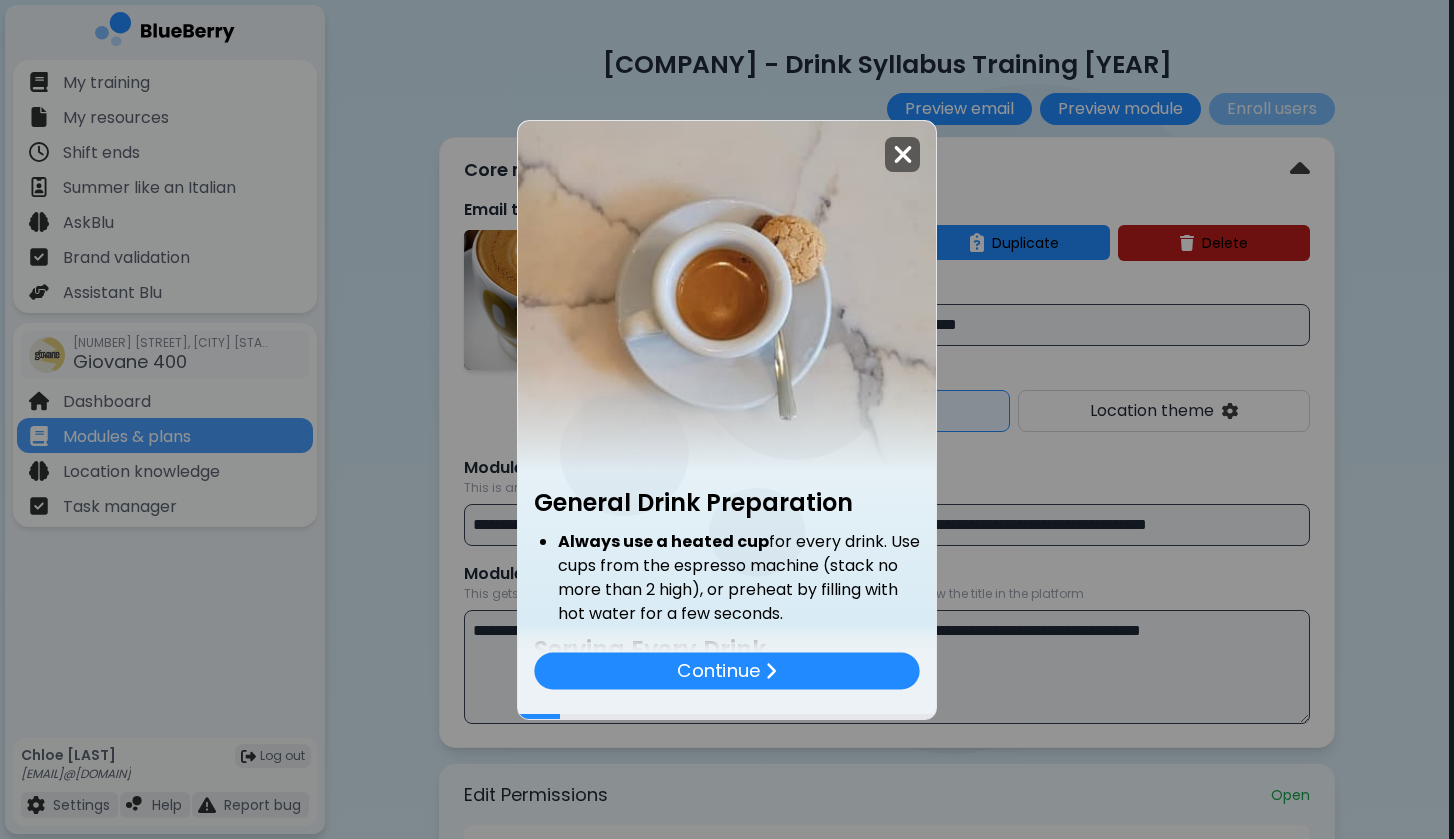 click at bounding box center [903, 154] 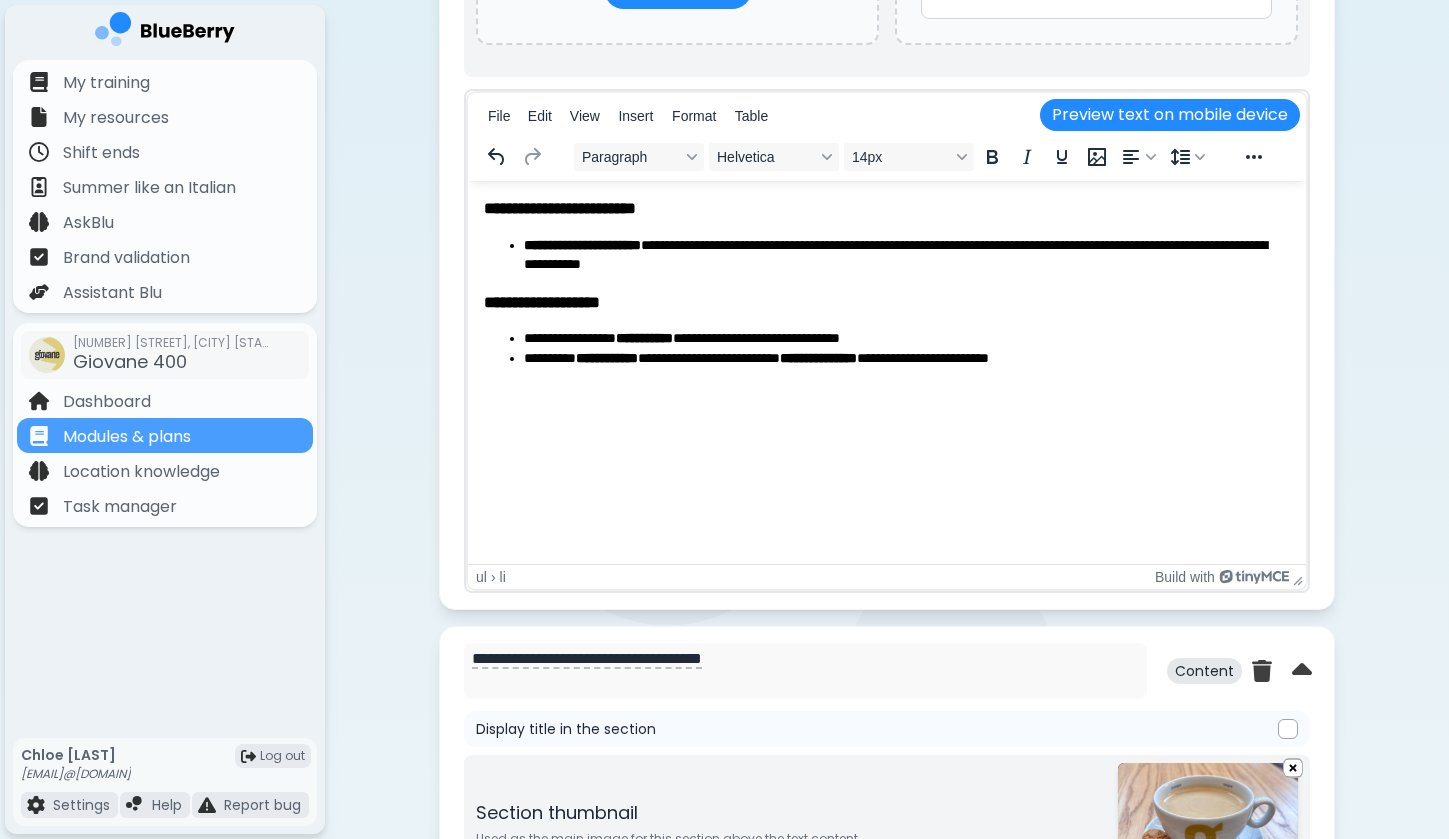 scroll, scrollTop: 1454, scrollLeft: 0, axis: vertical 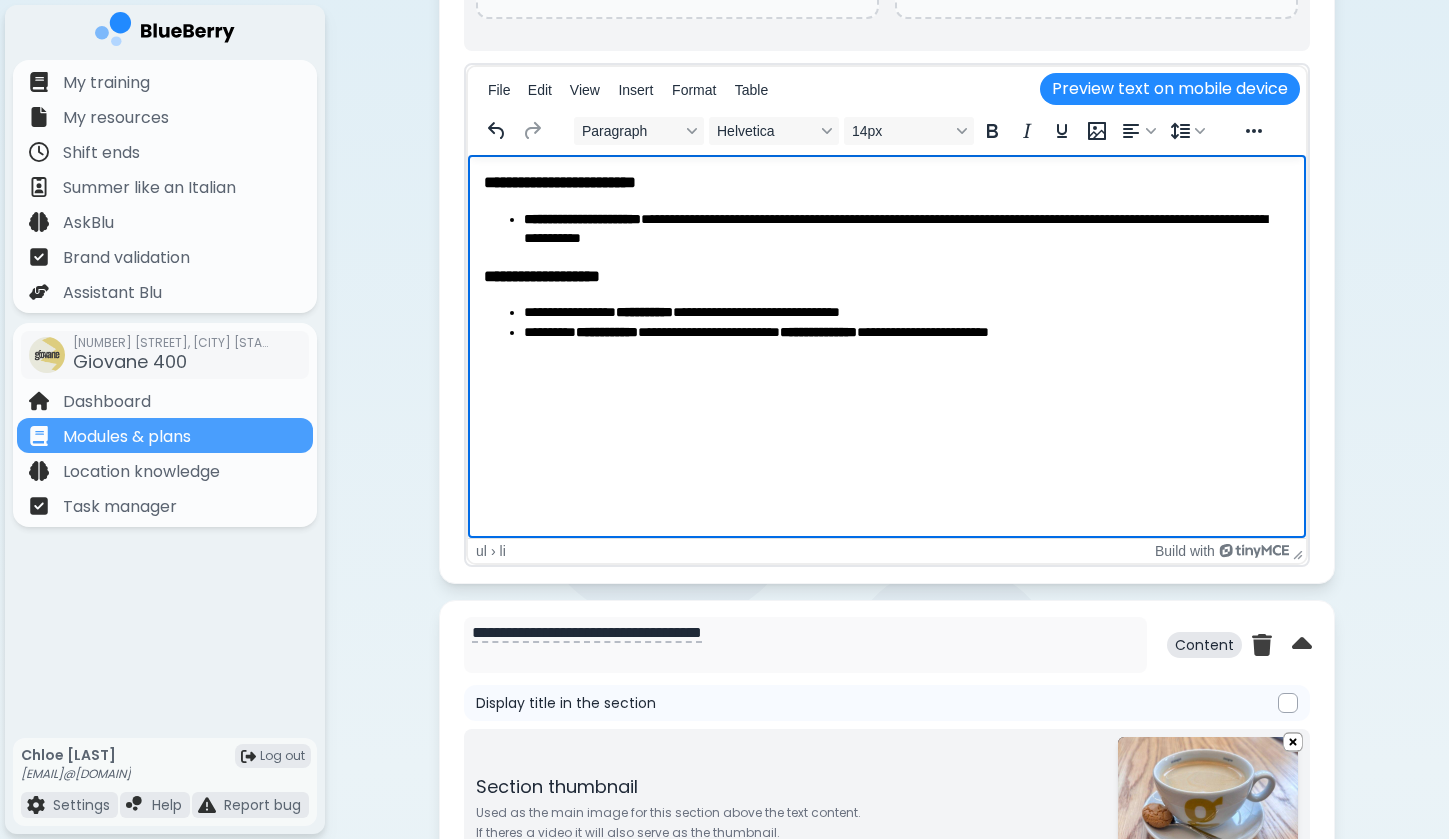 click on "**********" at bounding box center [907, 313] 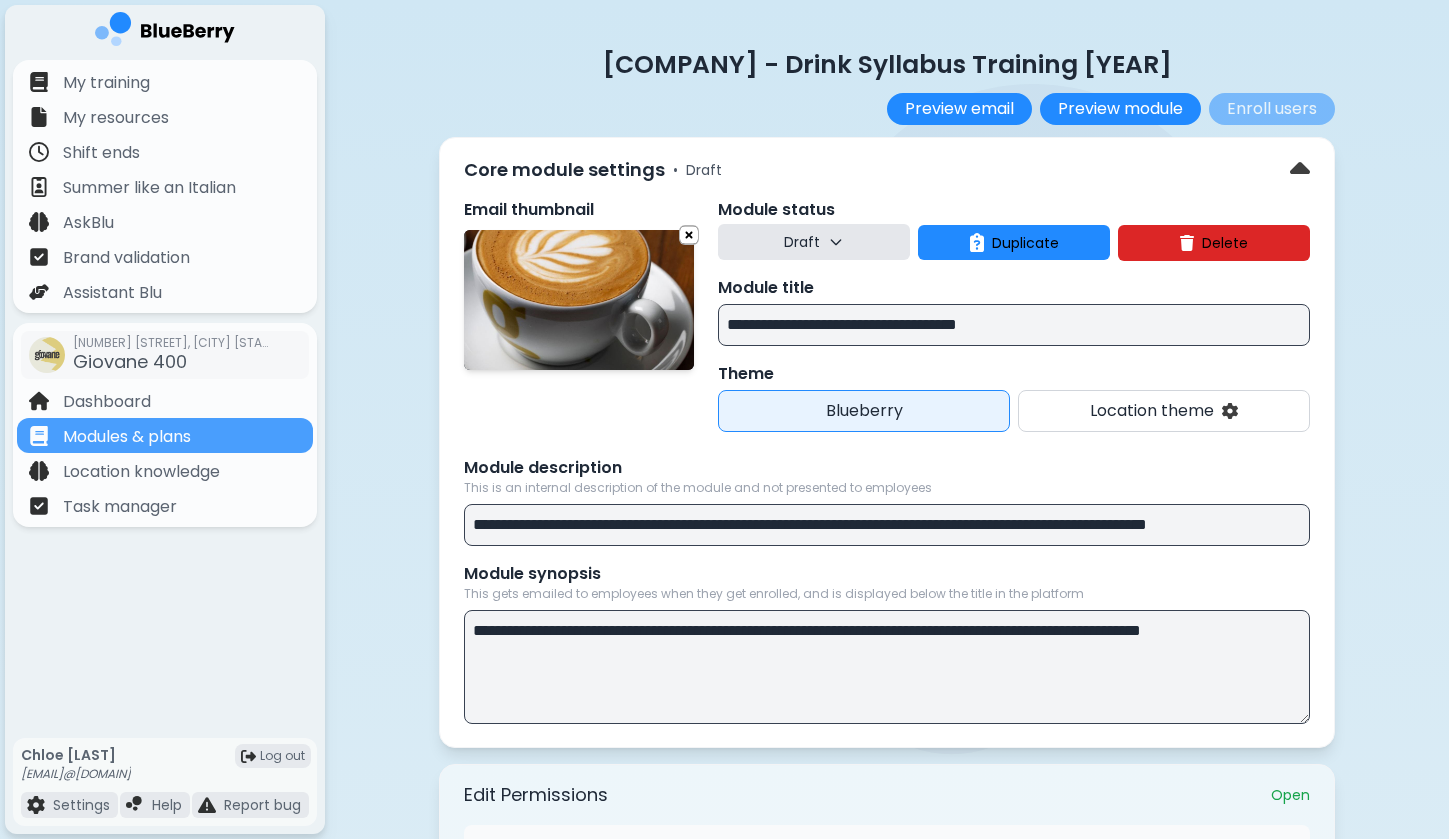 scroll, scrollTop: 0, scrollLeft: 0, axis: both 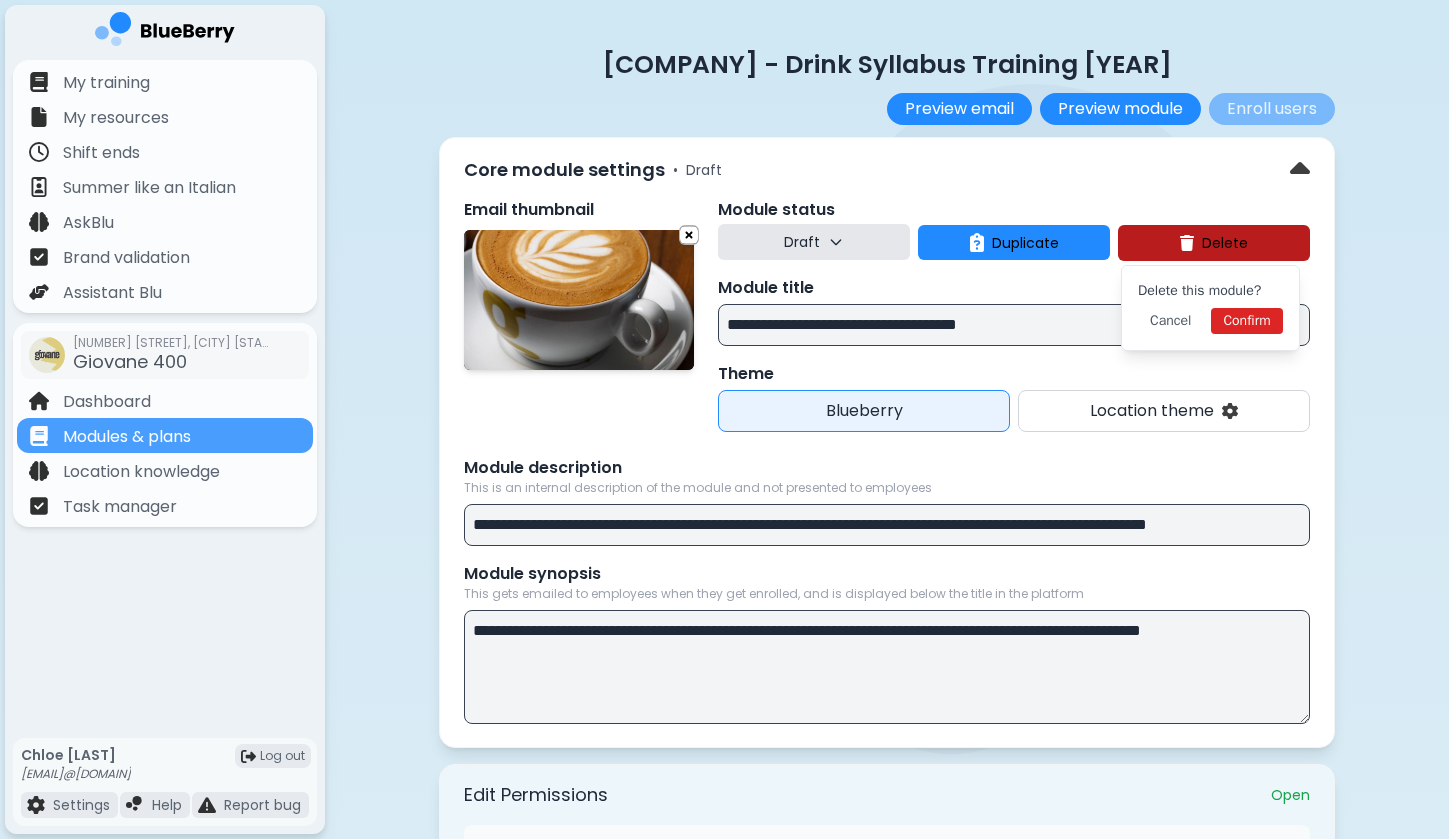 click on "Confirm" at bounding box center [1246, 321] 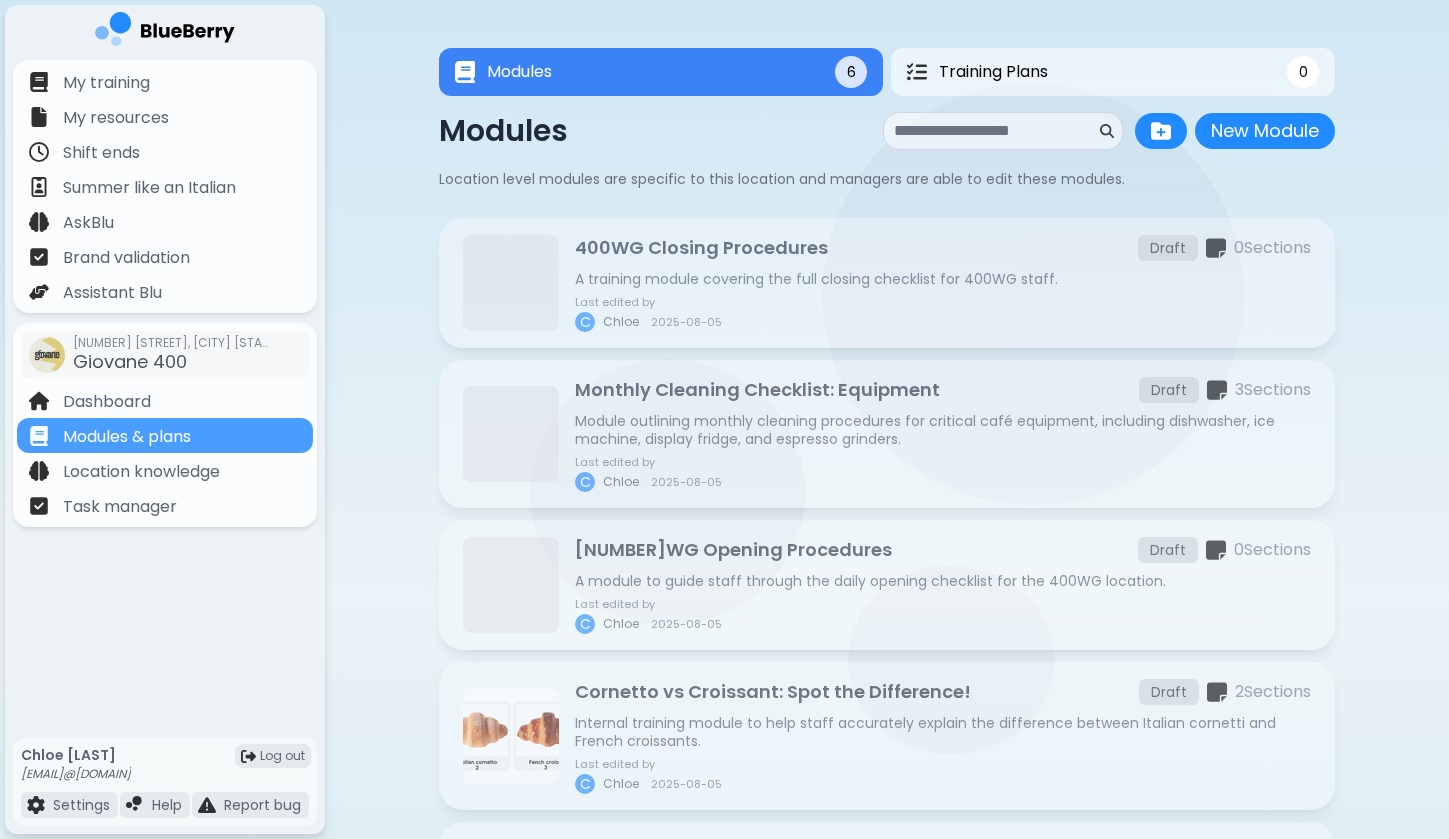 scroll, scrollTop: 0, scrollLeft: 0, axis: both 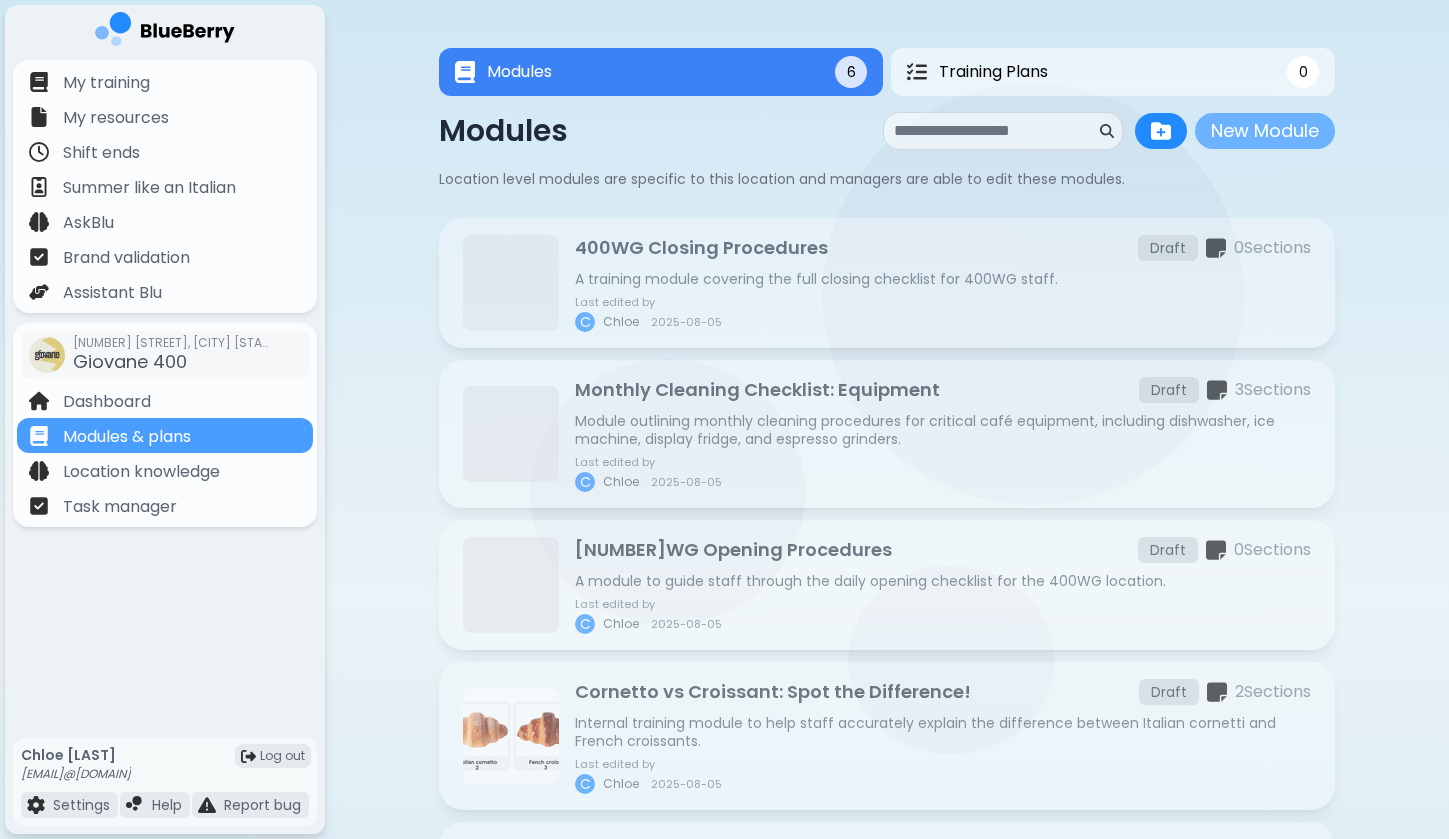 click on "New Module" at bounding box center (1265, 131) 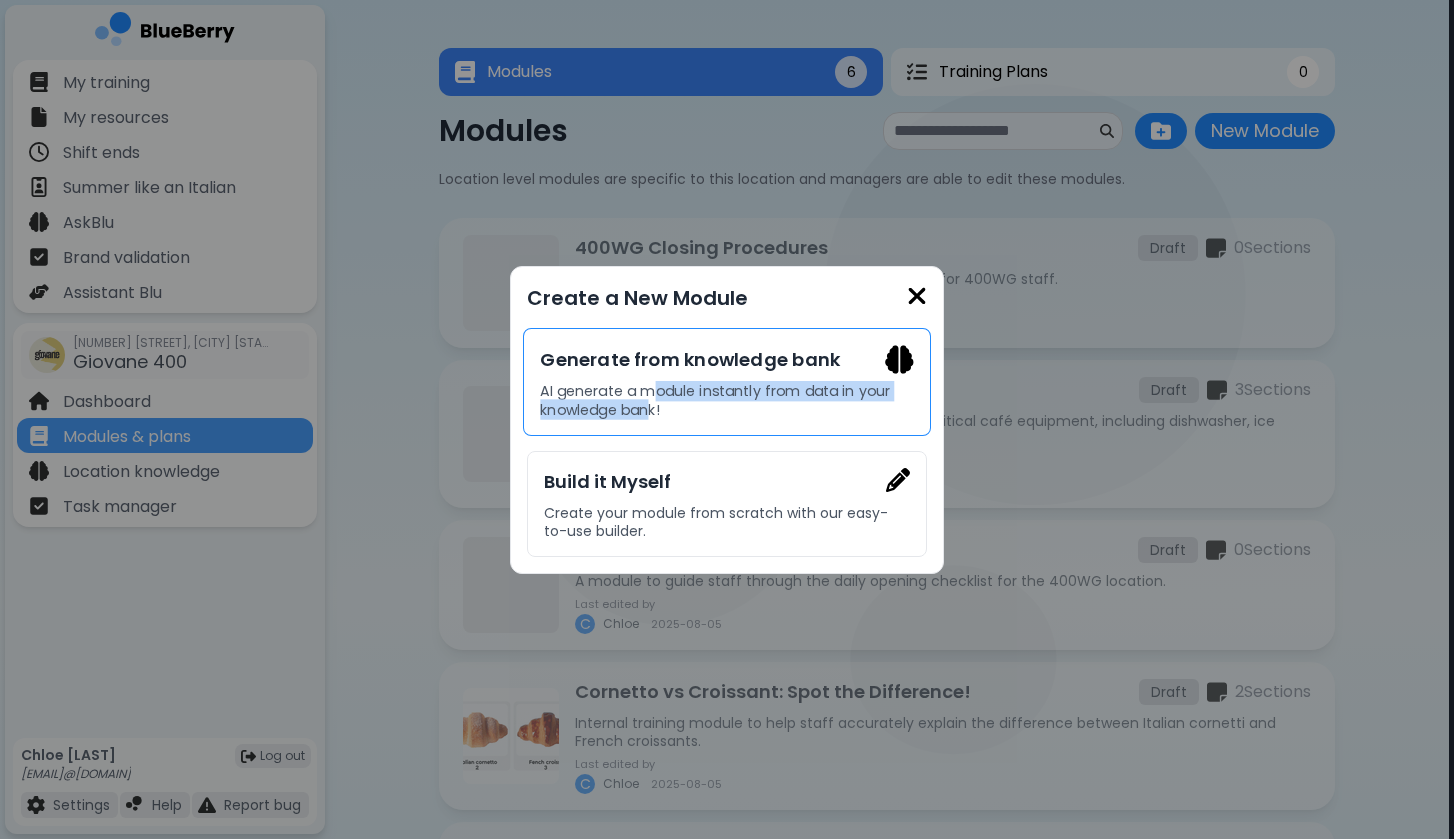click on "AI generate a module instantly from data in your knowledge bank!" at bounding box center [726, 400] 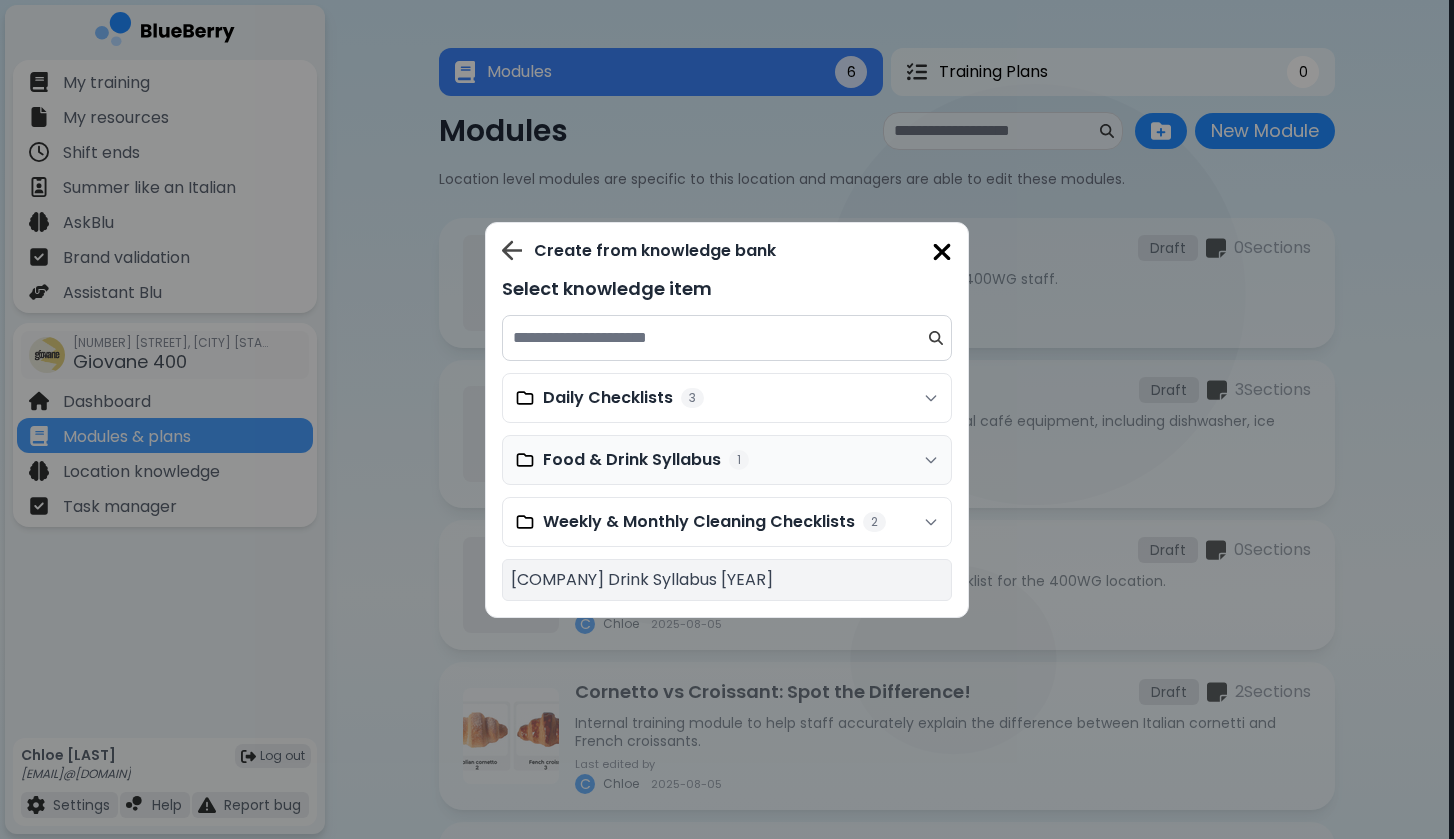 click 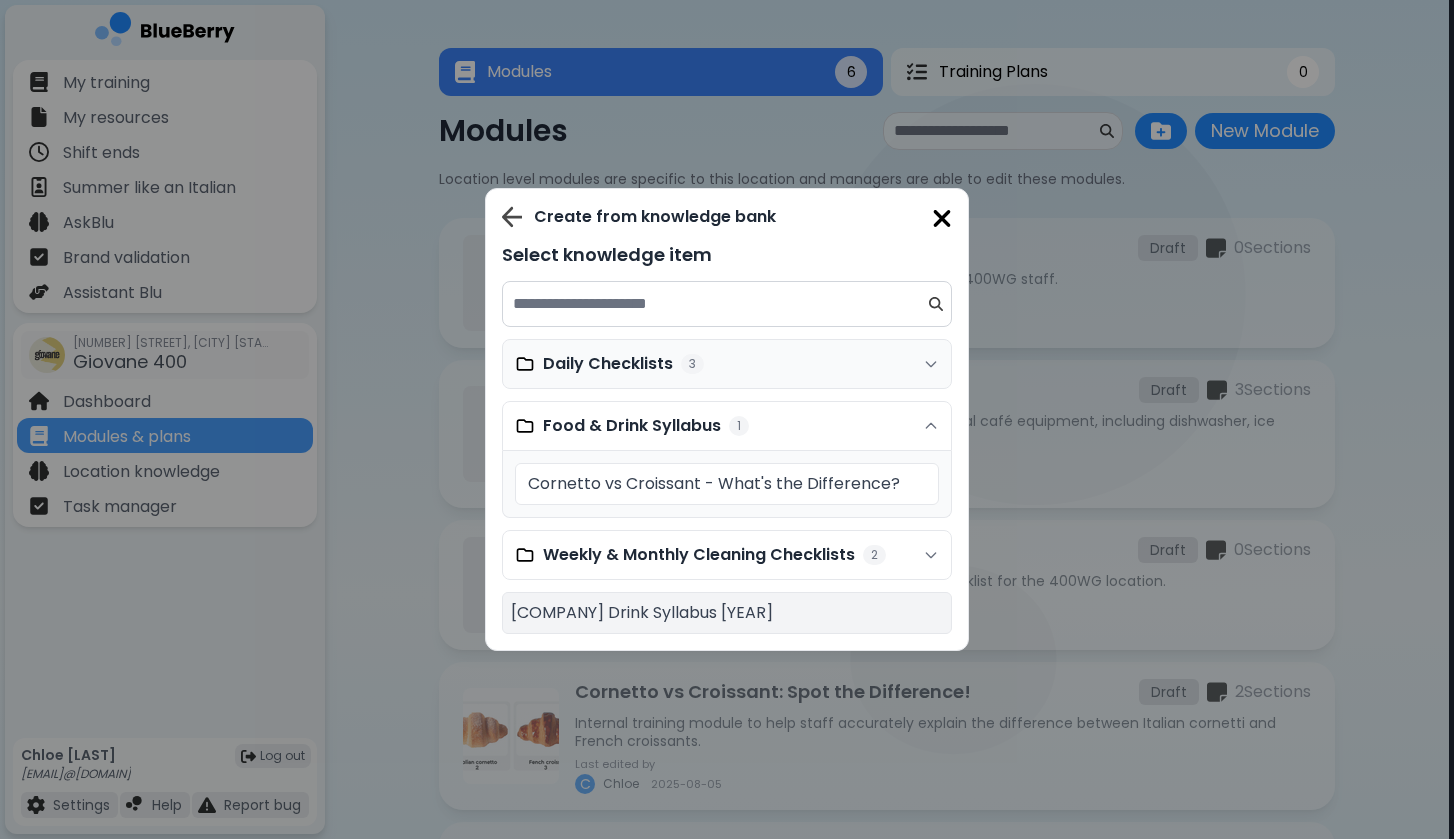 click on "Daily Checklists 3" at bounding box center (609, 364) 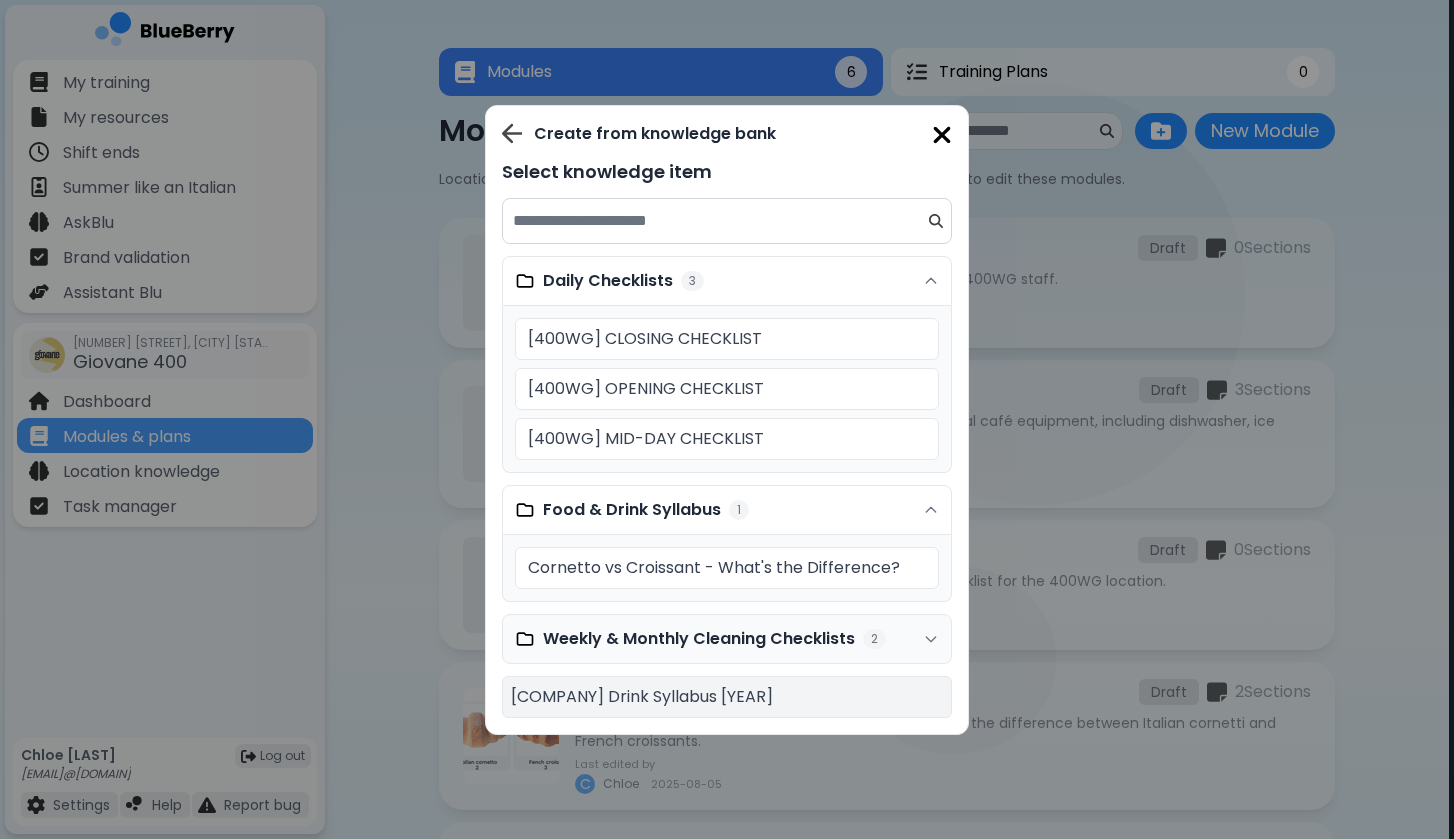 click 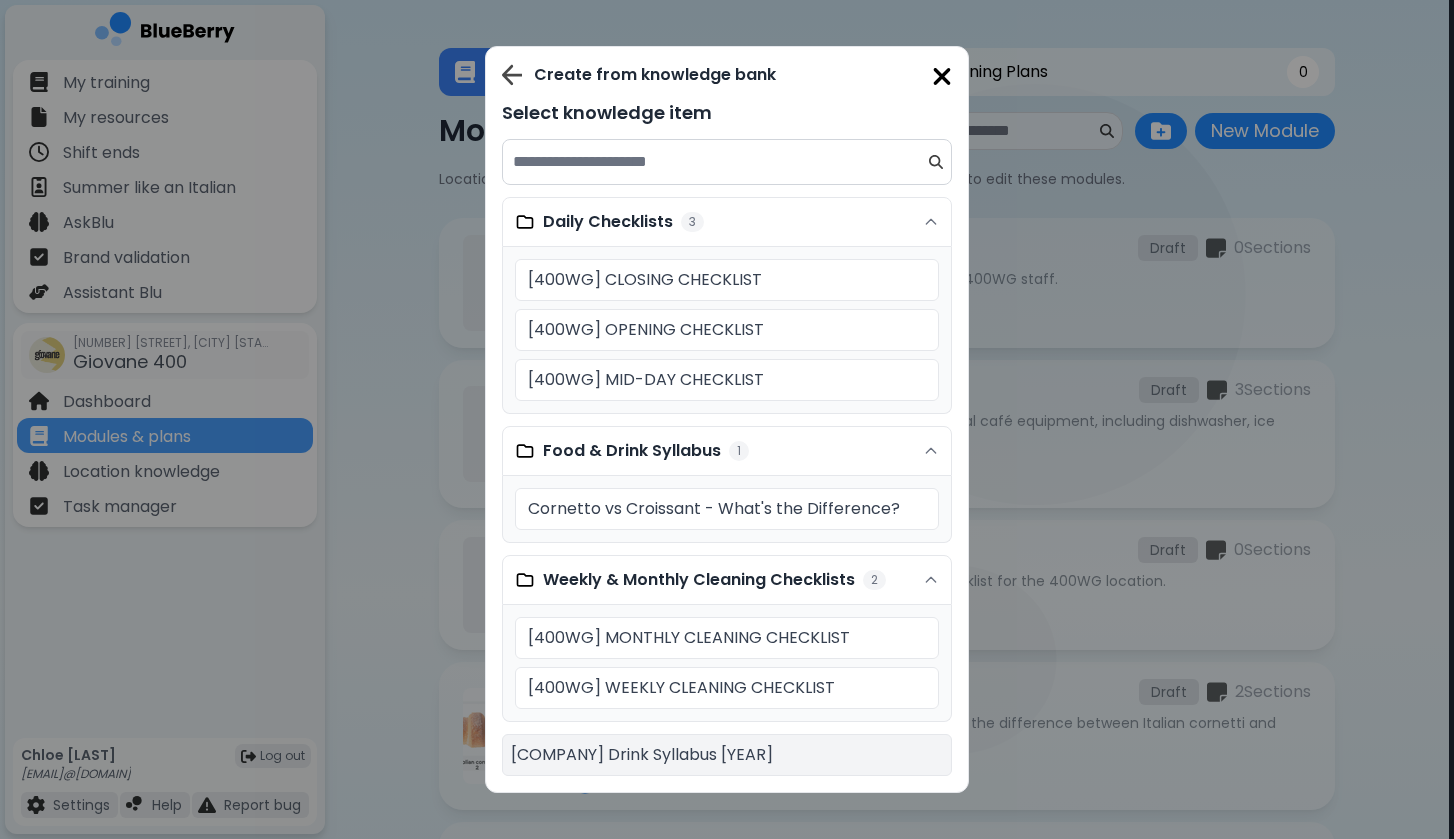 click at bounding box center [942, 76] 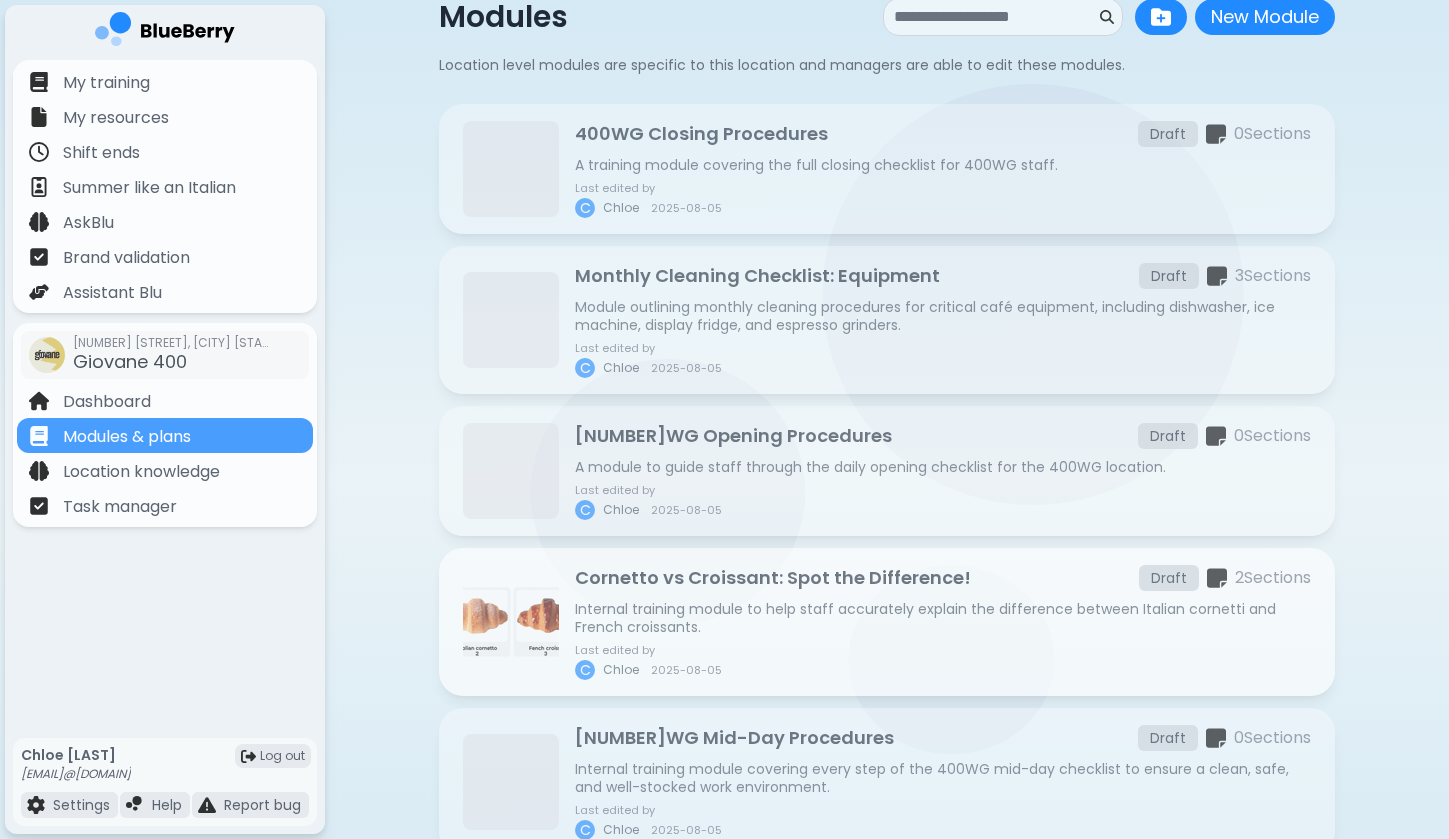 scroll, scrollTop: 99, scrollLeft: 0, axis: vertical 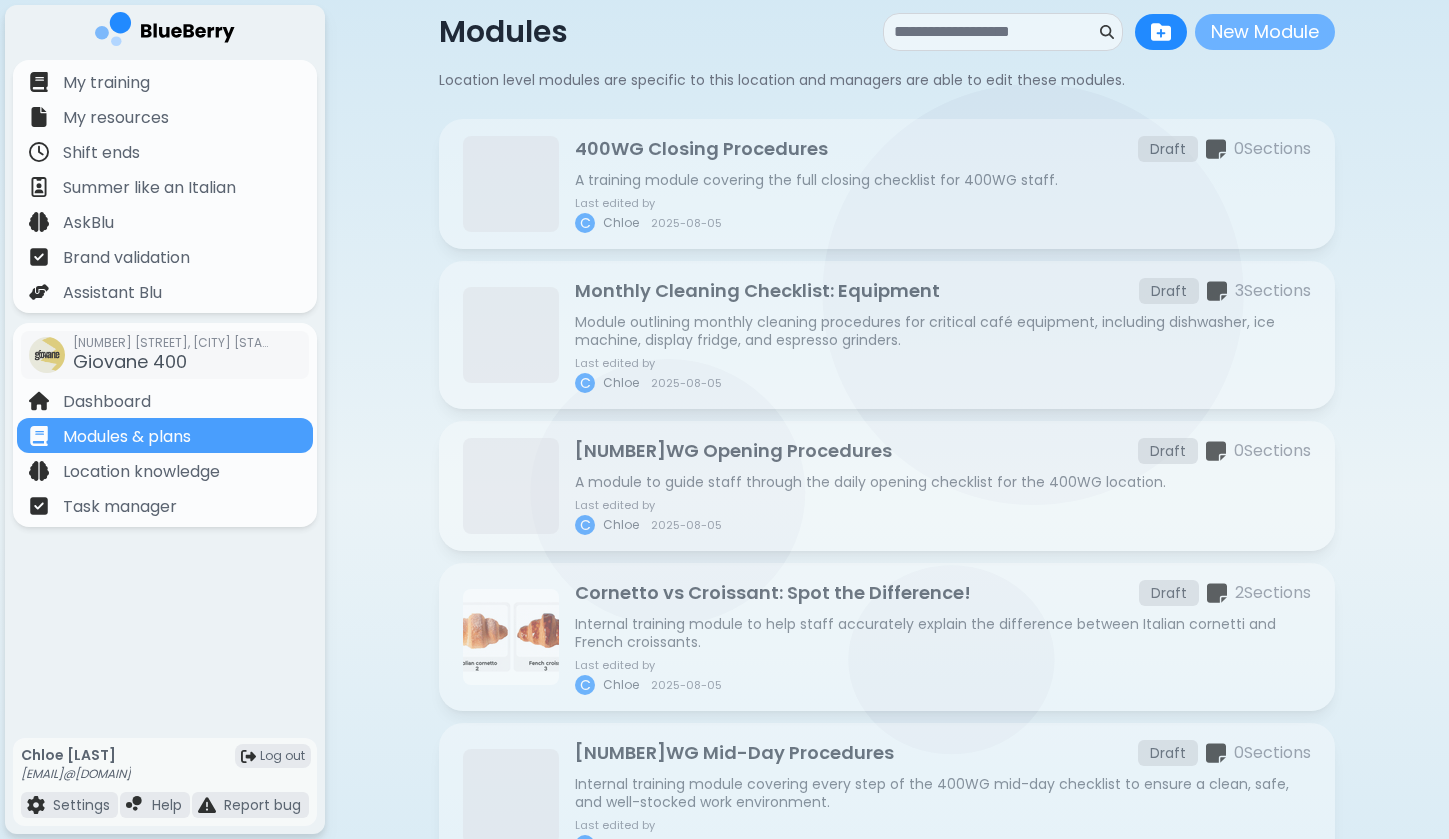 click on "New Module" at bounding box center [1265, 32] 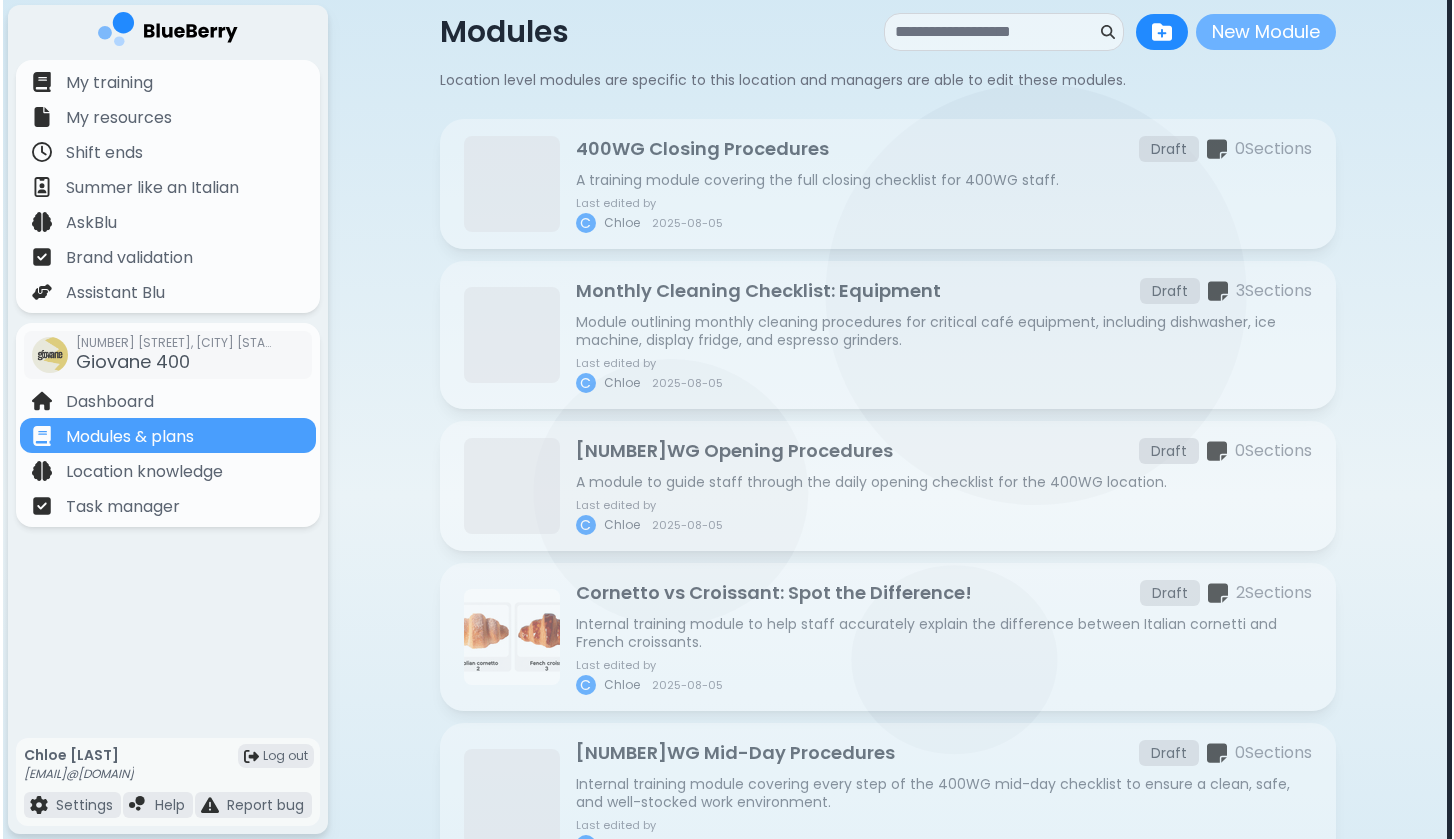 scroll, scrollTop: 0, scrollLeft: 0, axis: both 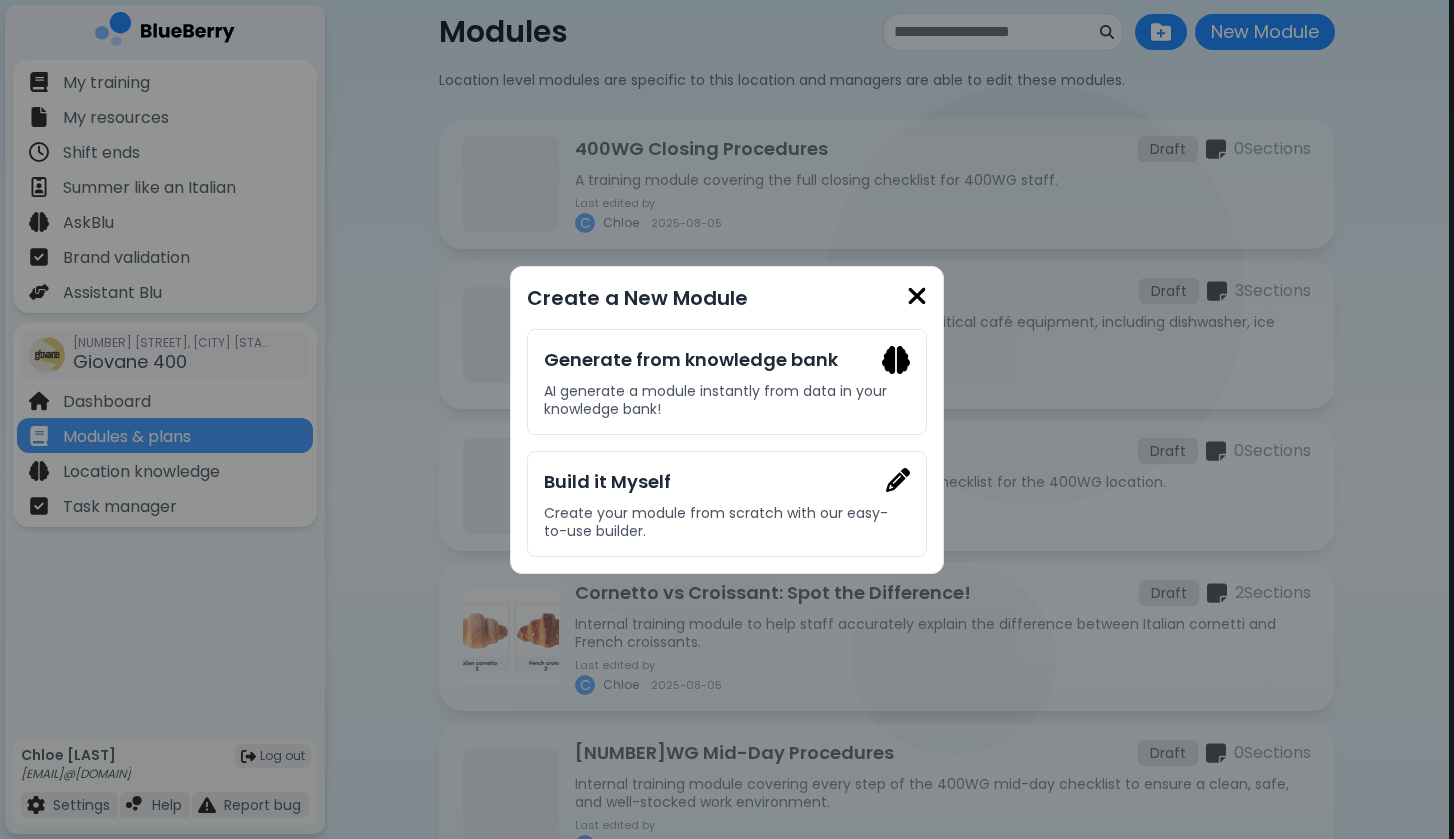 click on "Create a New Module Generate from knowledge bank AI generate a module instantly from data in your knowledge bank! Build it Myself Create your module from scratch with our easy-to-use builder." at bounding box center (727, 419) 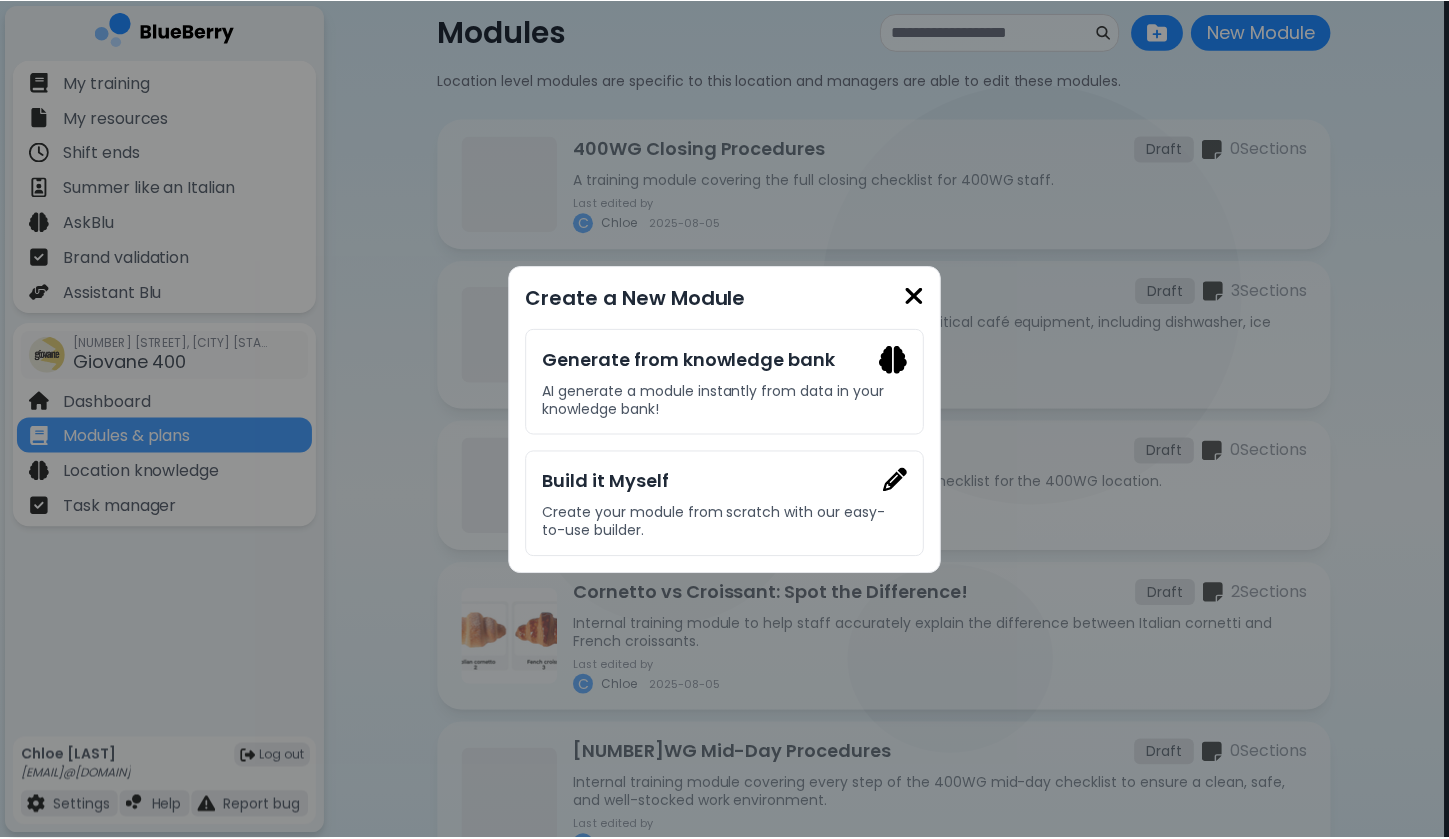 scroll, scrollTop: 99, scrollLeft: 0, axis: vertical 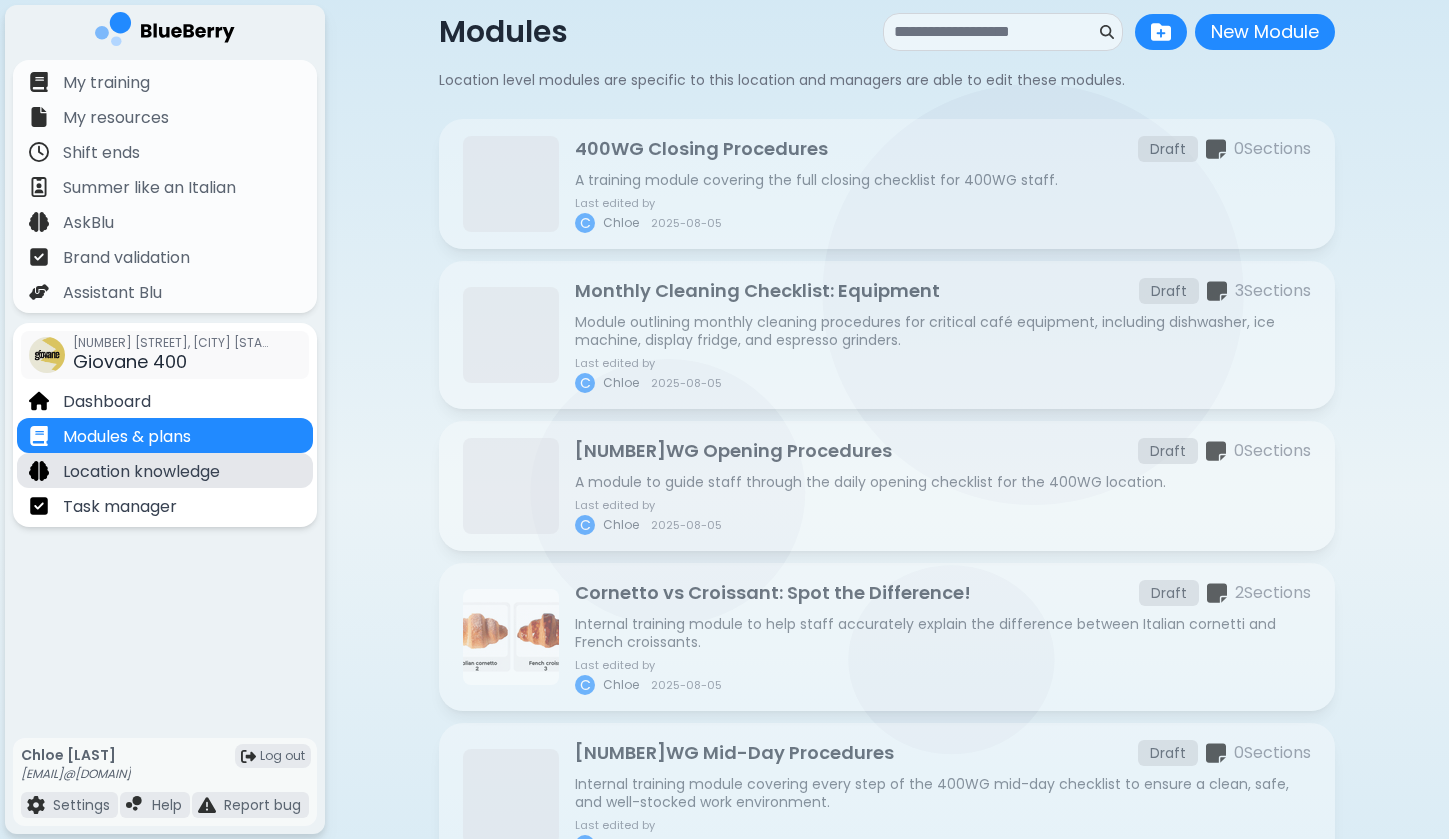 click on "Location knowledge" at bounding box center (141, 472) 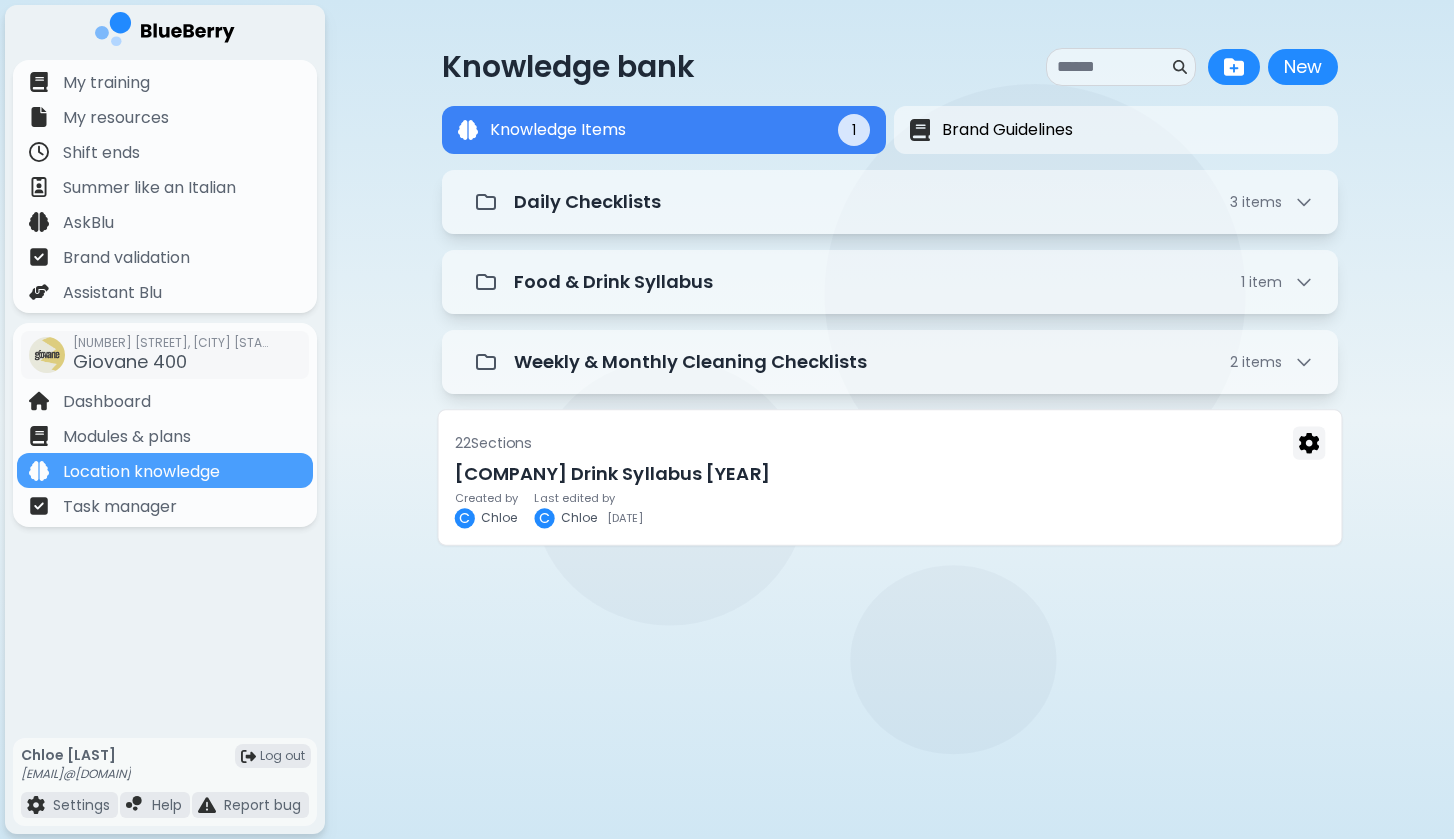 click on "[COMPANY] Drink Syllabus [YEAR]" at bounding box center (889, 474) 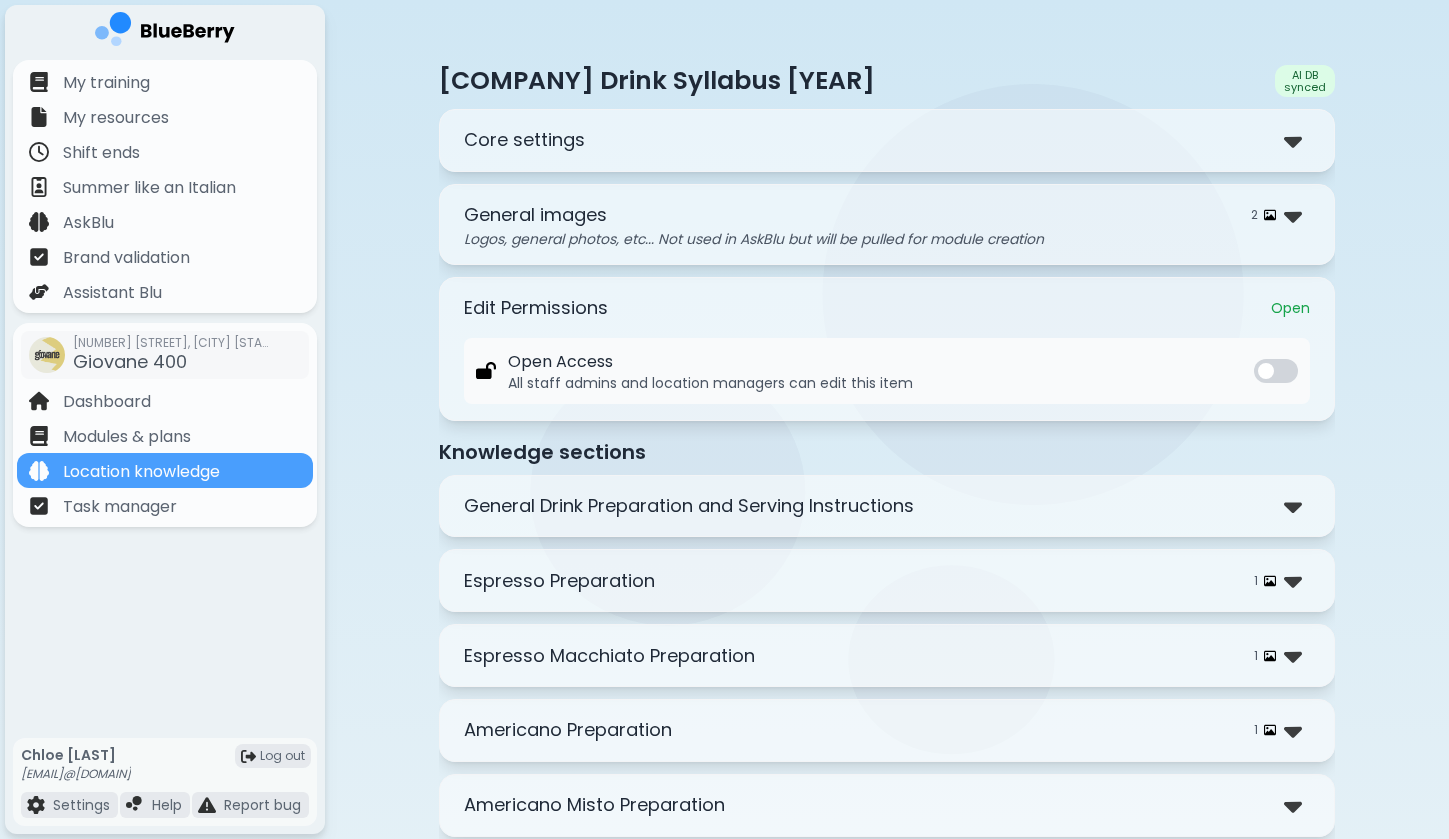 click on "**********" at bounding box center (887, 140) 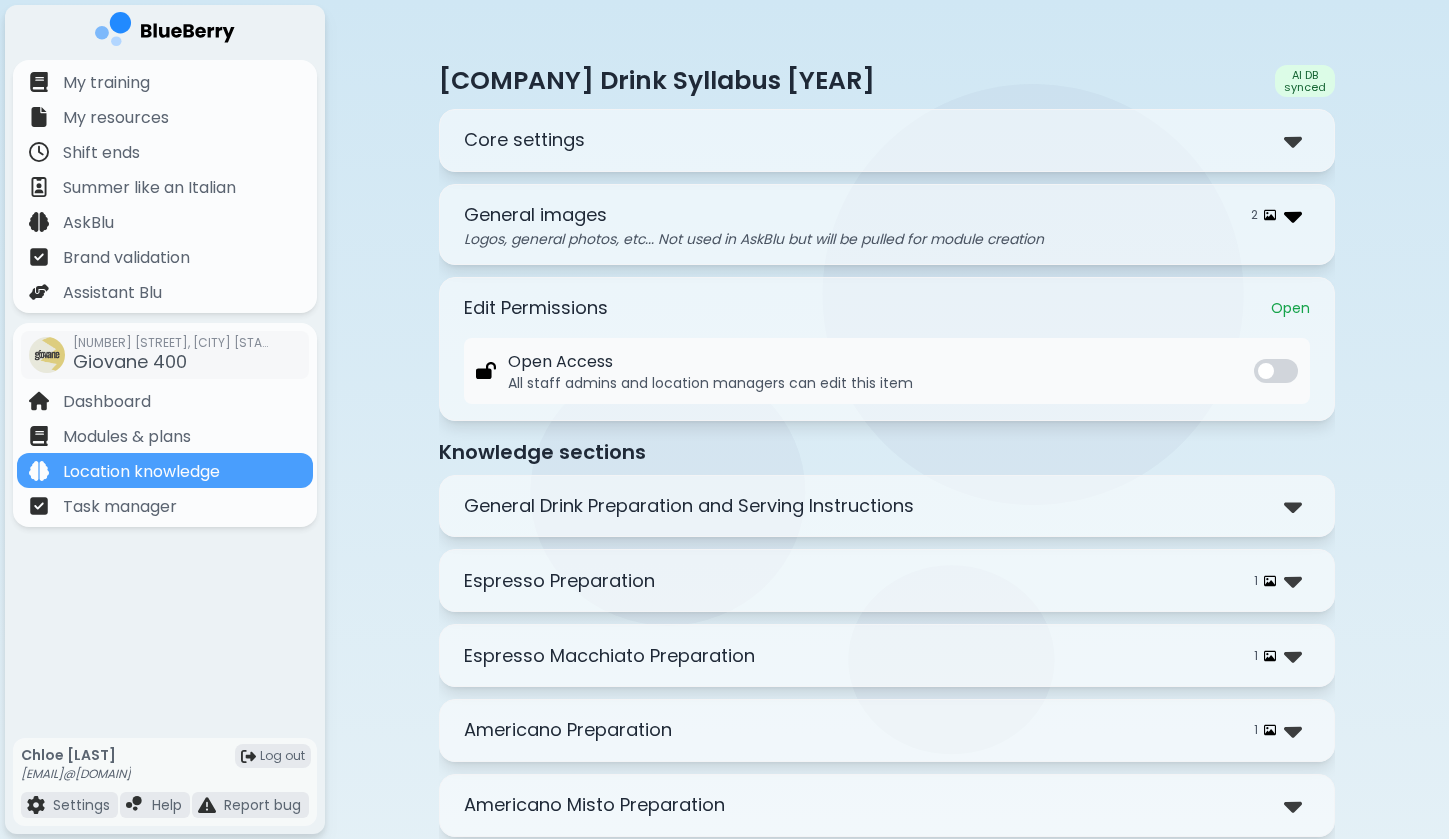 click at bounding box center [1293, 215] 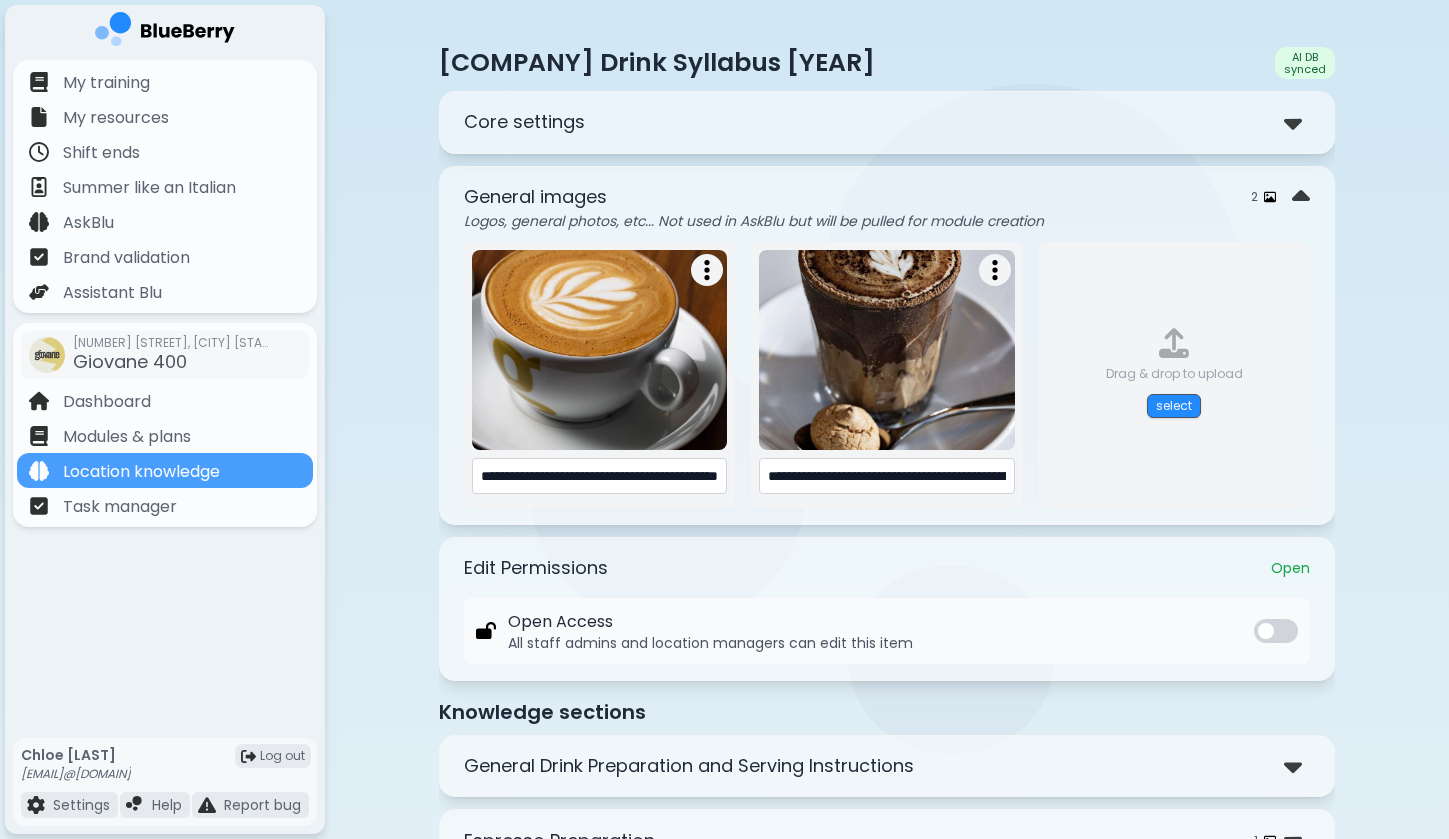 scroll, scrollTop: 20, scrollLeft: 0, axis: vertical 